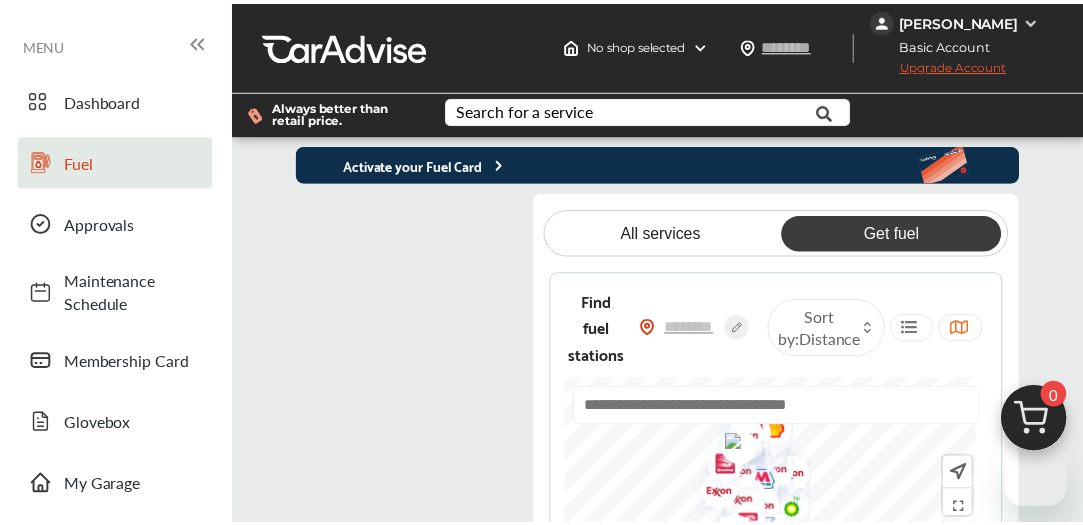 scroll, scrollTop: 0, scrollLeft: 0, axis: both 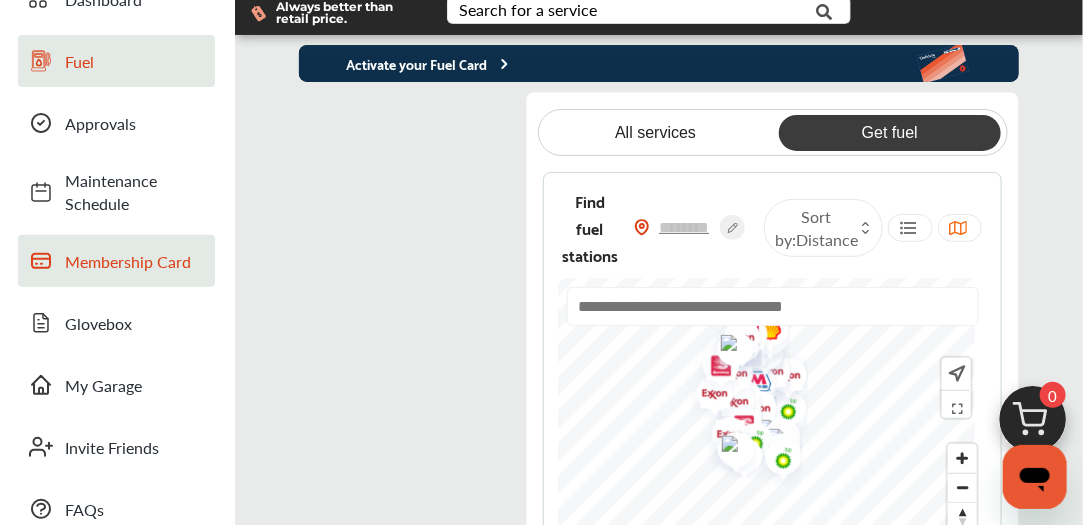 click on "Membership Card" at bounding box center [135, 261] 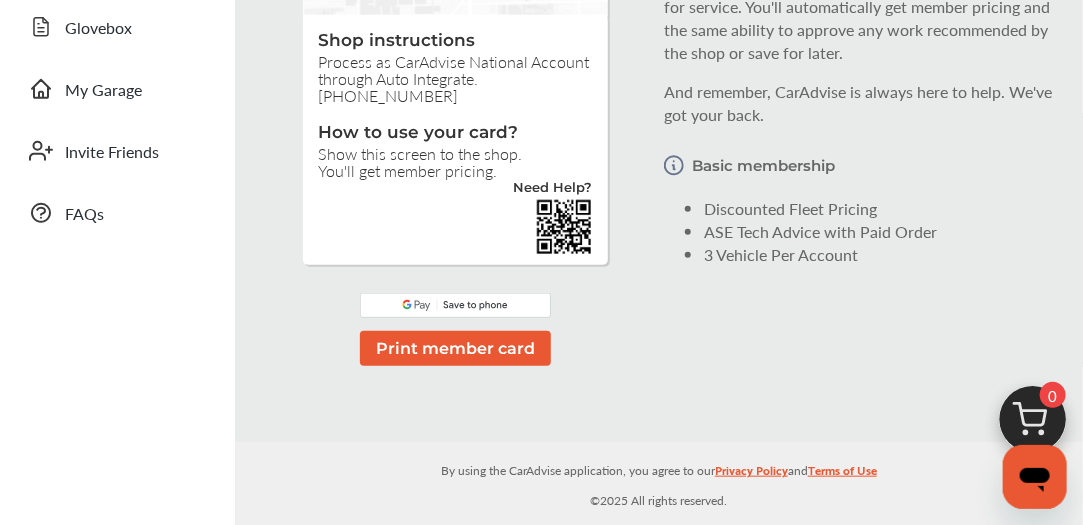 scroll, scrollTop: 400, scrollLeft: 0, axis: vertical 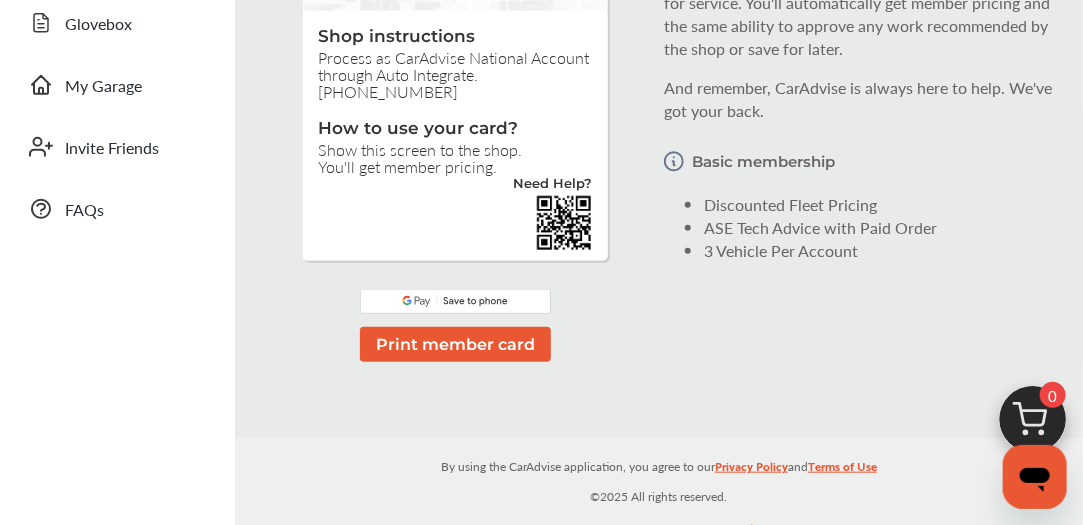click on "Print member card" at bounding box center [455, 344] 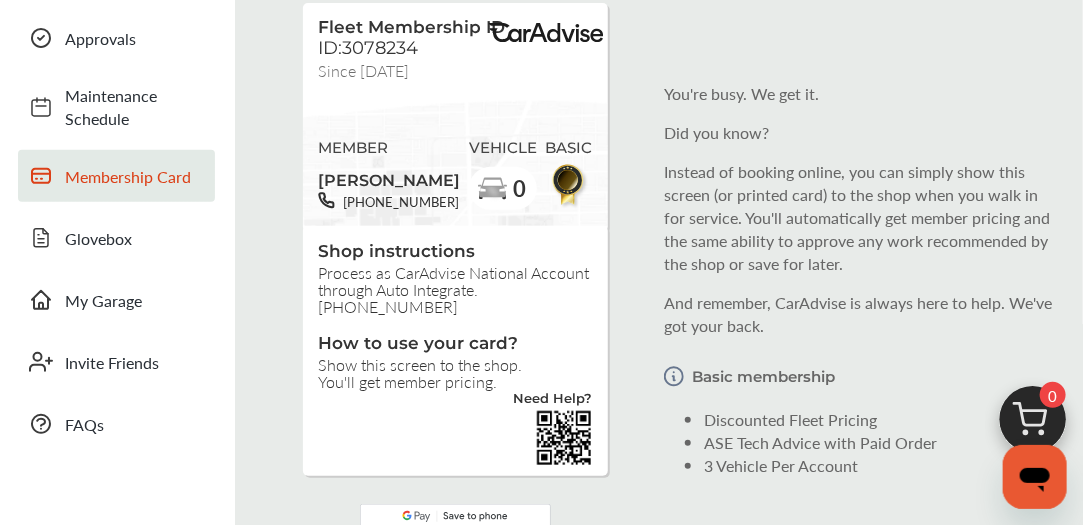 scroll, scrollTop: 400, scrollLeft: 0, axis: vertical 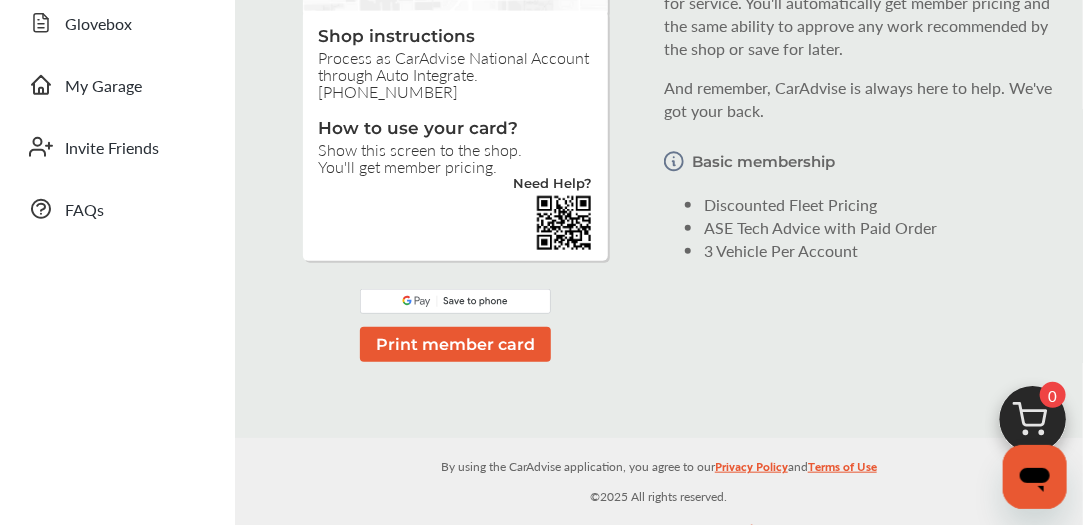 click at bounding box center (455, 301) 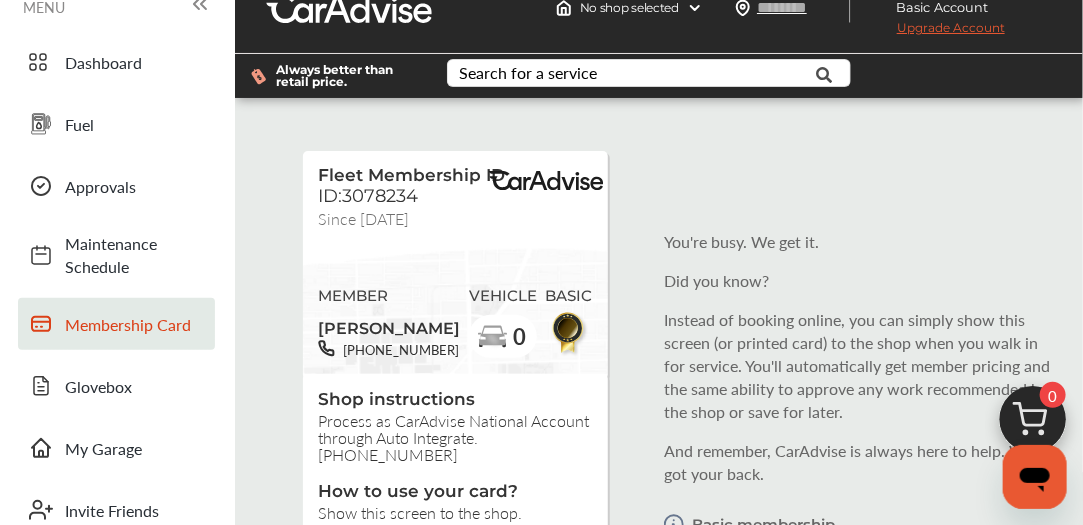 scroll, scrollTop: 0, scrollLeft: 0, axis: both 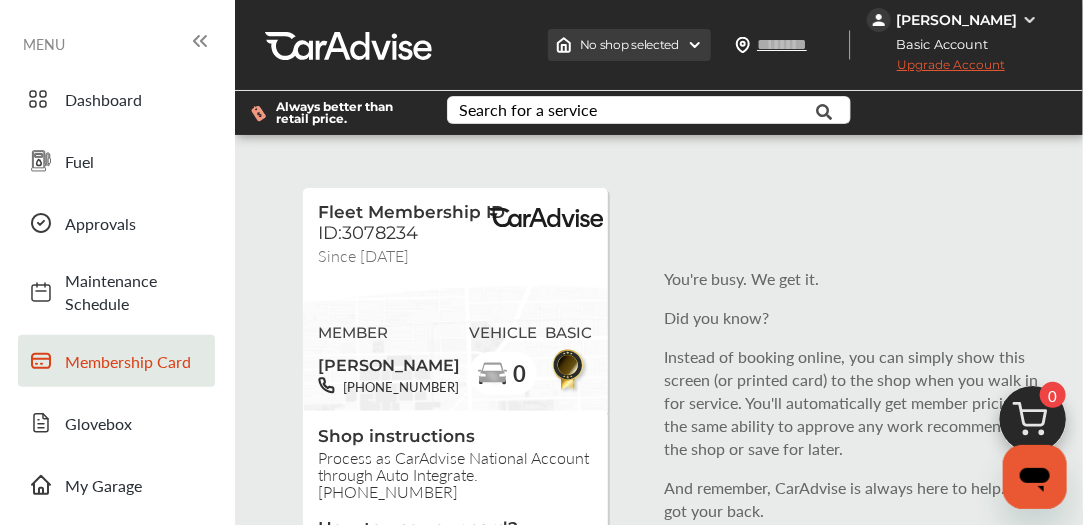 click at bounding box center (695, 45) 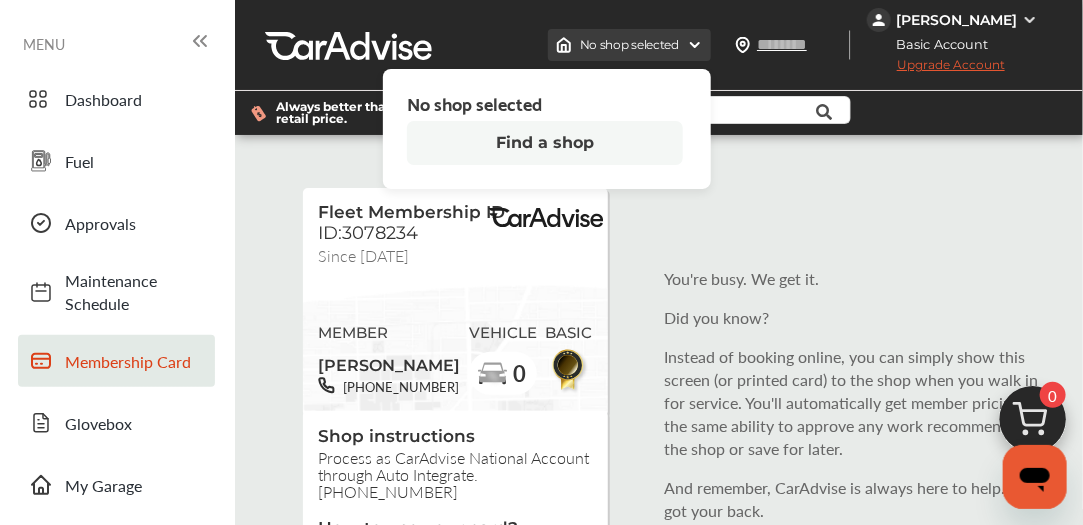 click at bounding box center [695, 45] 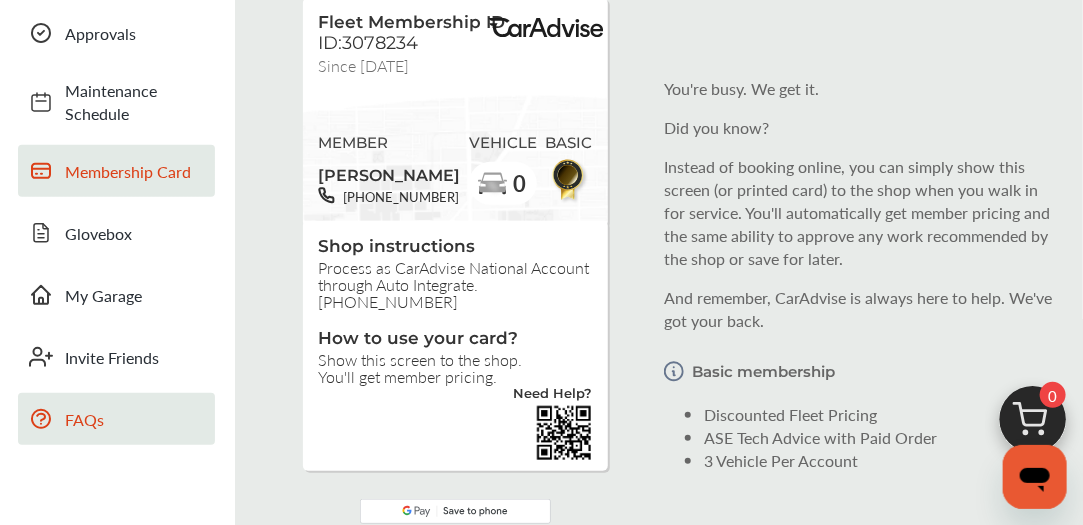 scroll, scrollTop: 200, scrollLeft: 0, axis: vertical 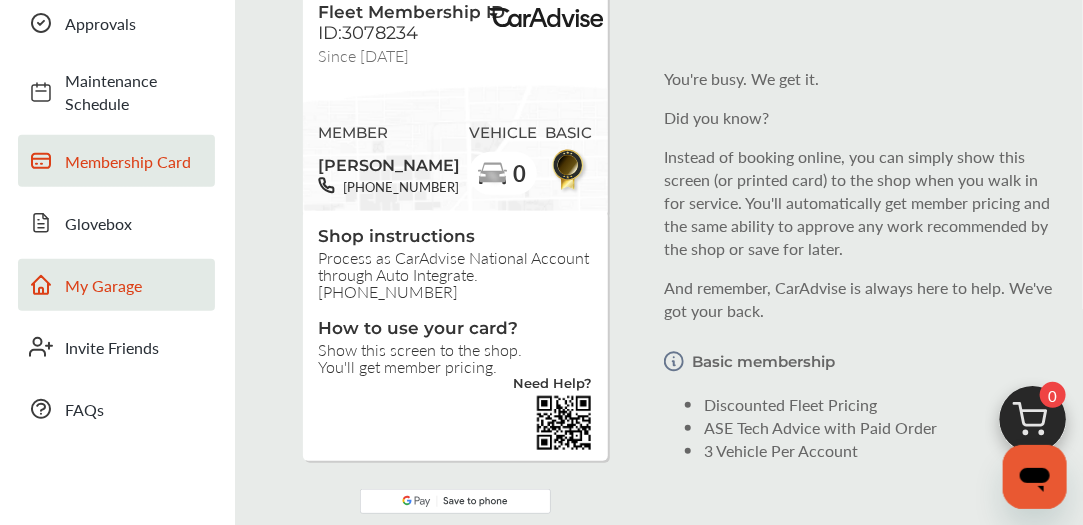 click on "My Garage" at bounding box center (116, 285) 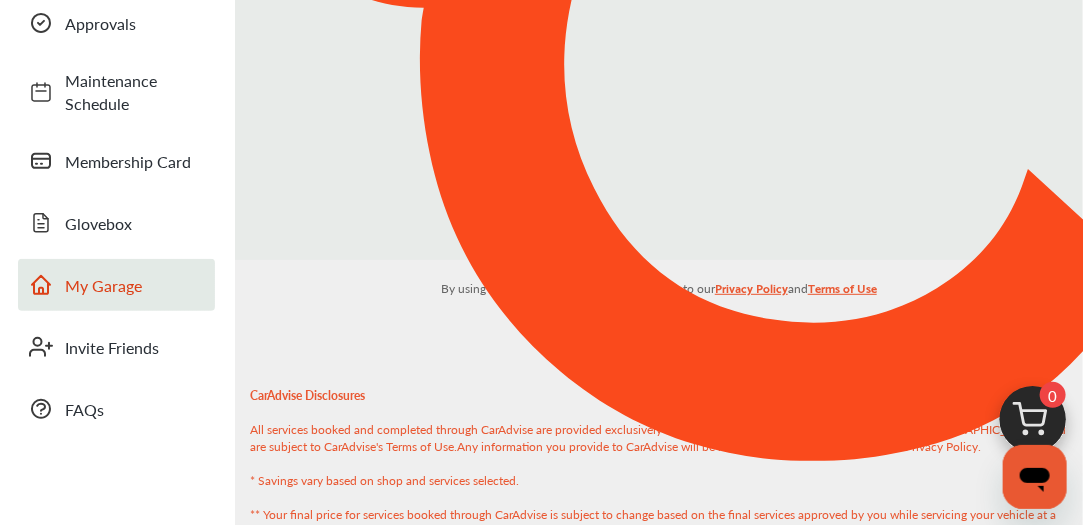 scroll, scrollTop: 0, scrollLeft: 0, axis: both 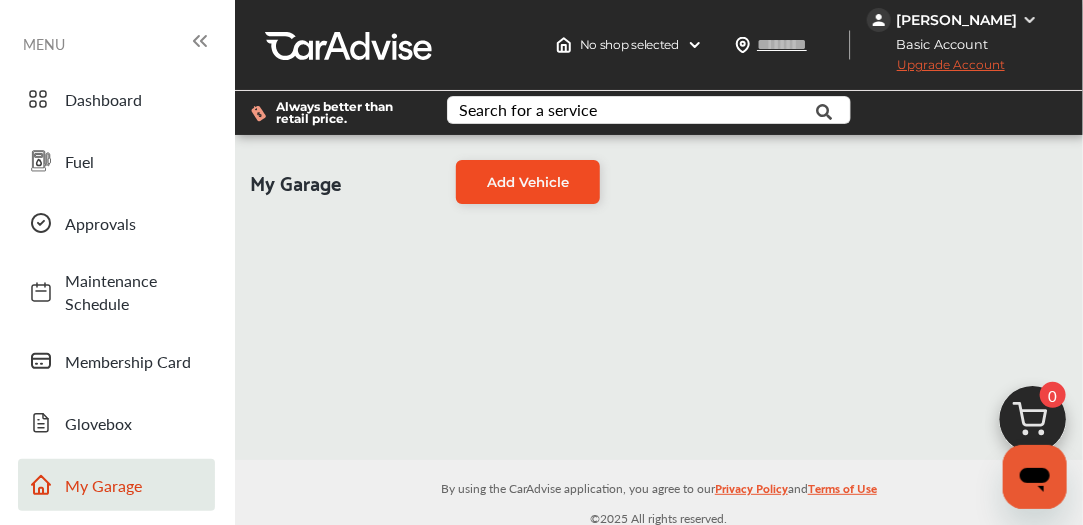 click on "Add Vehicle" at bounding box center [528, 182] 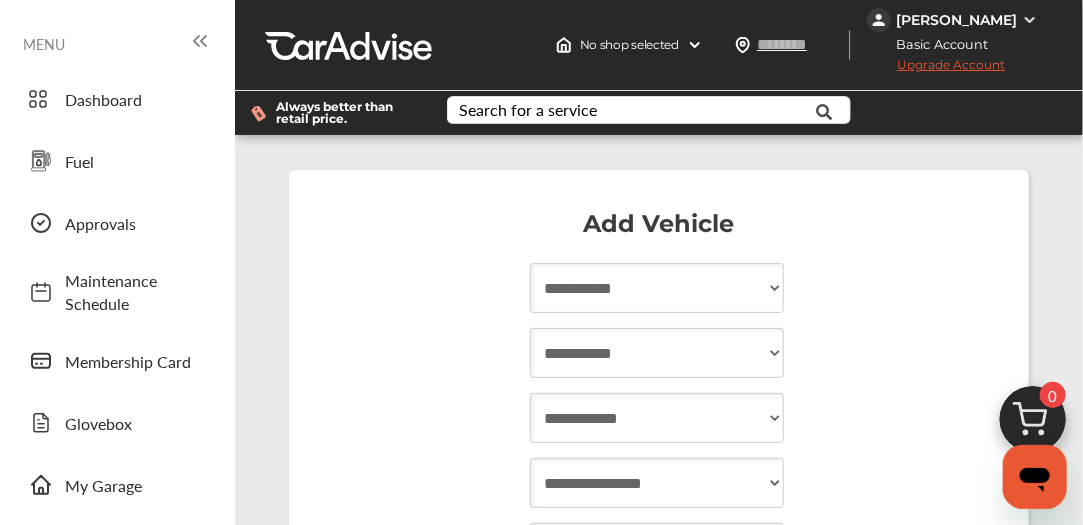 click on "**********" at bounding box center (657, 288) 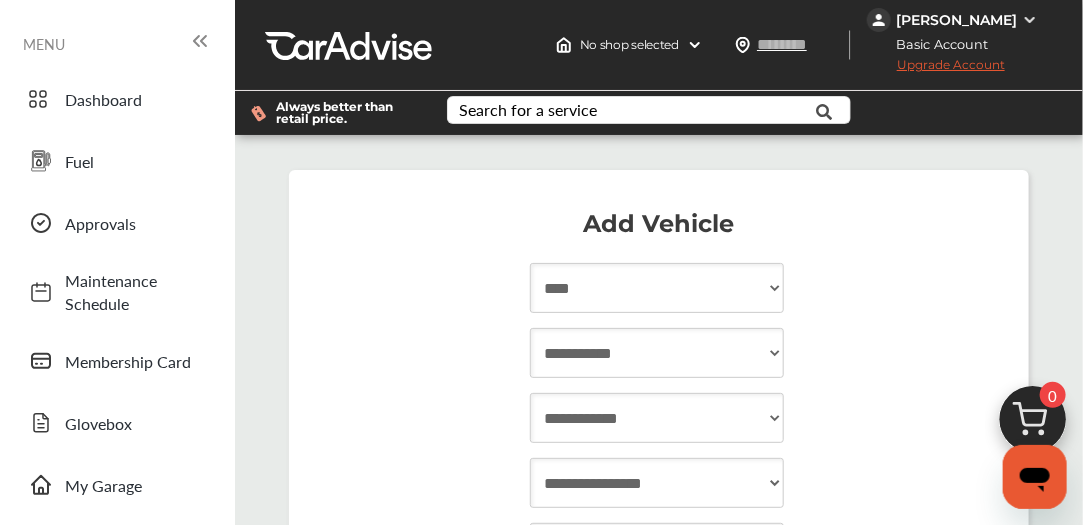 click on "**********" at bounding box center (657, 288) 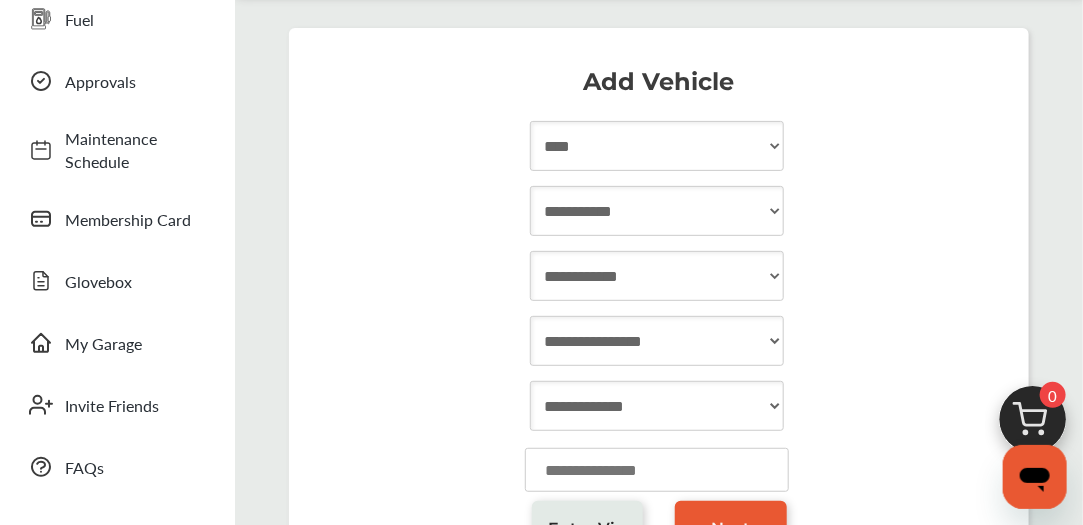 scroll, scrollTop: 200, scrollLeft: 0, axis: vertical 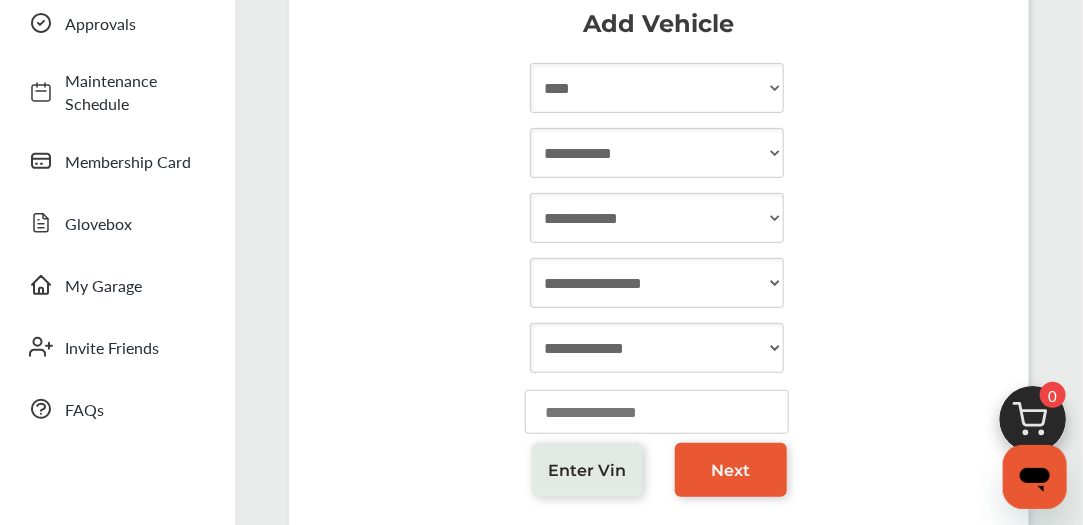click on "**********" at bounding box center (657, 153) 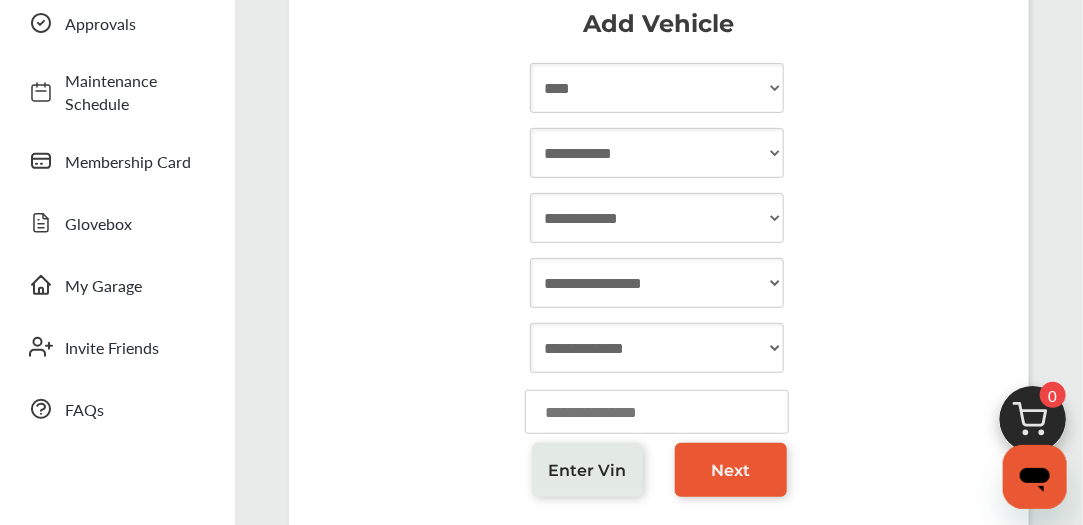 select on "***" 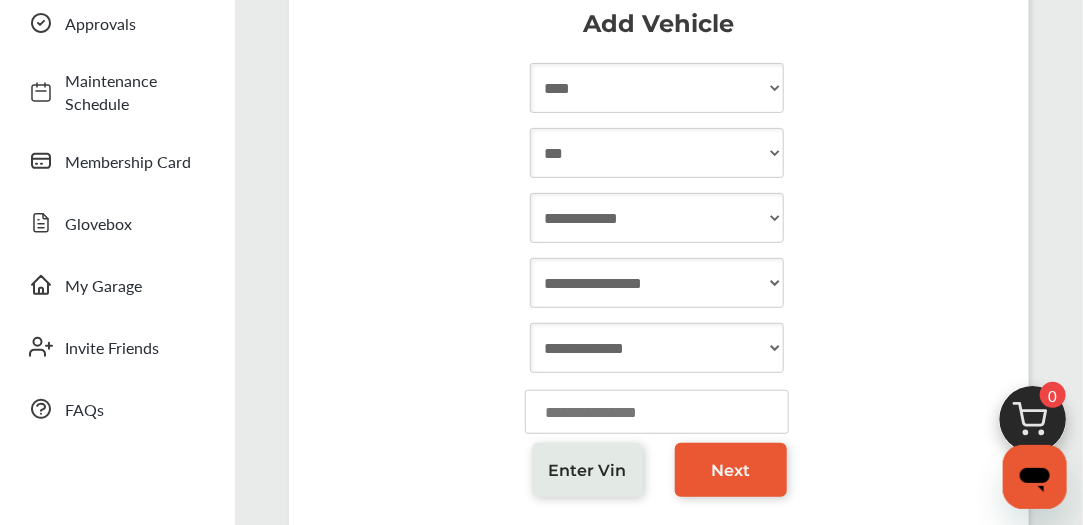 click on "**********" at bounding box center (657, 153) 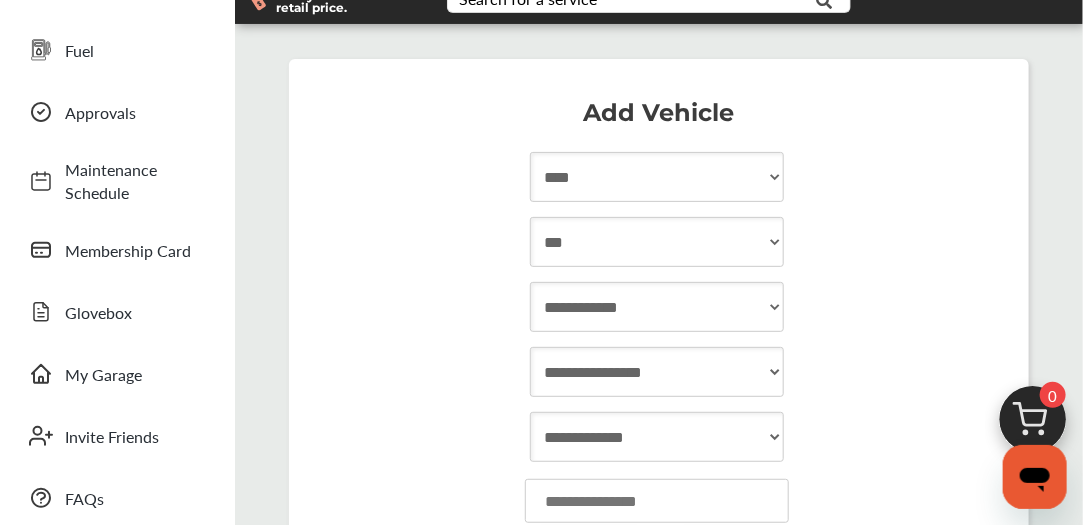 scroll, scrollTop: 0, scrollLeft: 0, axis: both 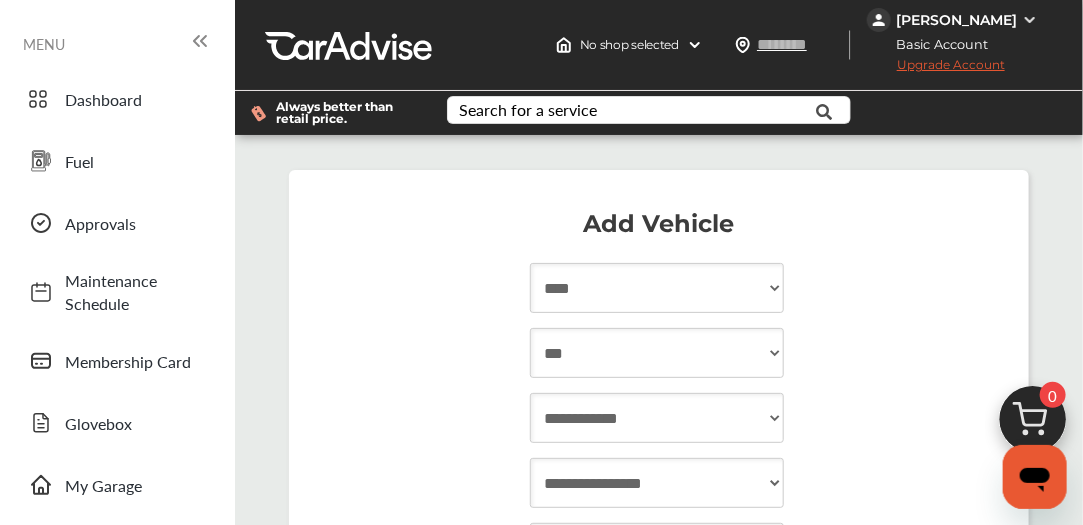 click at bounding box center (1030, 20) 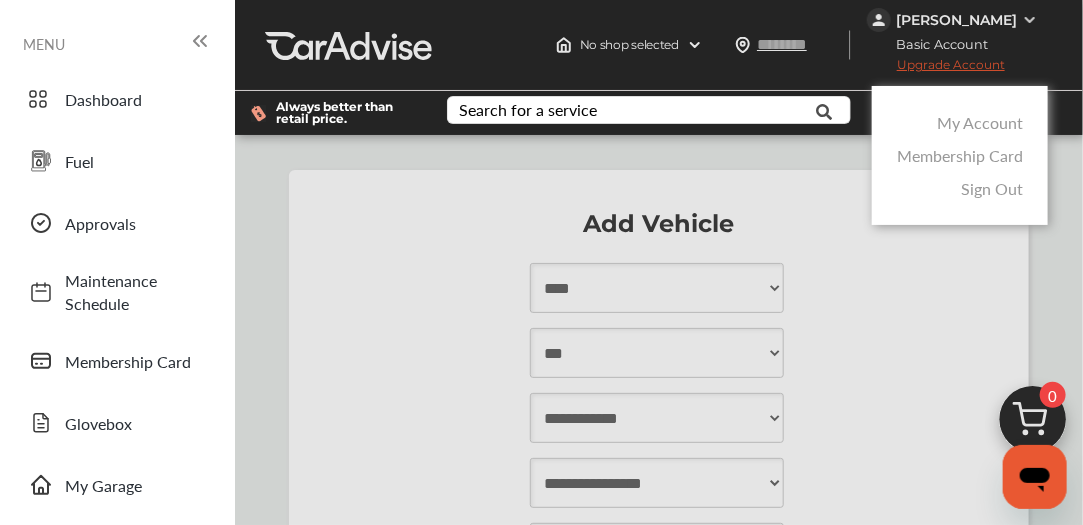 click on "Membership Card" at bounding box center [960, 155] 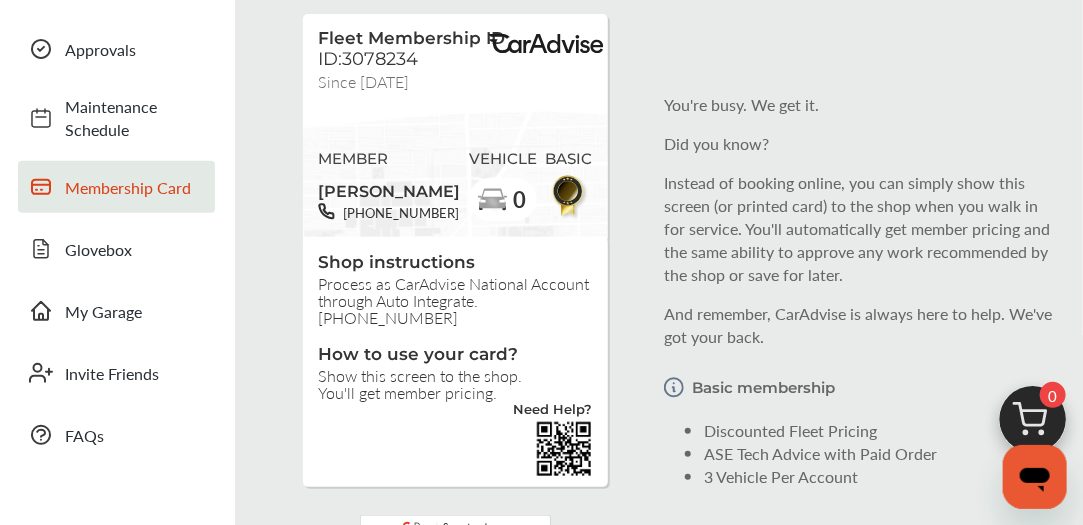scroll, scrollTop: 200, scrollLeft: 0, axis: vertical 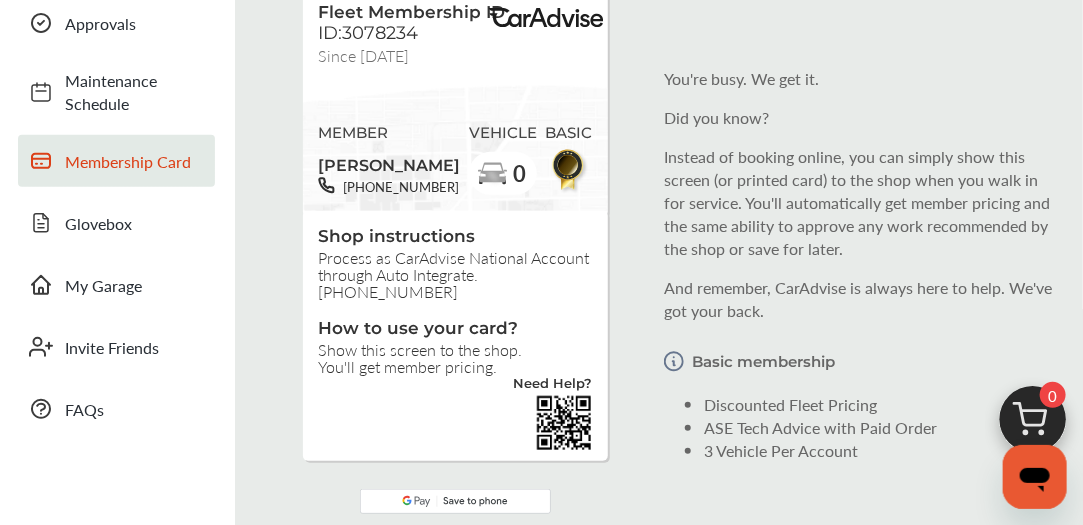 click 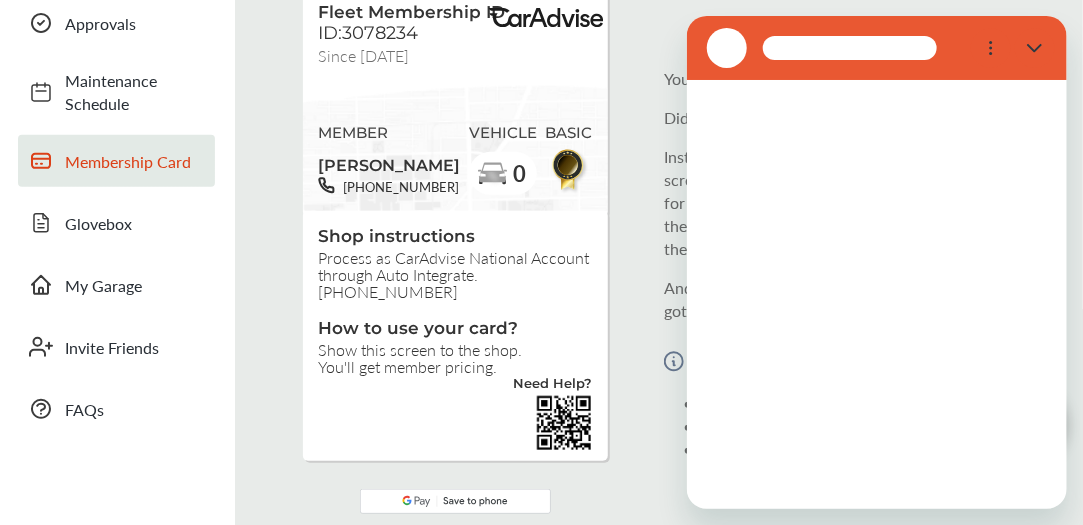 scroll, scrollTop: 0, scrollLeft: 0, axis: both 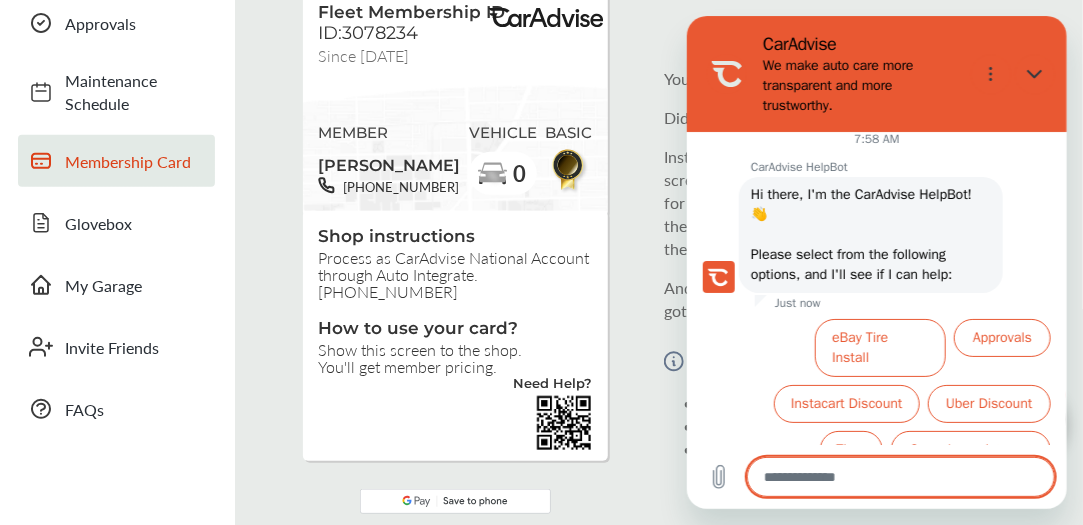type on "*" 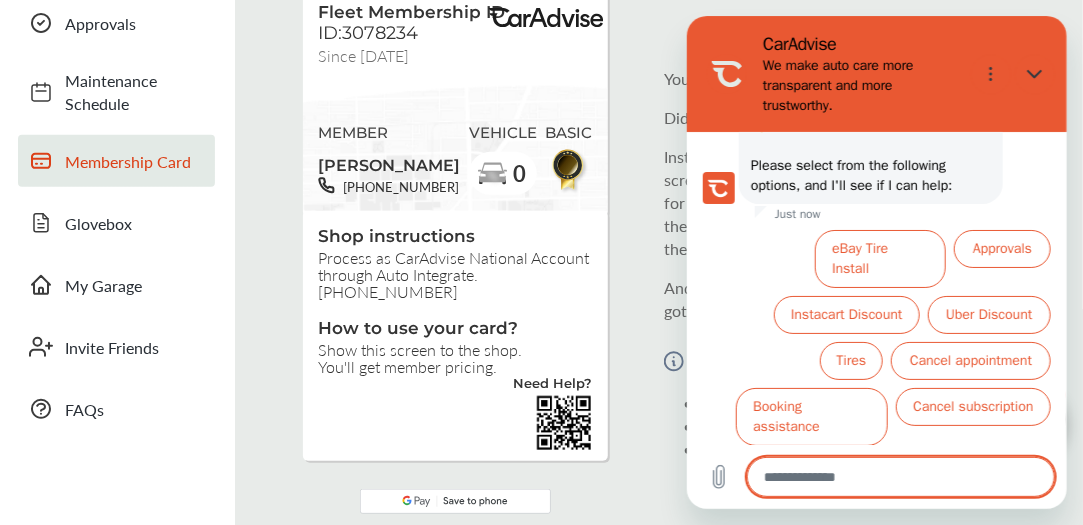 scroll, scrollTop: 153, scrollLeft: 0, axis: vertical 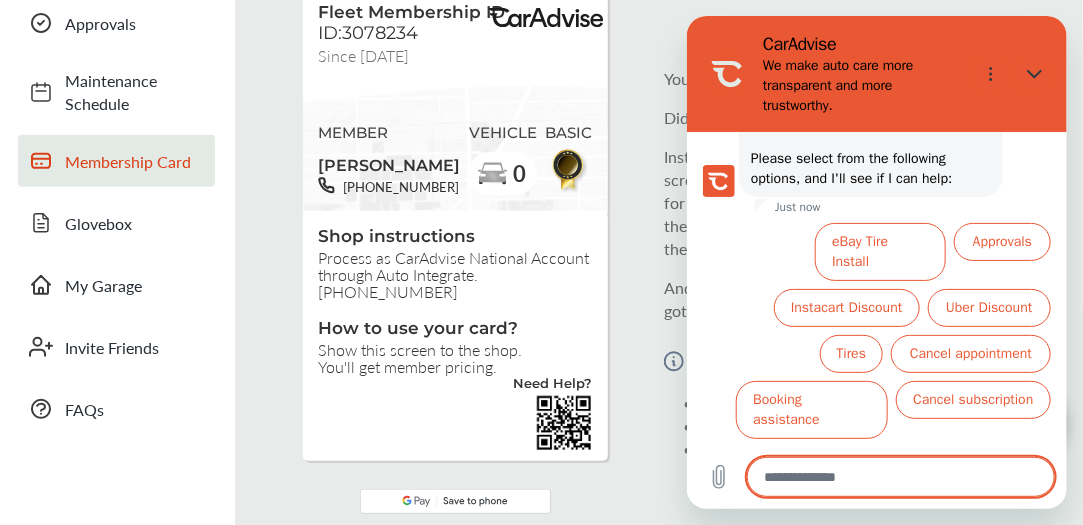 type on "*" 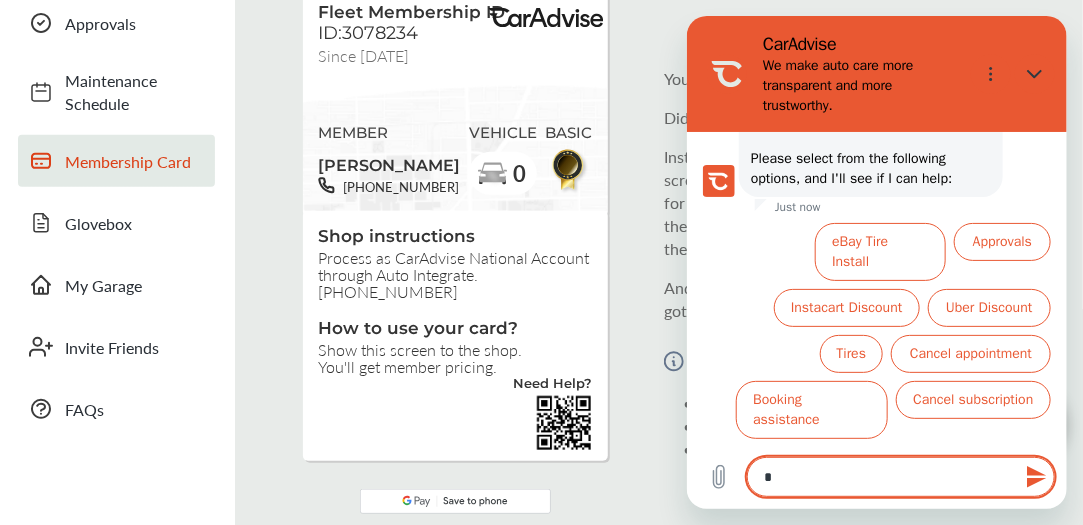 type on "**" 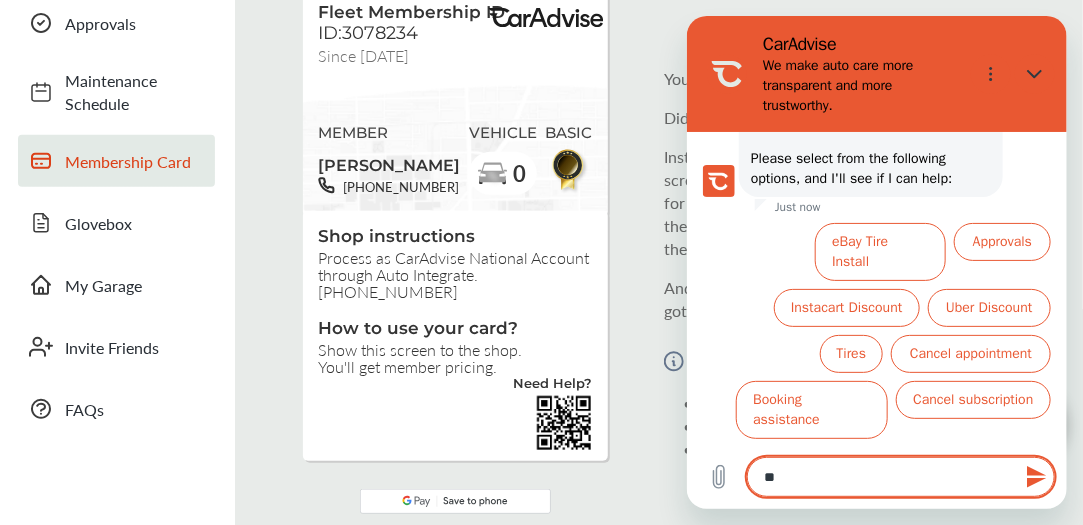 type on "***" 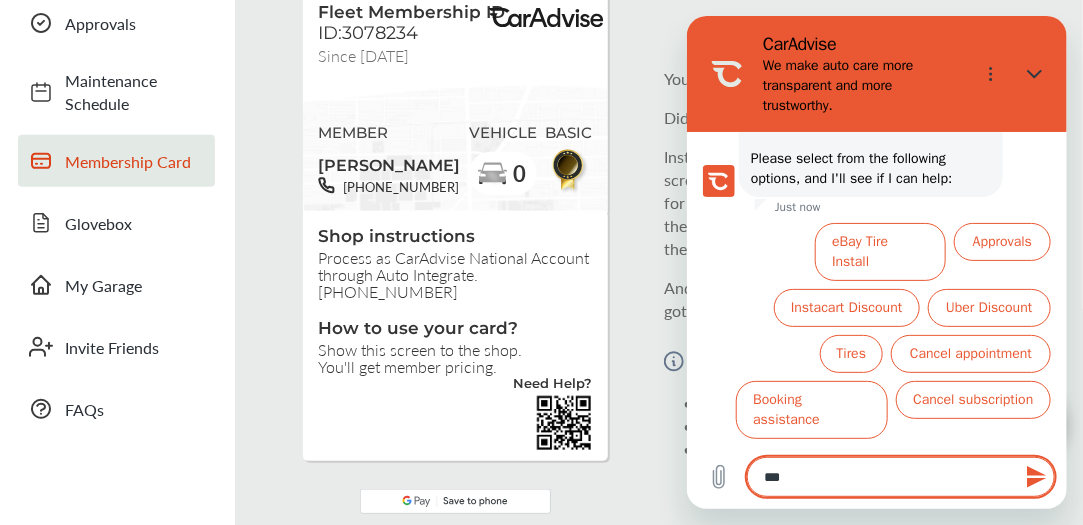type on "***" 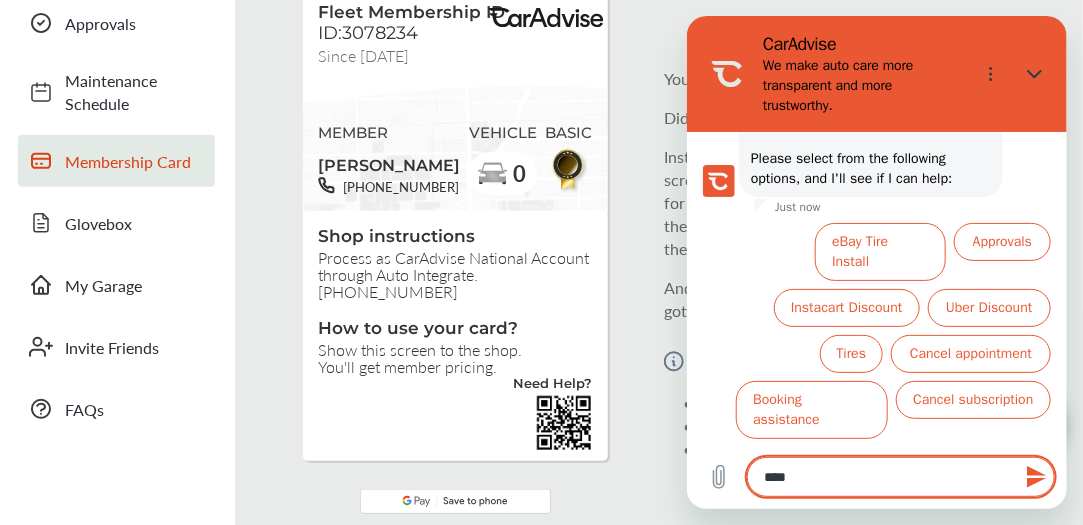 type on "*****" 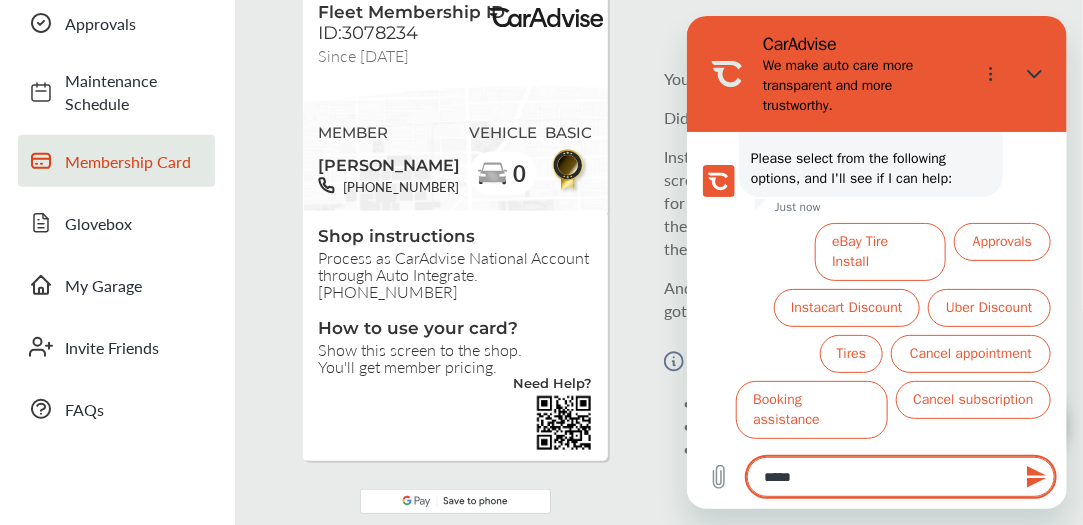 type on "******" 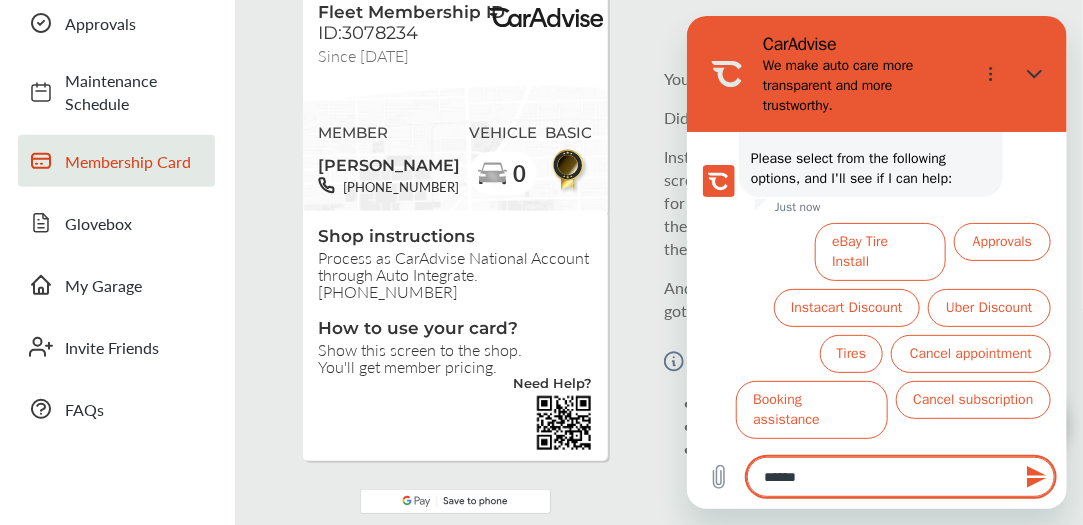 type on "*******" 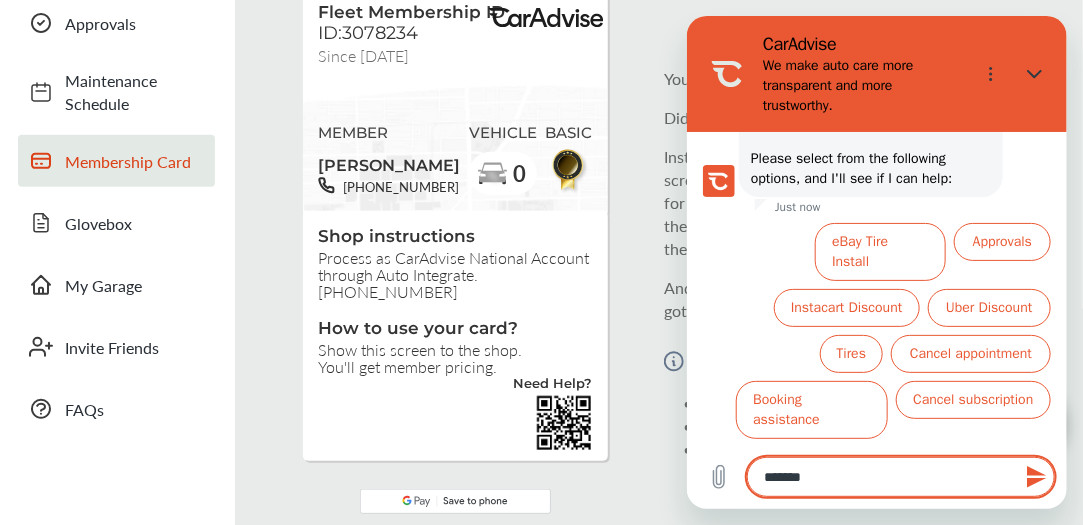 type on "********" 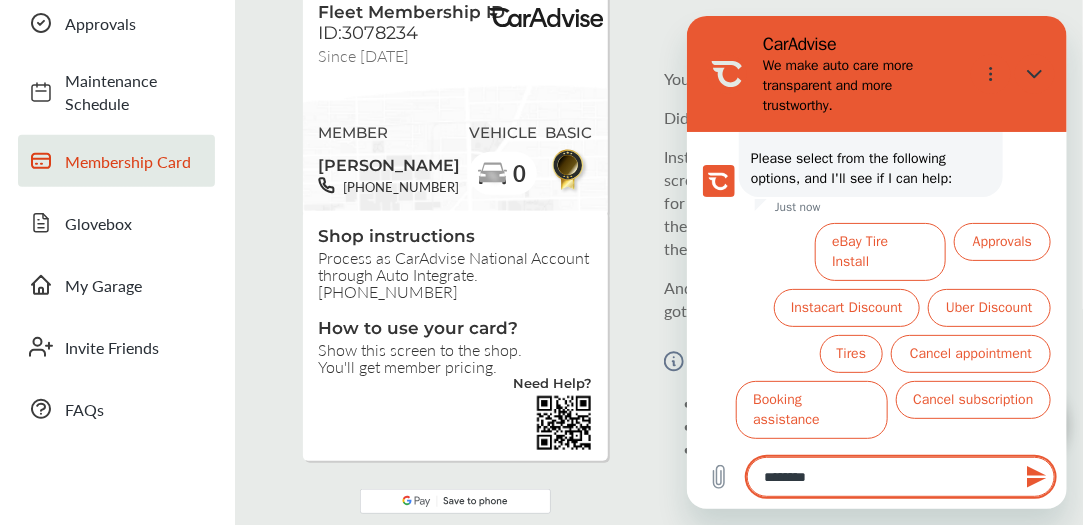 type 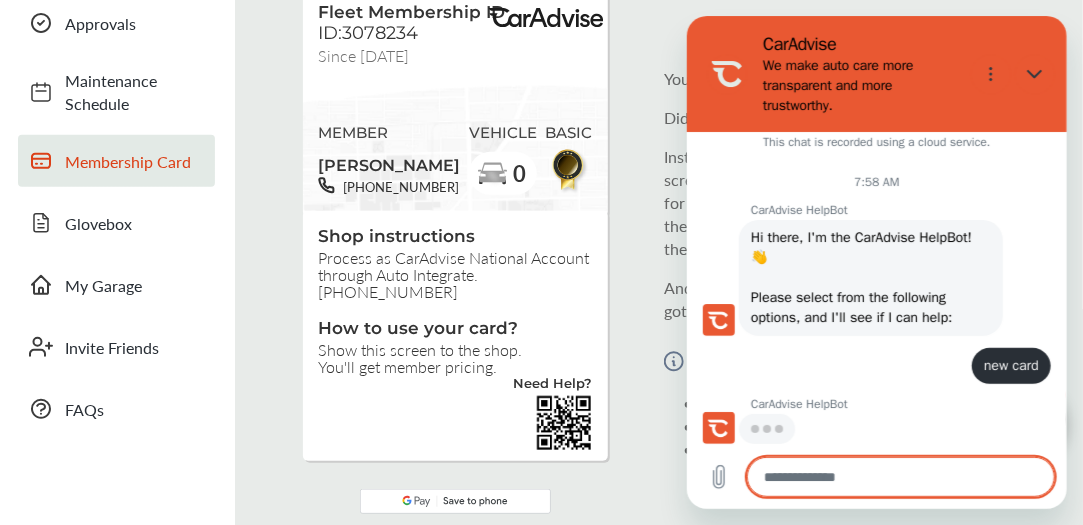 scroll, scrollTop: 13, scrollLeft: 0, axis: vertical 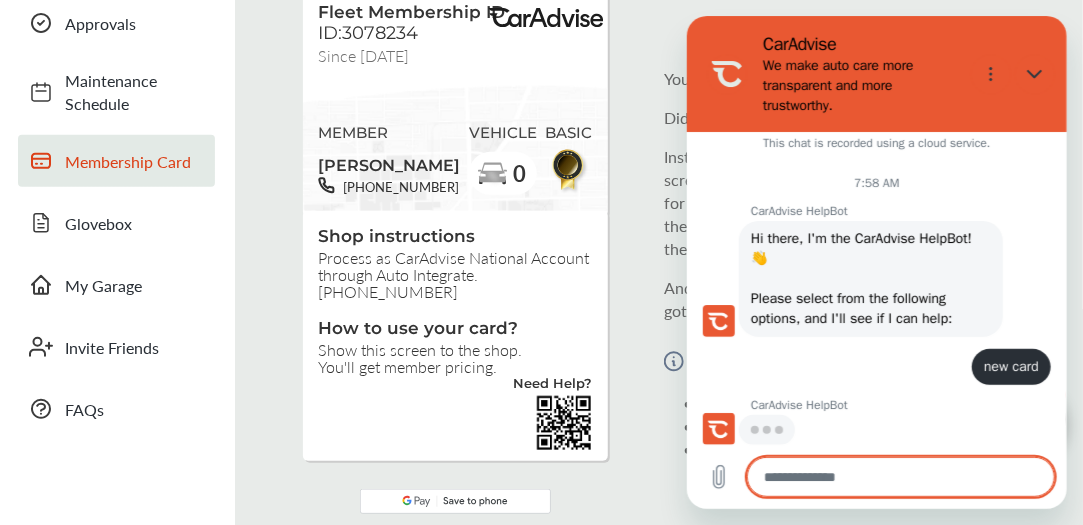 type on "*" 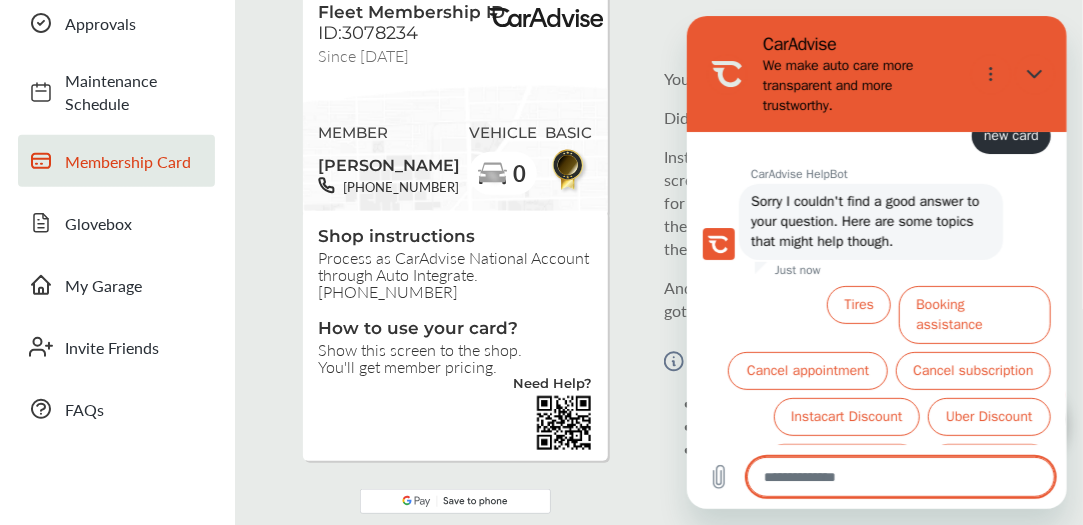 scroll, scrollTop: 262, scrollLeft: 0, axis: vertical 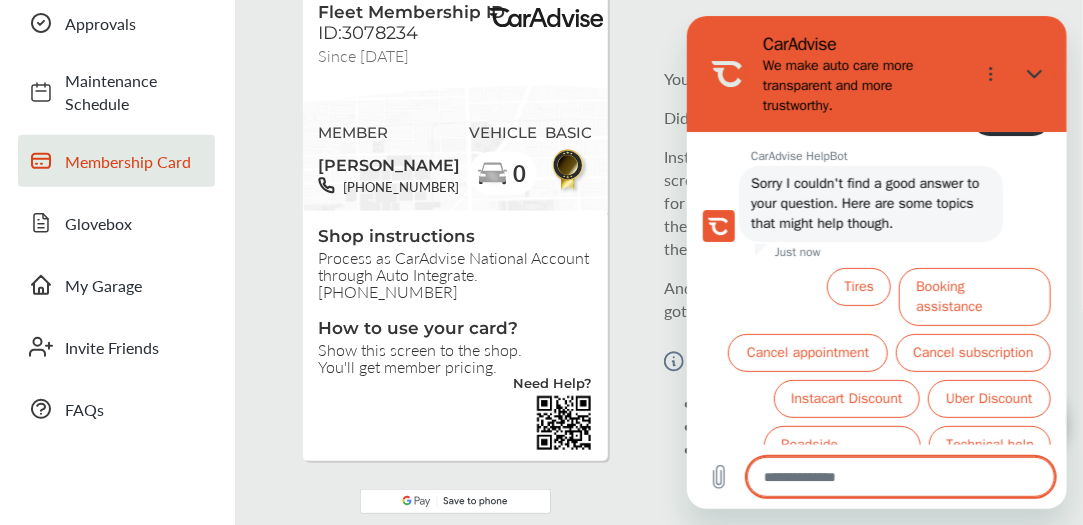 type on "*" 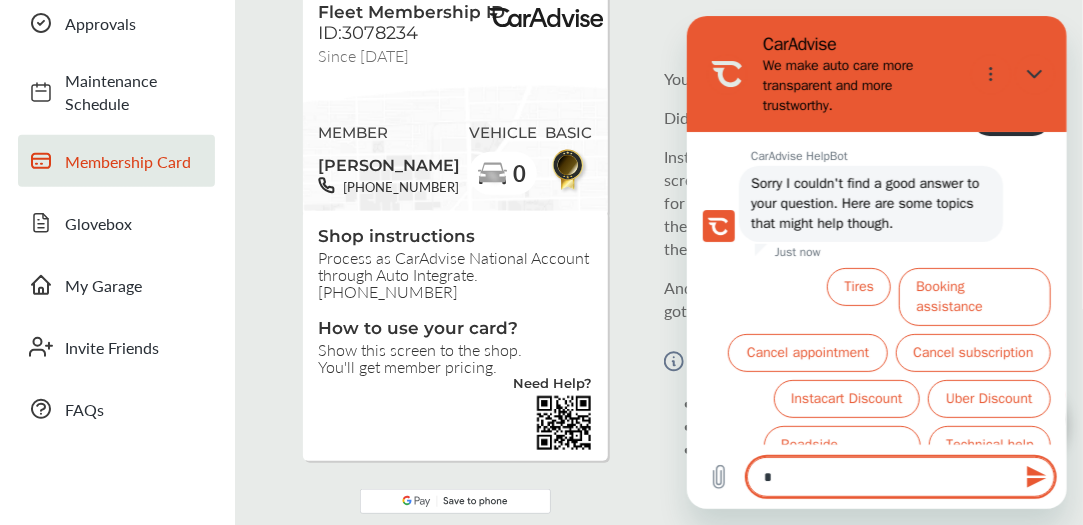 type on "**" 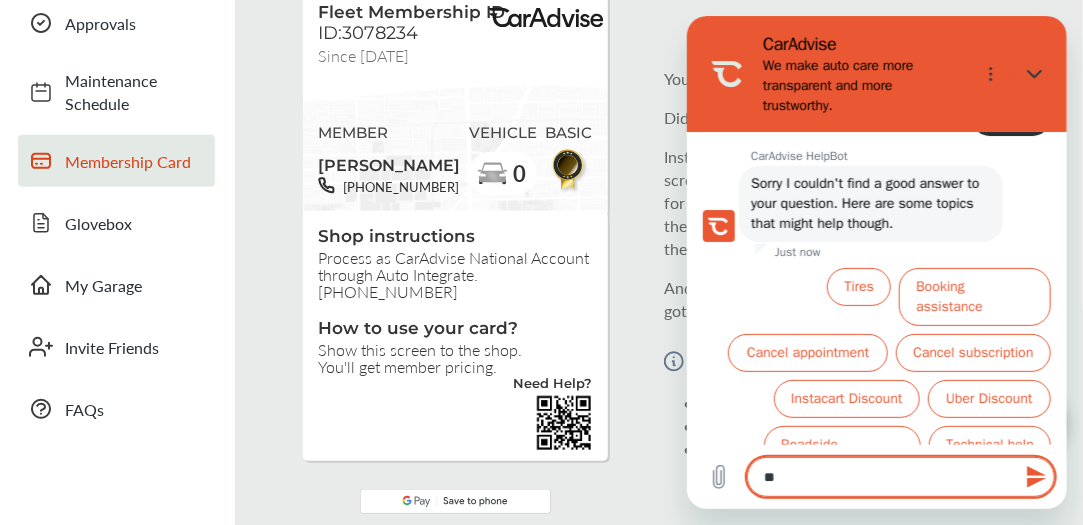 type on "***" 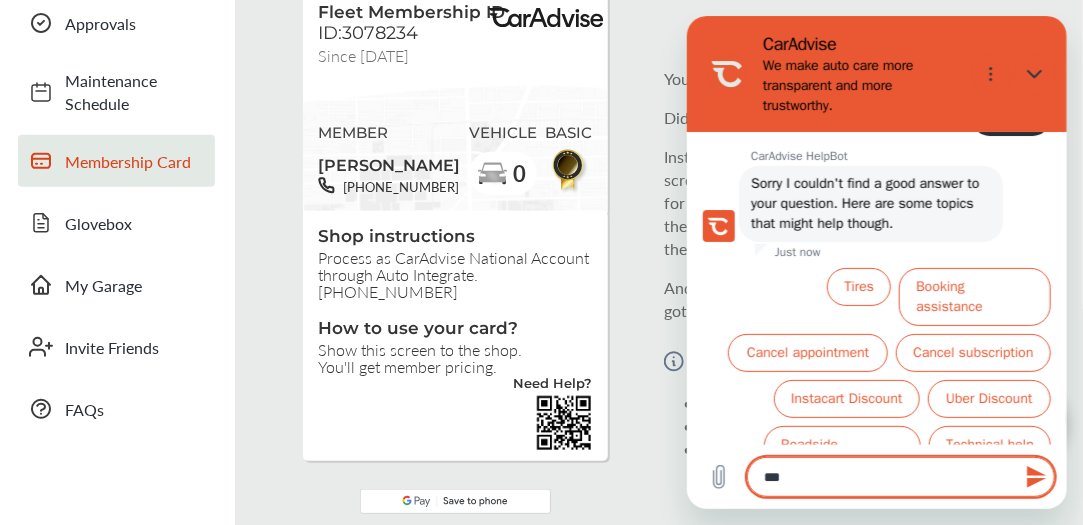 type on "****" 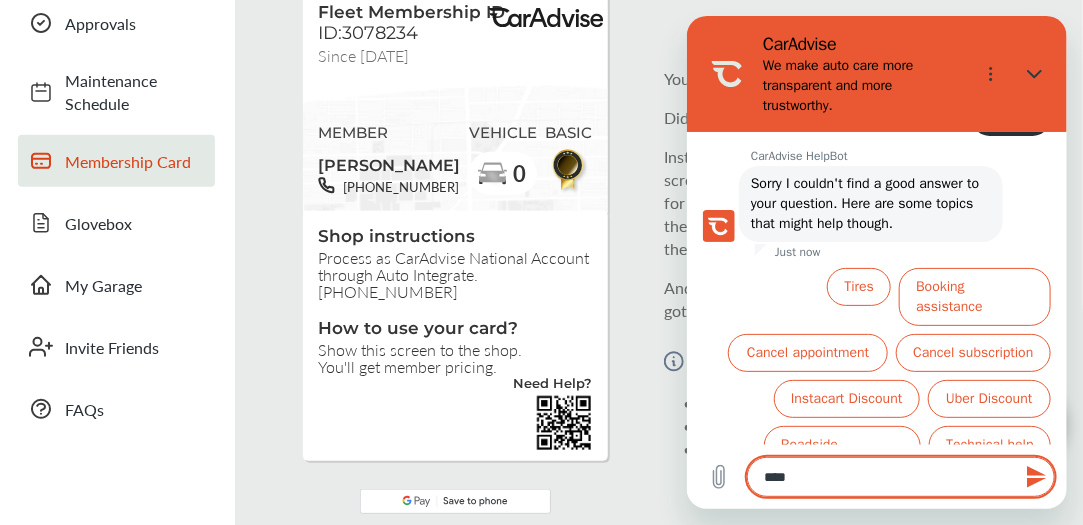 type 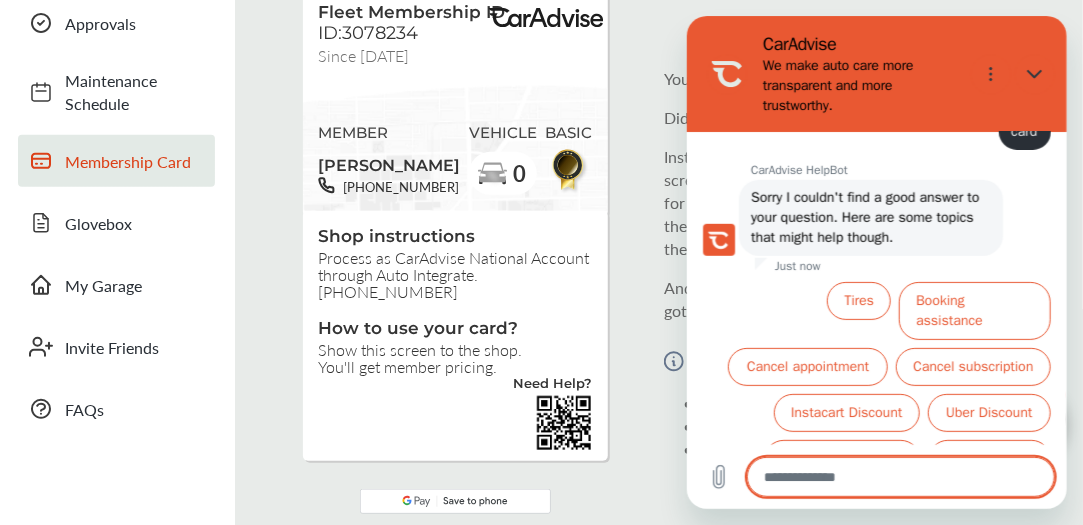 scroll, scrollTop: 416, scrollLeft: 0, axis: vertical 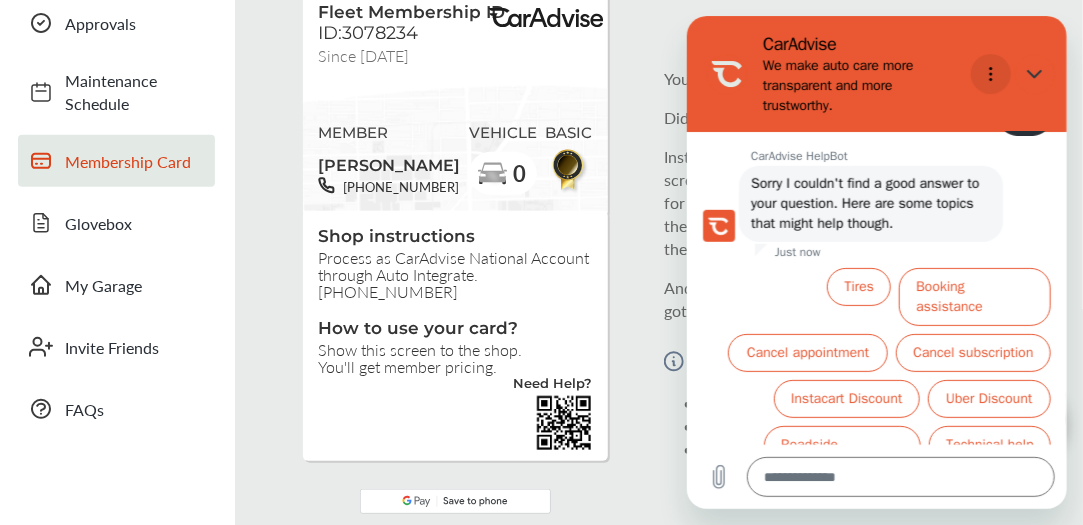 click 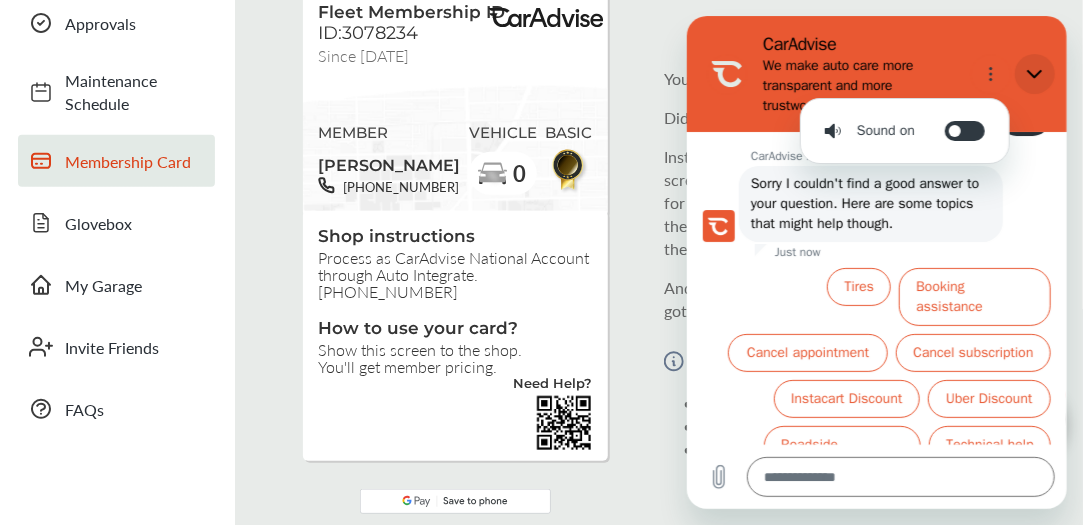 click 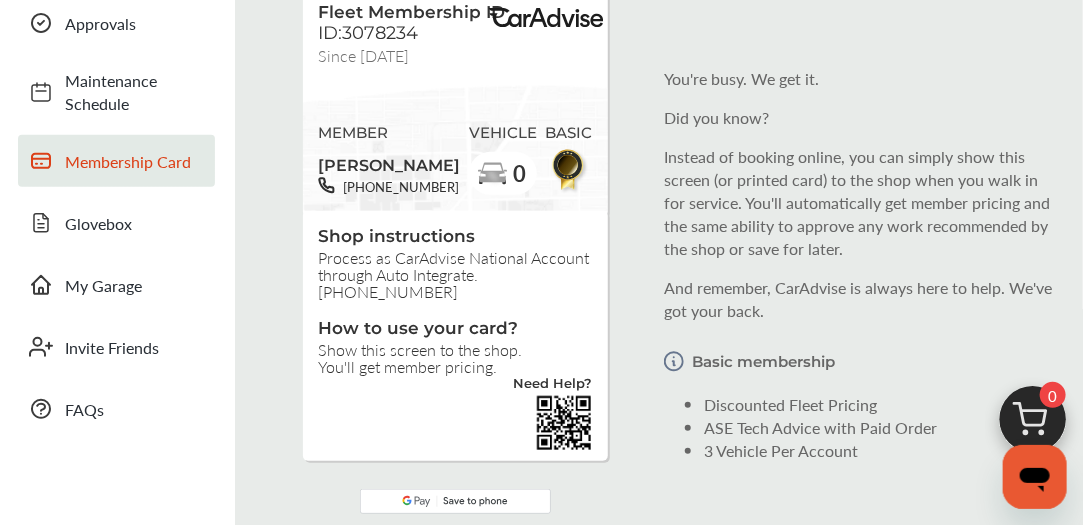 scroll, scrollTop: 396, scrollLeft: 0, axis: vertical 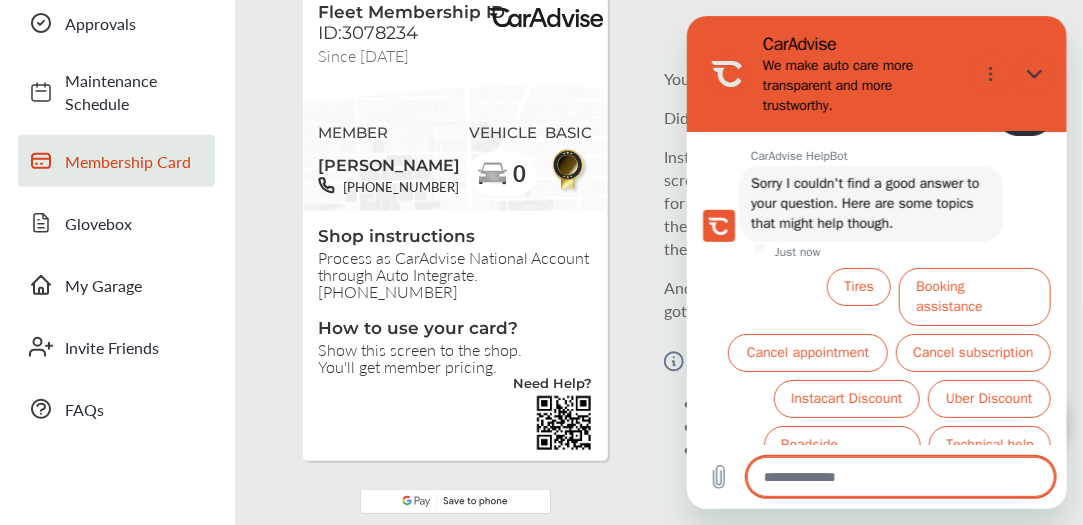 type on "*" 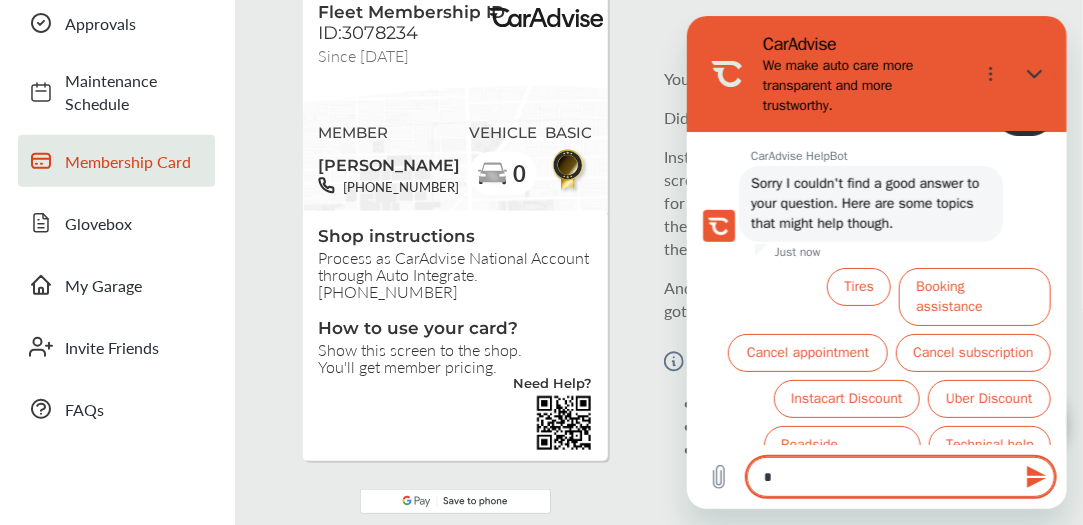 type on "**" 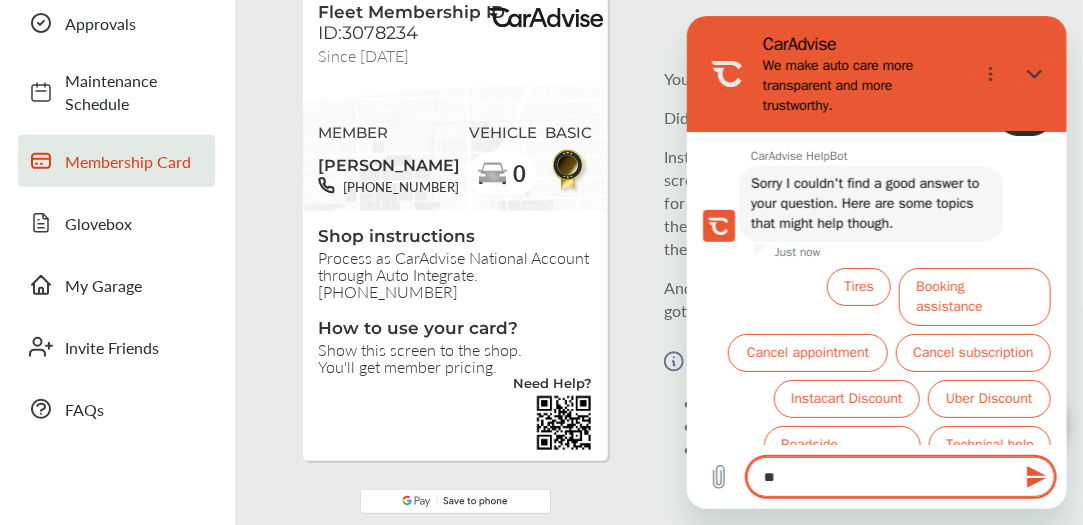 type on "***" 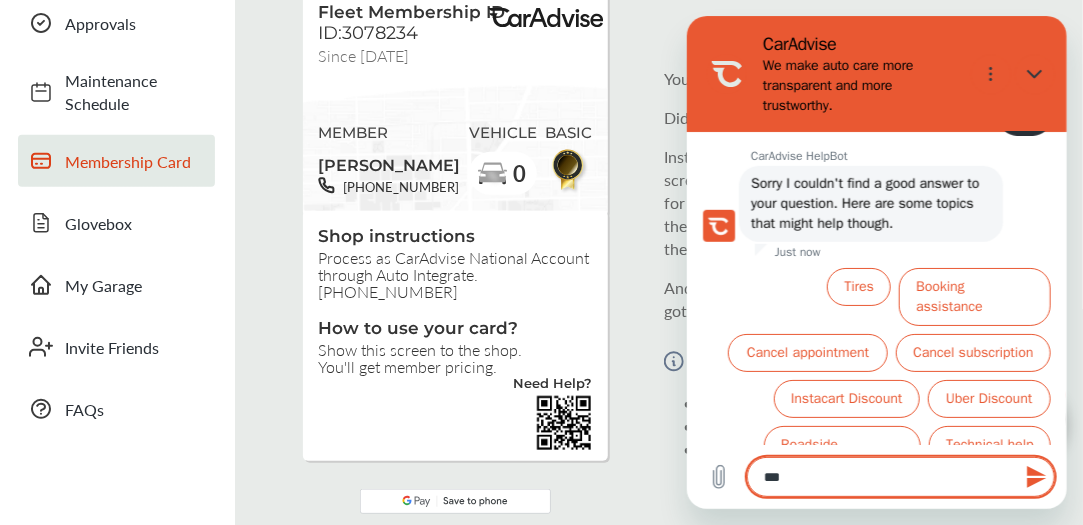 type on "****" 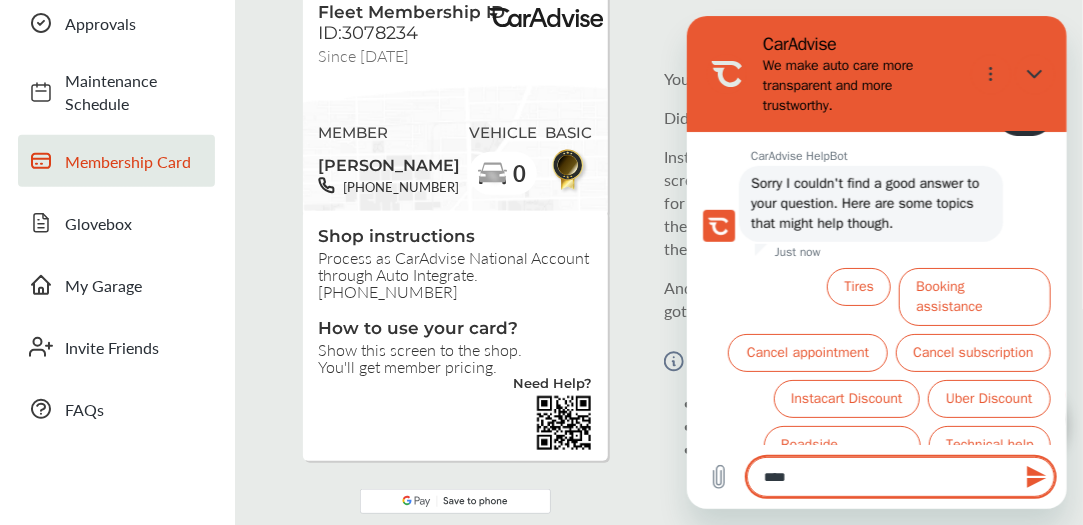 type 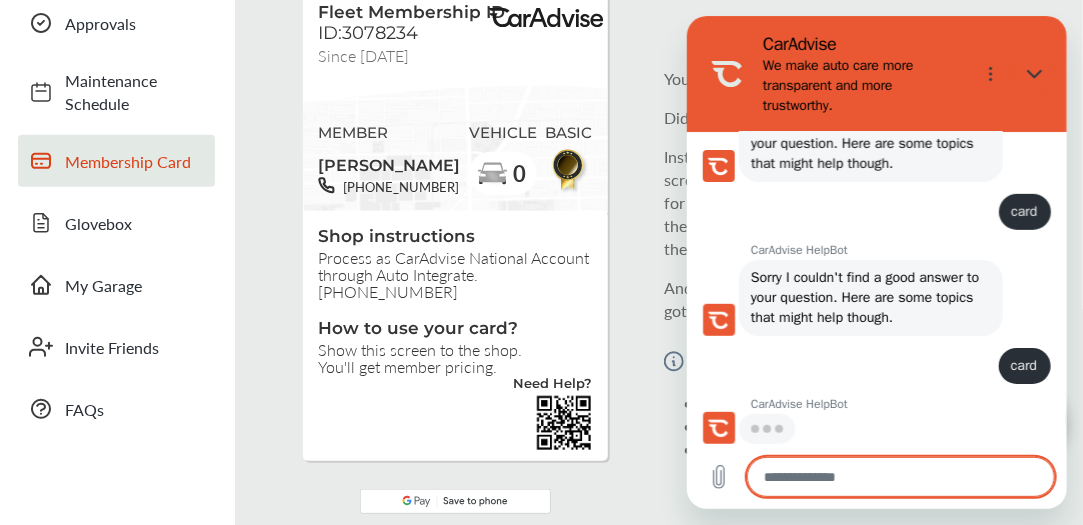 scroll, scrollTop: 321, scrollLeft: 0, axis: vertical 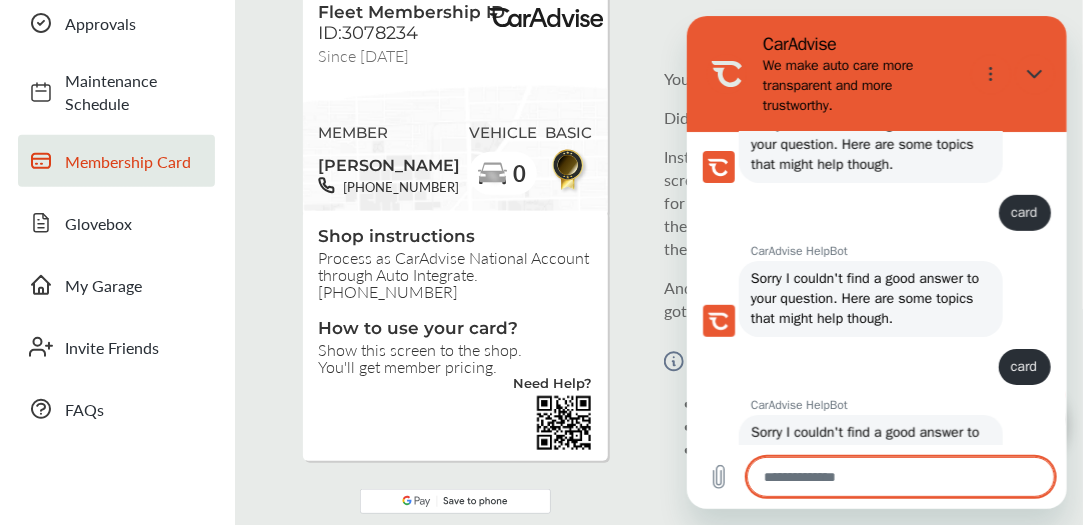 type on "*" 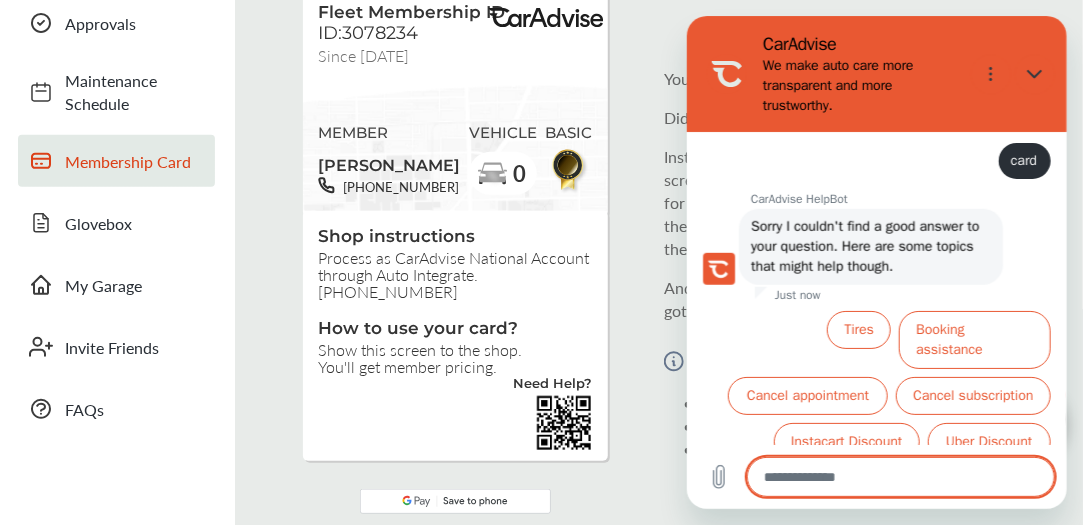 scroll, scrollTop: 570, scrollLeft: 0, axis: vertical 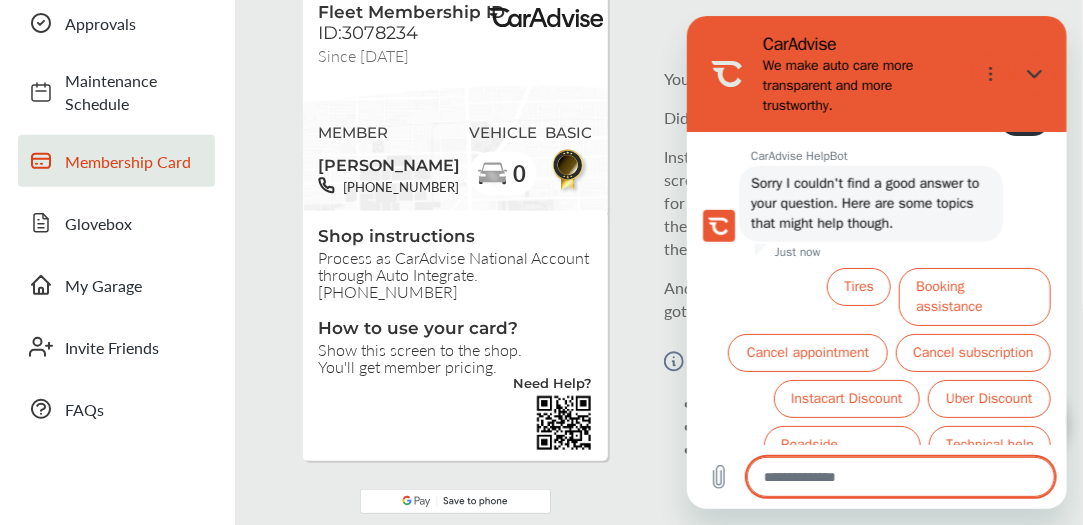 type on "*" 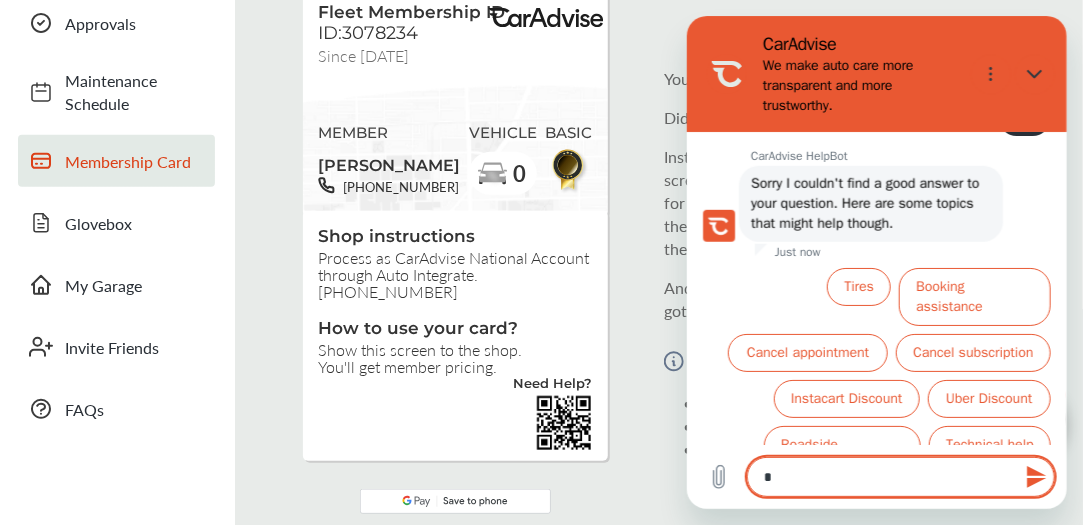 type on "**" 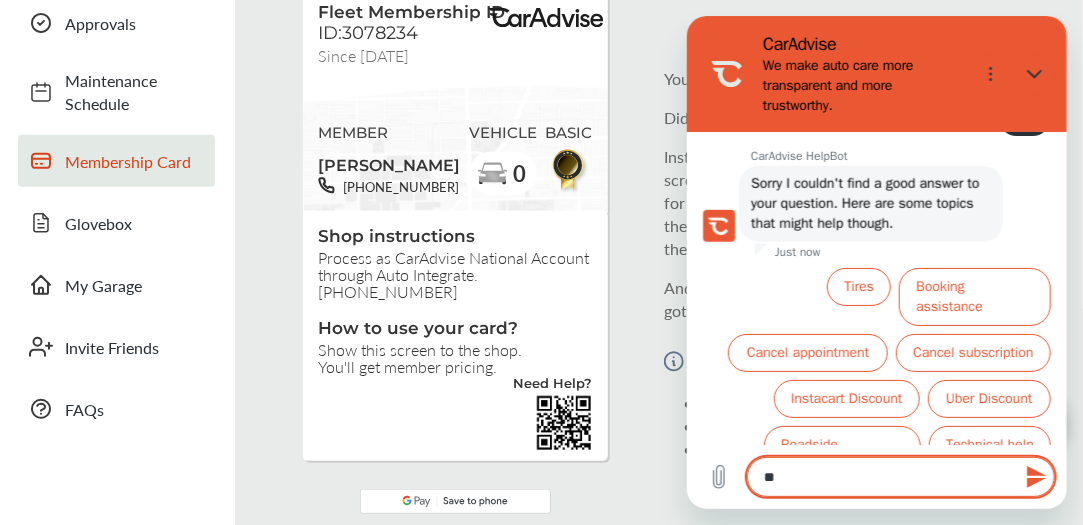type on "*" 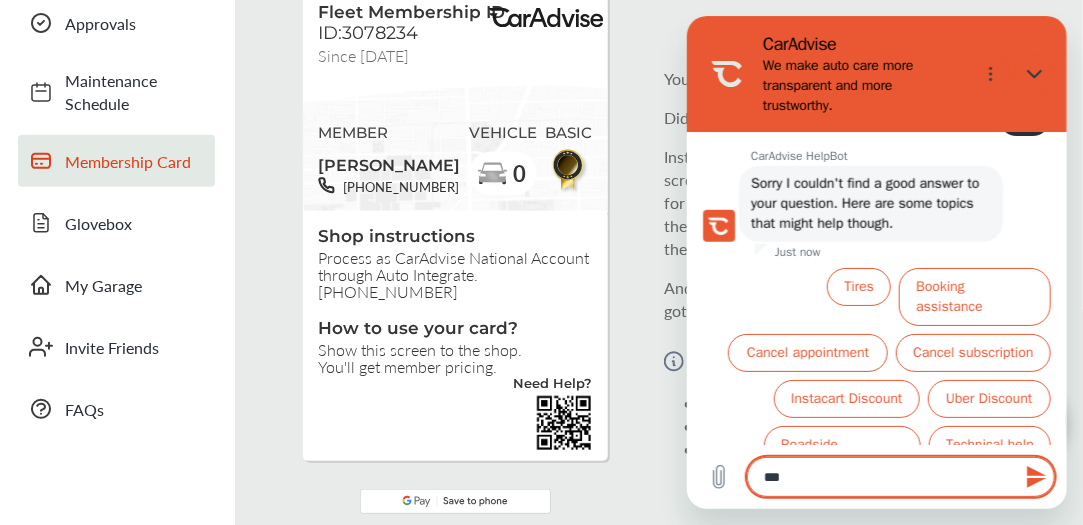 type on "****" 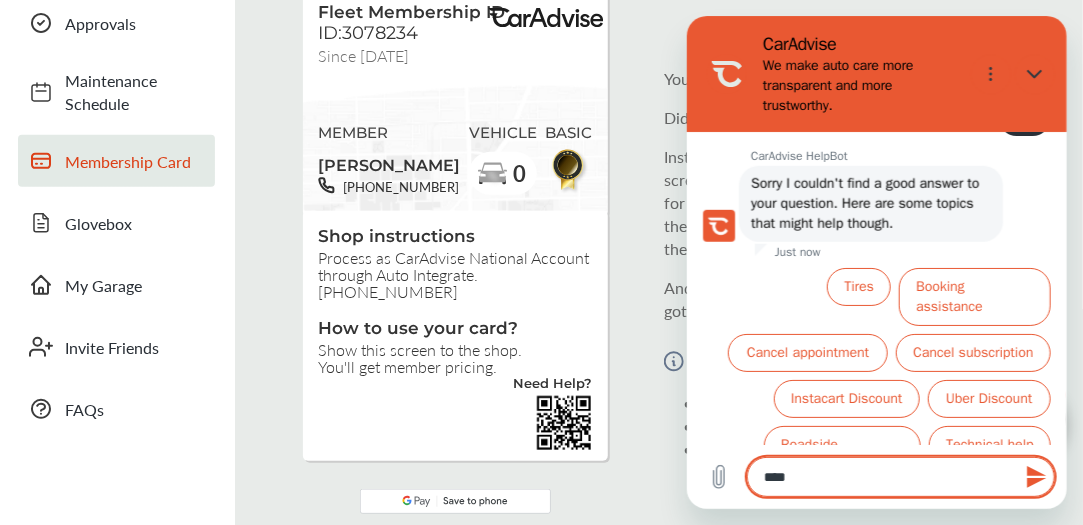 type on "*****" 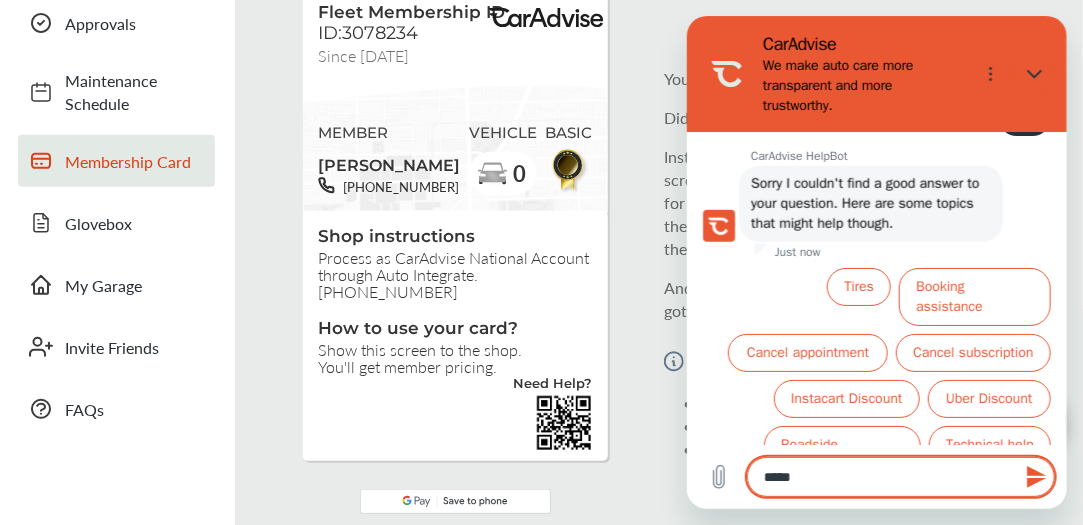 type on "*" 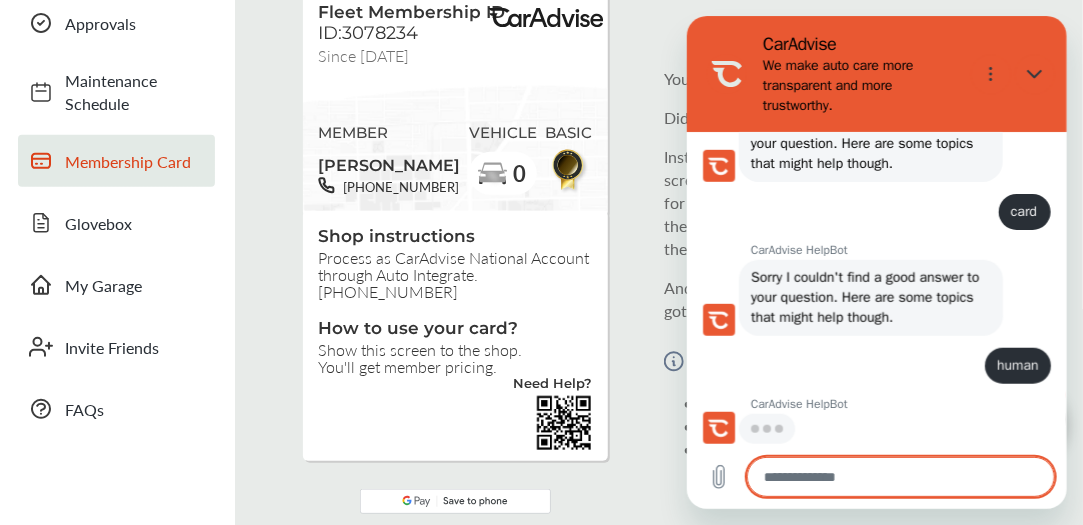 scroll, scrollTop: 476, scrollLeft: 0, axis: vertical 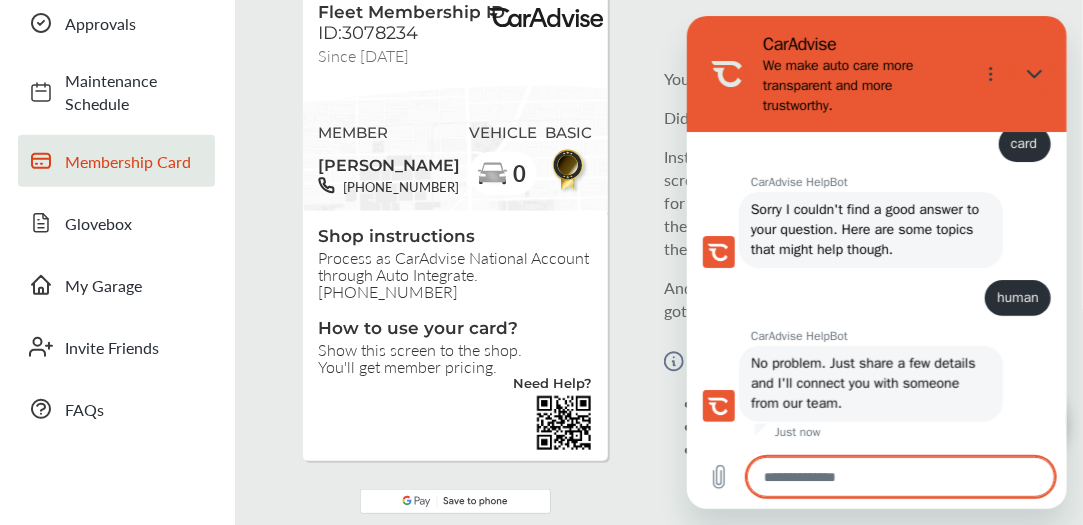 type on "*" 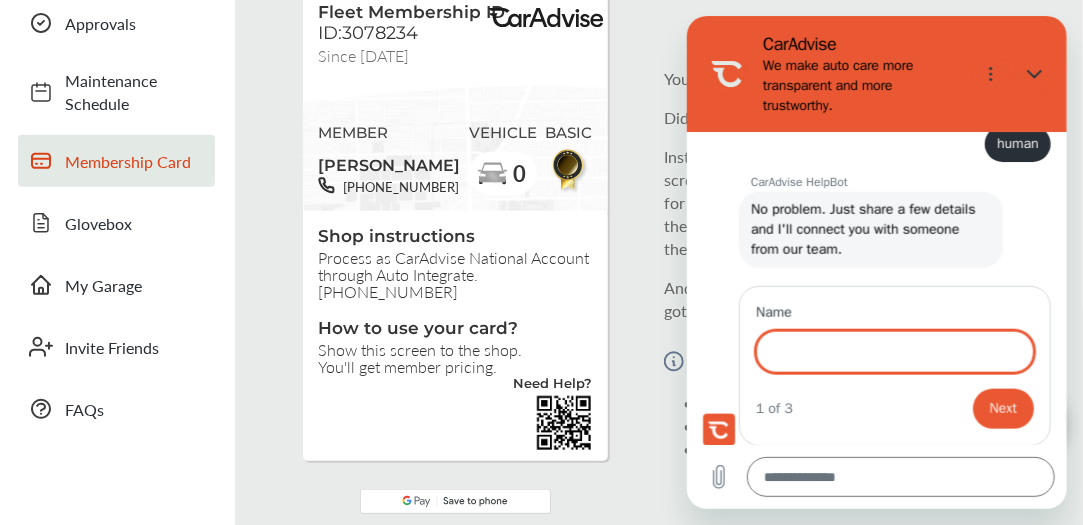scroll, scrollTop: 696, scrollLeft: 0, axis: vertical 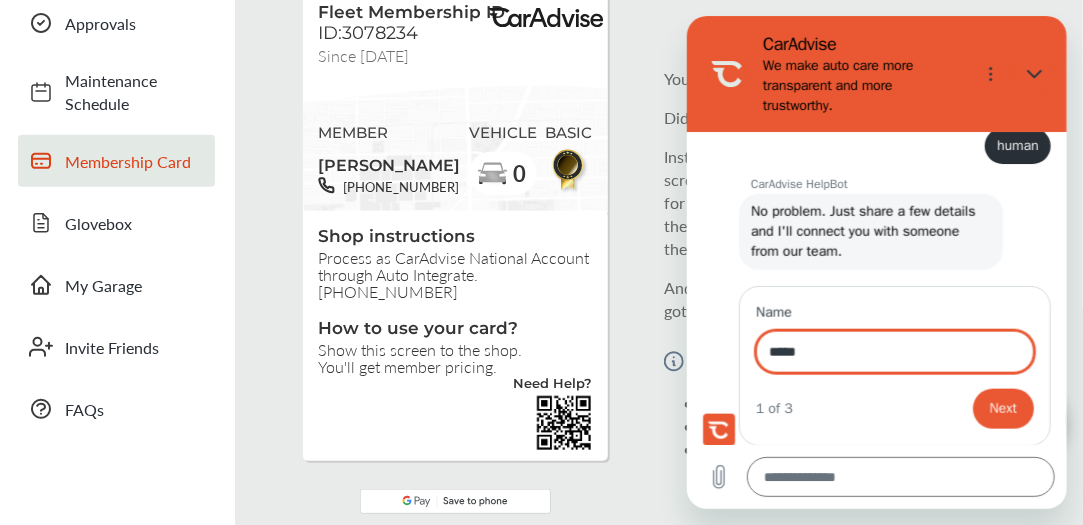 type on "*****" 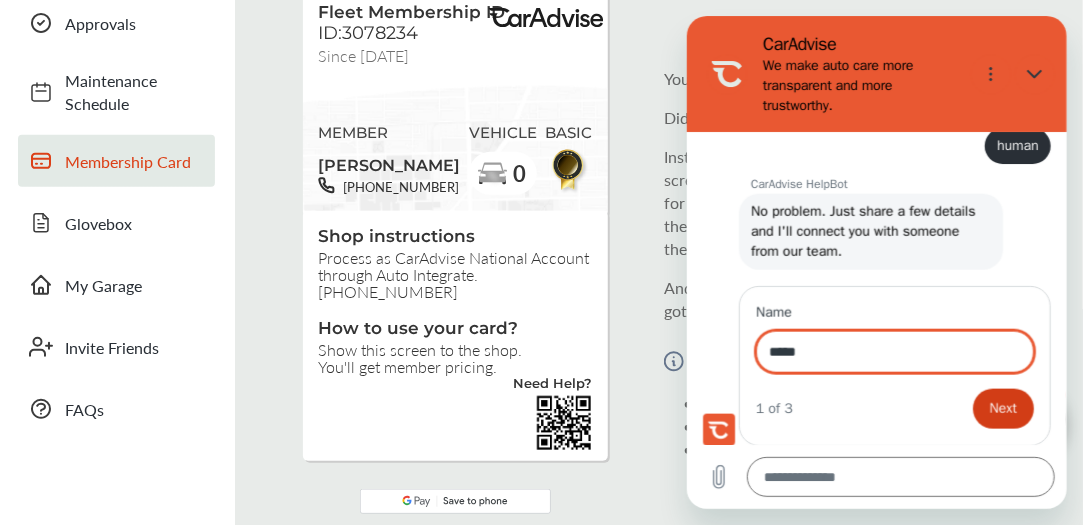 click on "Next" at bounding box center (1002, 409) 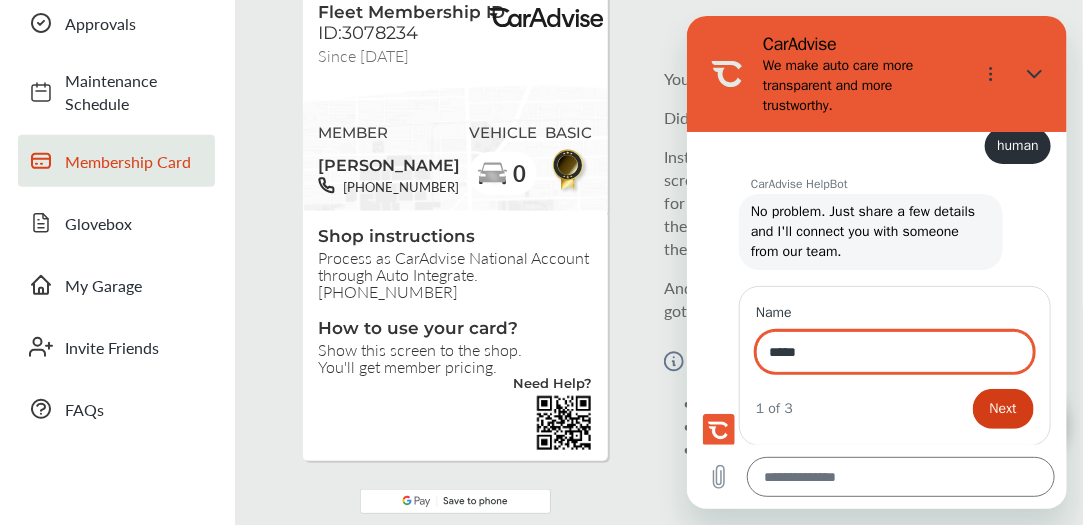 type on "*" 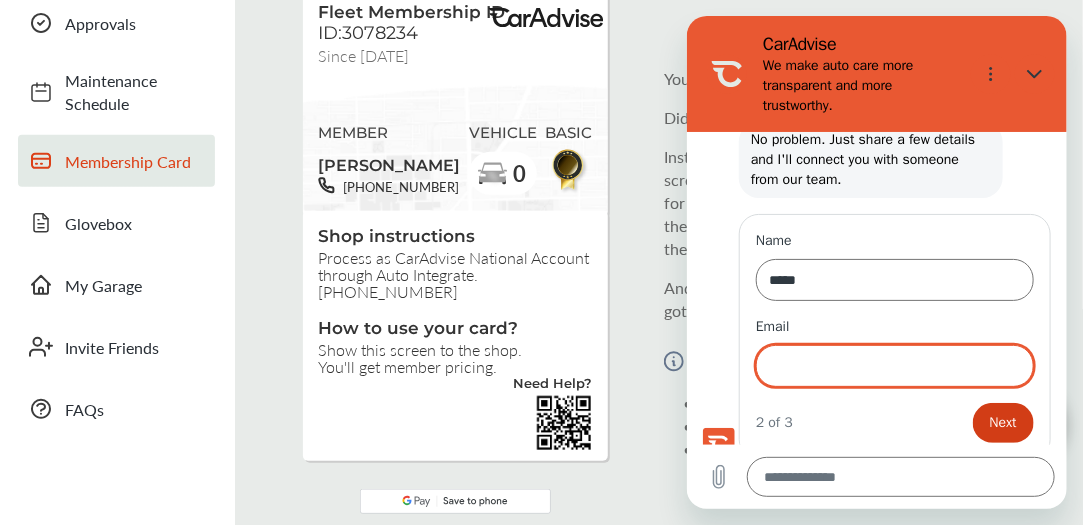 scroll, scrollTop: 781, scrollLeft: 0, axis: vertical 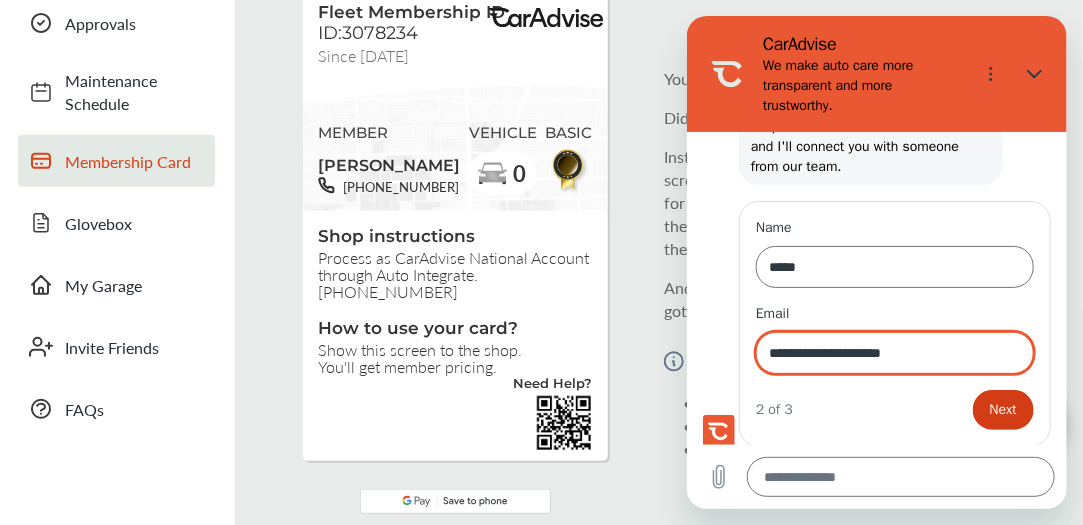 type on "**********" 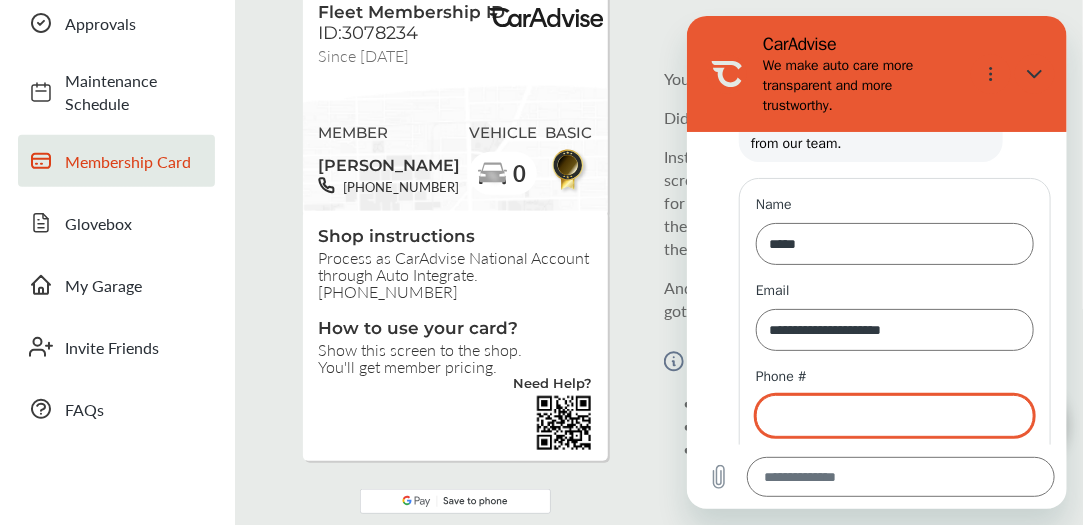 scroll, scrollTop: 866, scrollLeft: 0, axis: vertical 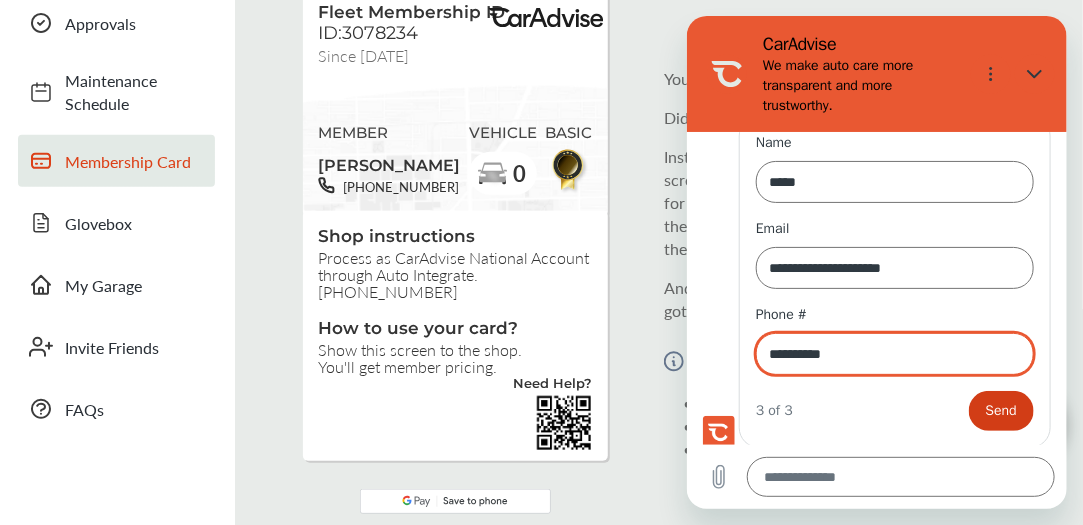 type on "**********" 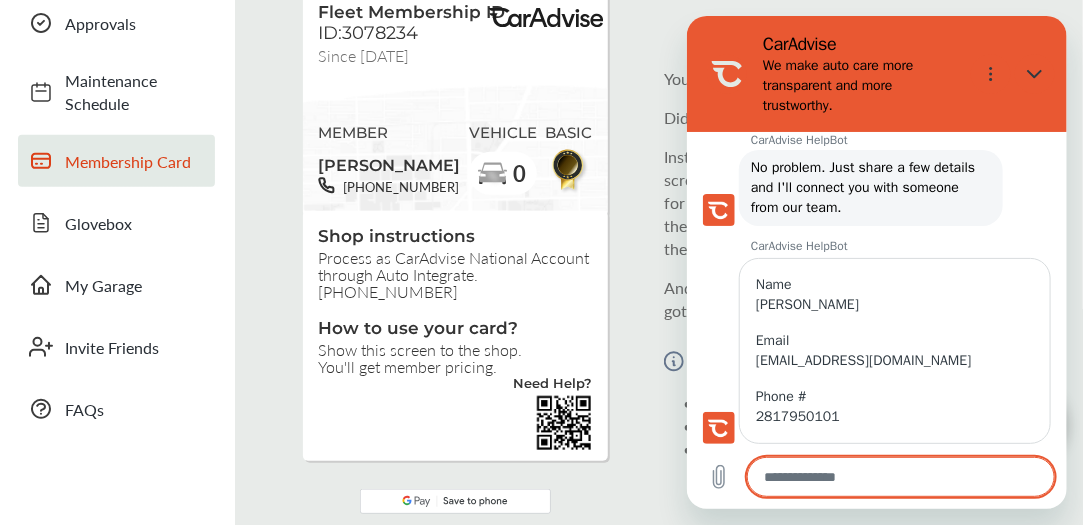 type on "*" 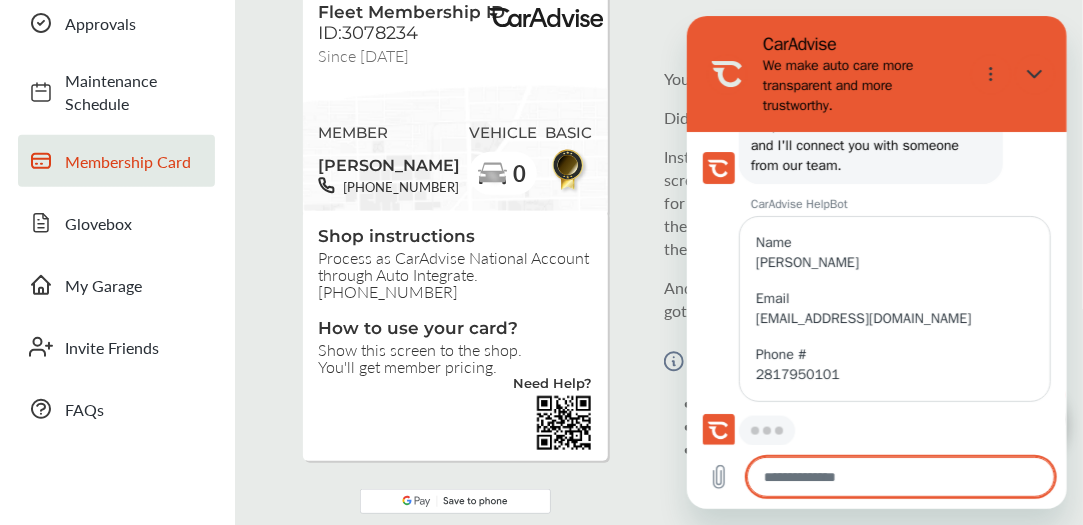 type on "*" 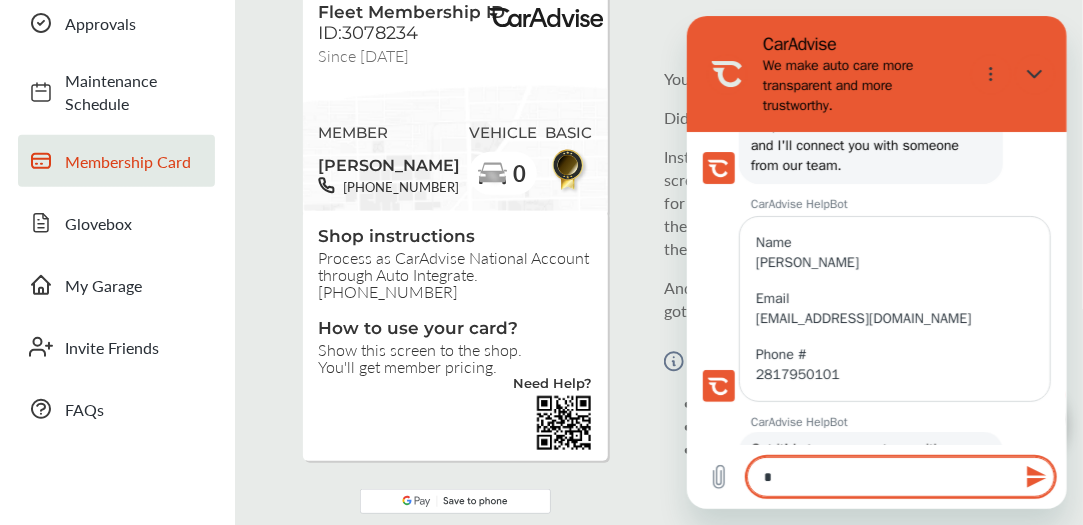 type on "*" 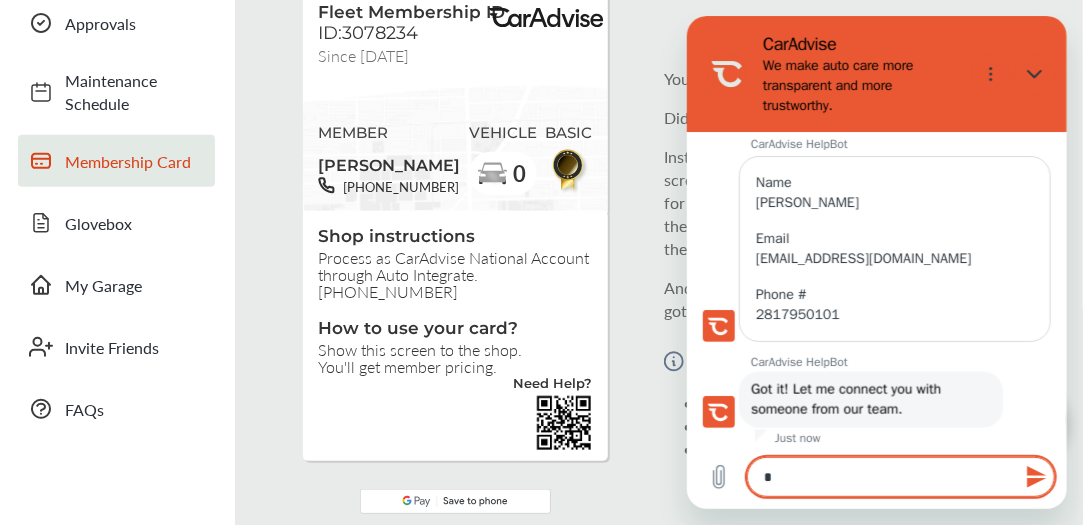 type 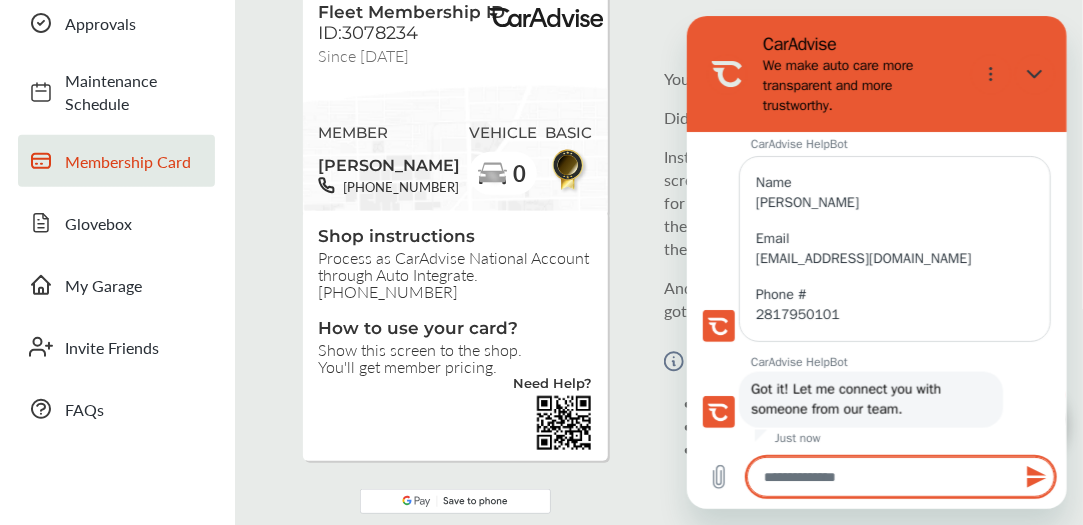 scroll, scrollTop: 846, scrollLeft: 0, axis: vertical 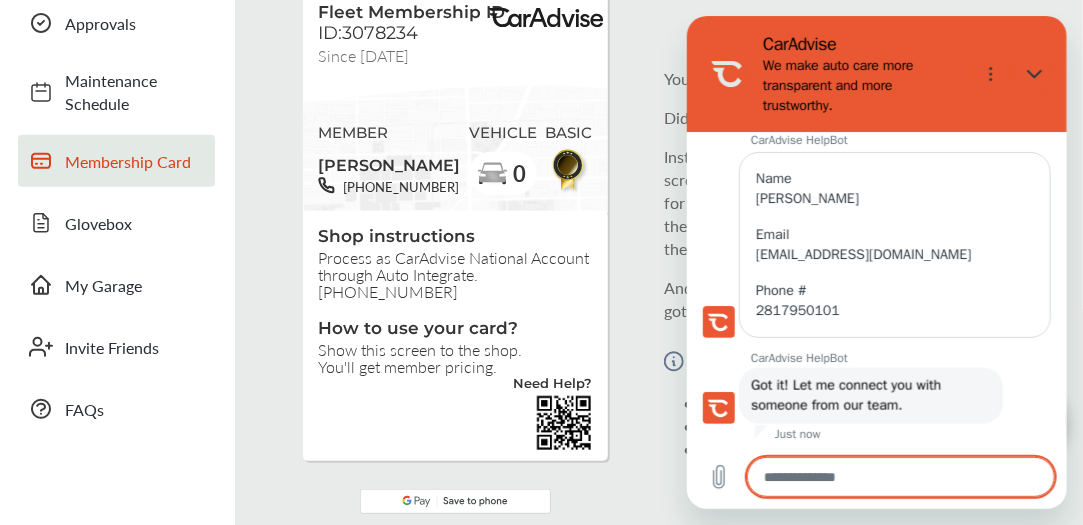 type on "*" 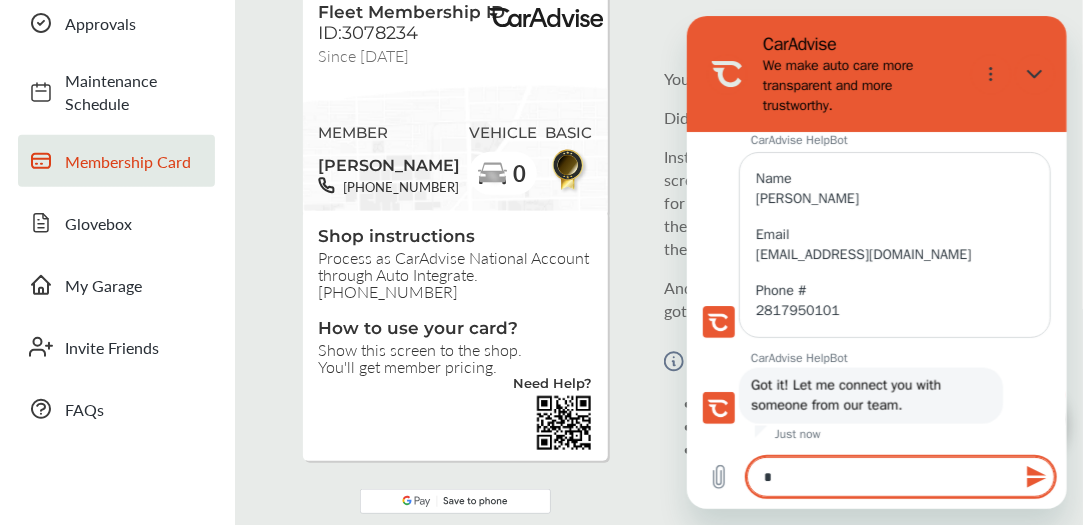 type on "**" 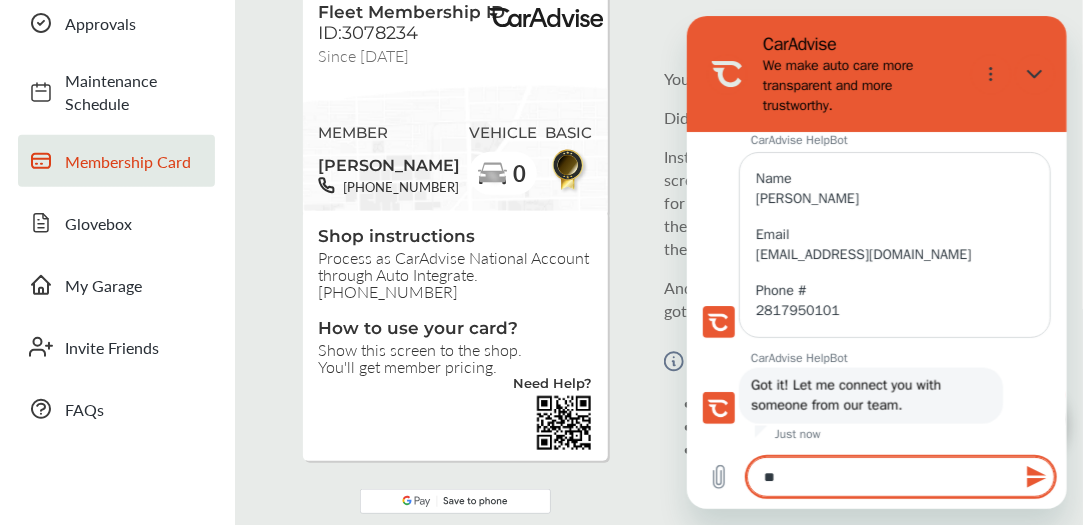 type on "***" 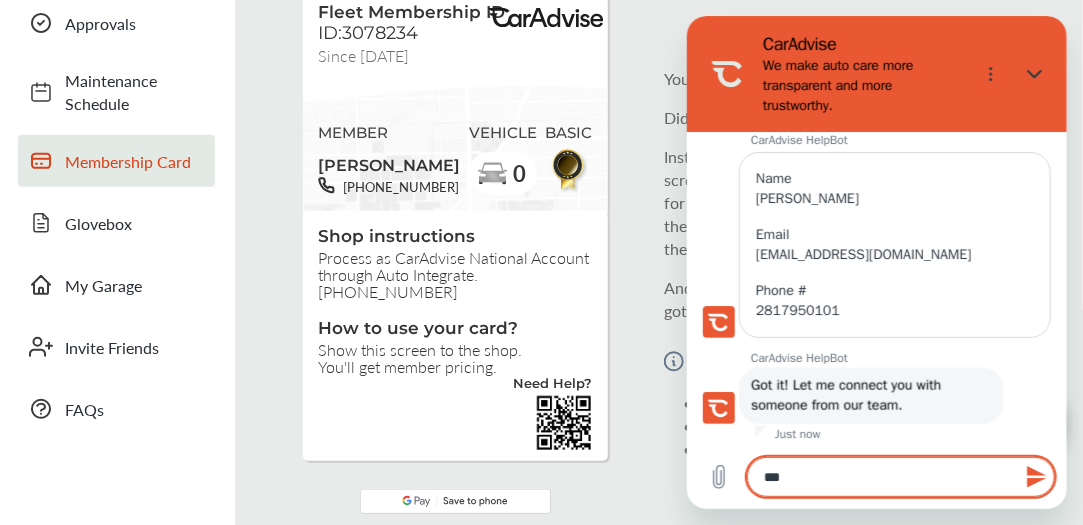 type on "*" 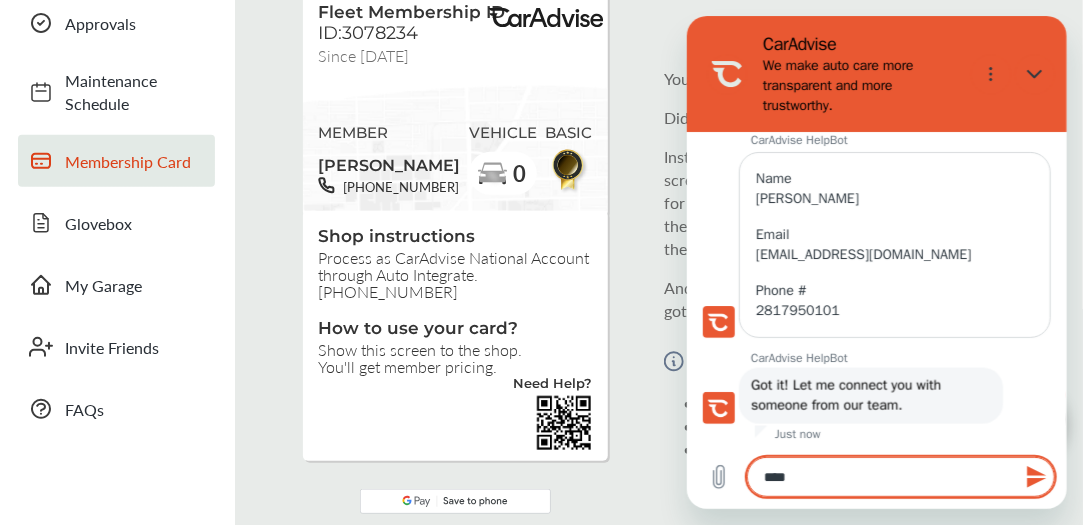 type on "*****" 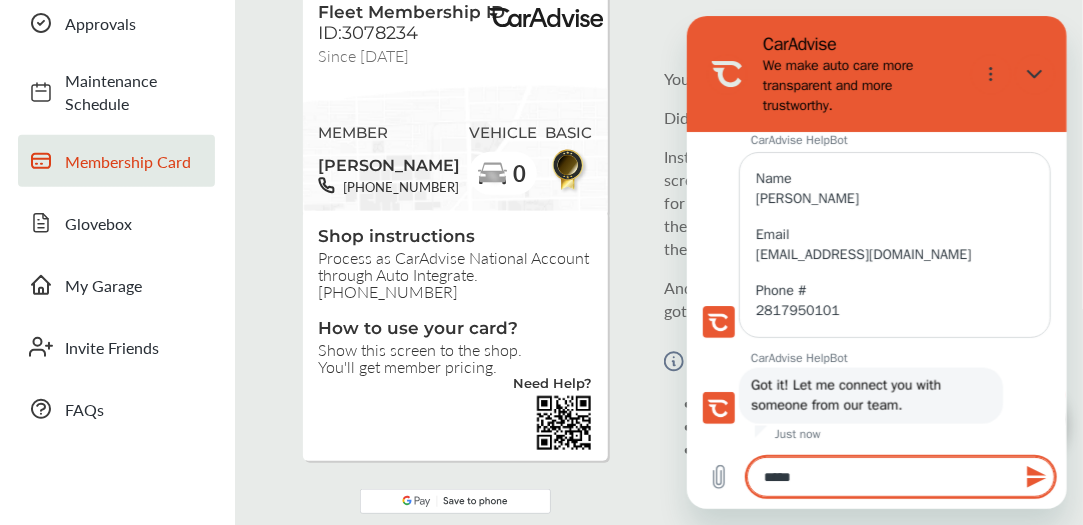 type on "******" 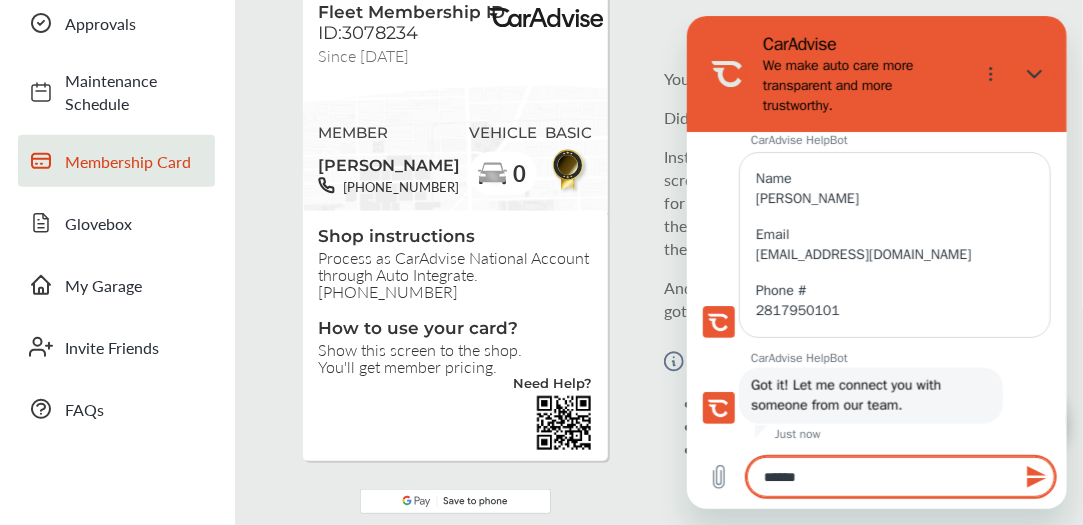 type on "******" 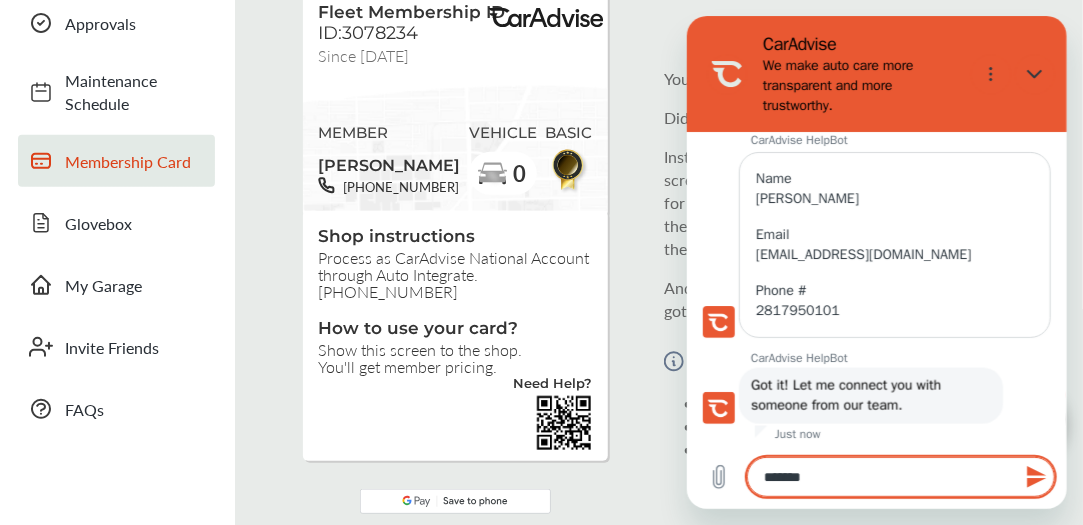 type on "********" 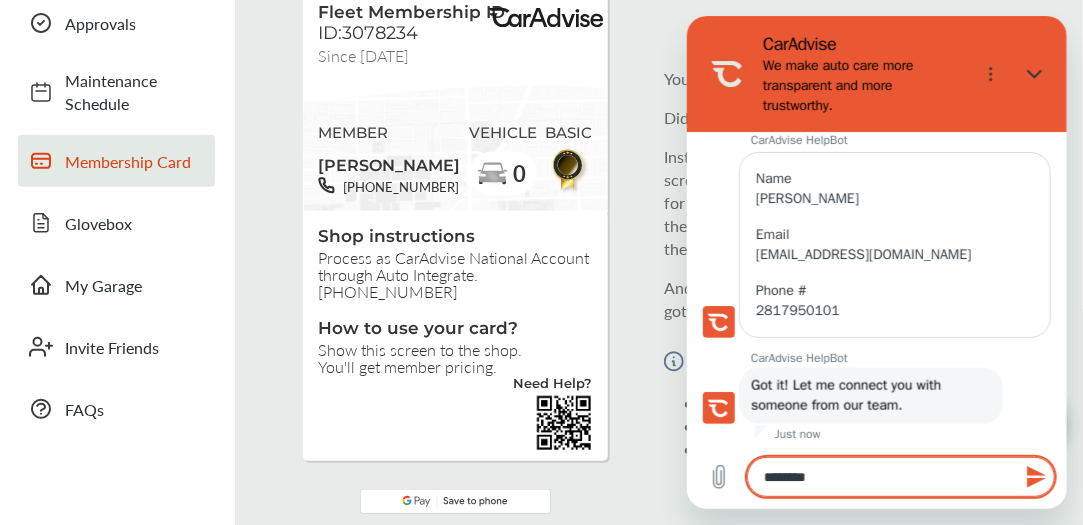 type on "********" 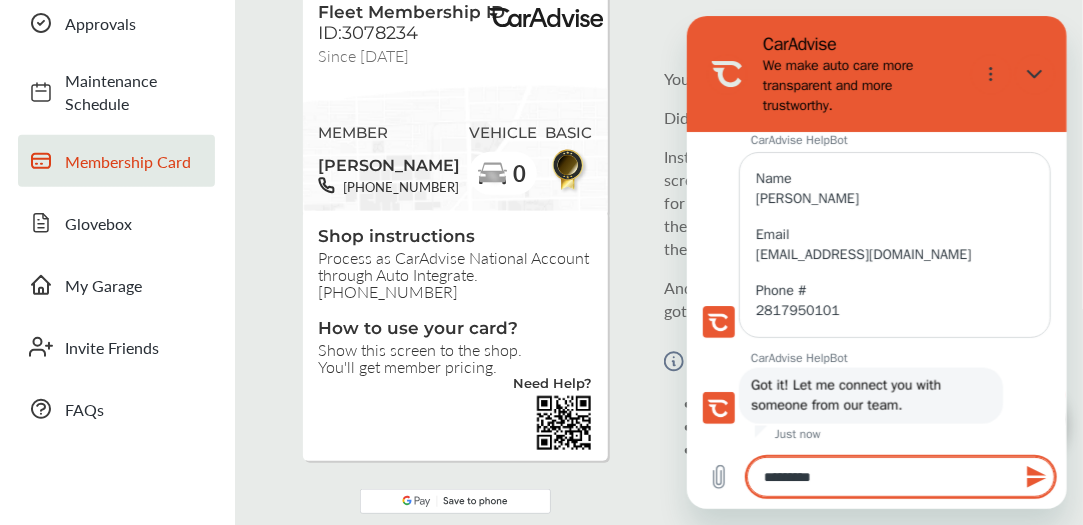 type on "**********" 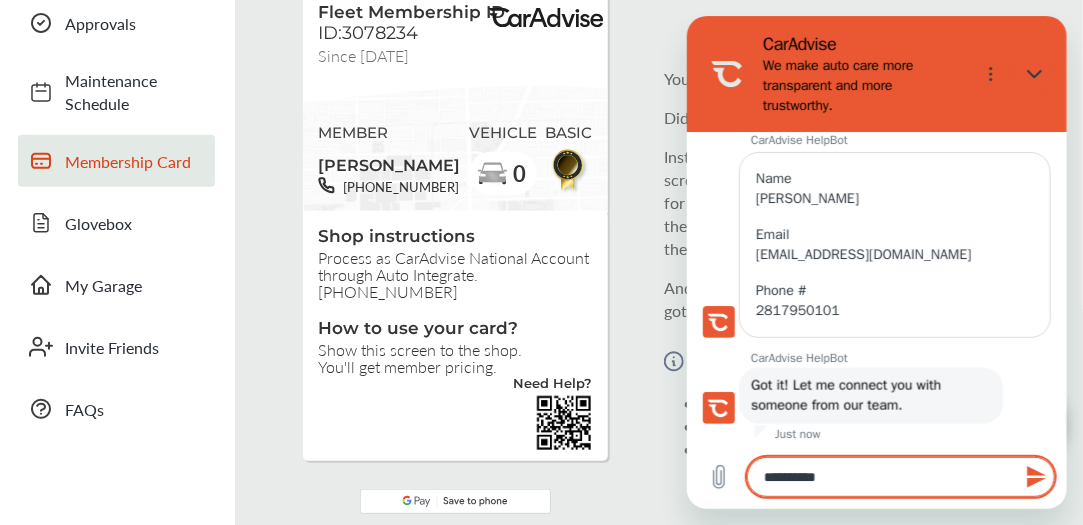 type on "**********" 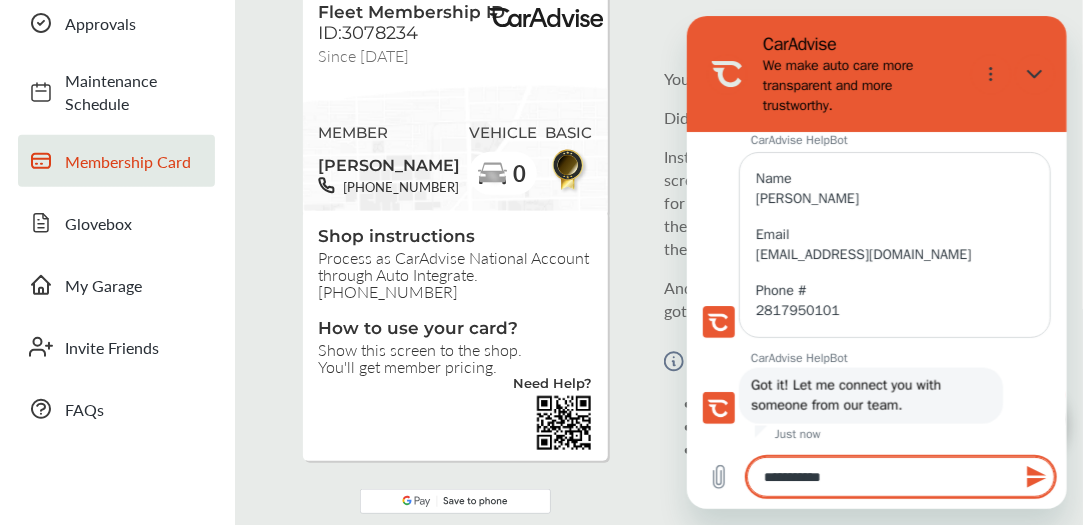 type on "**********" 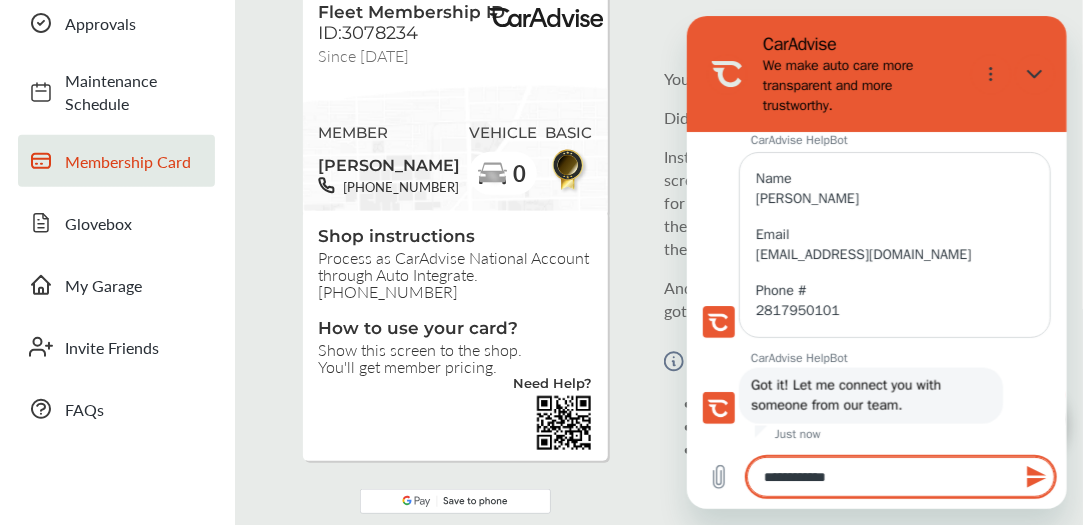 type on "**********" 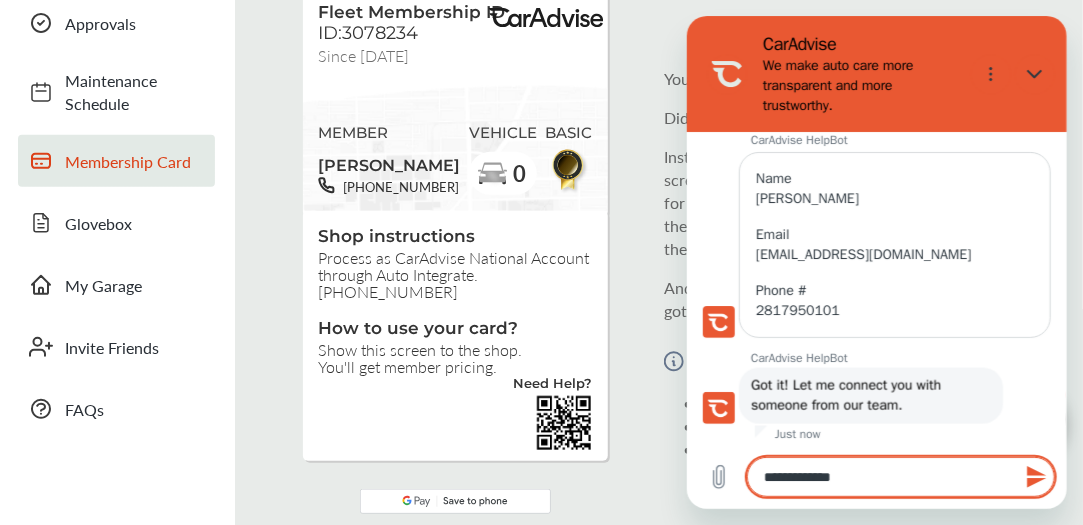 type on "**********" 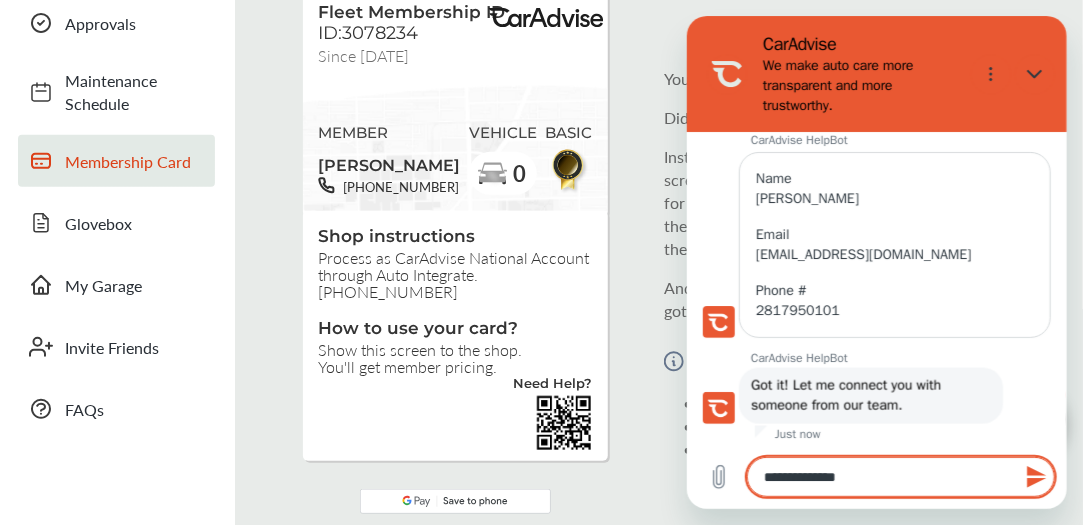 type on "**********" 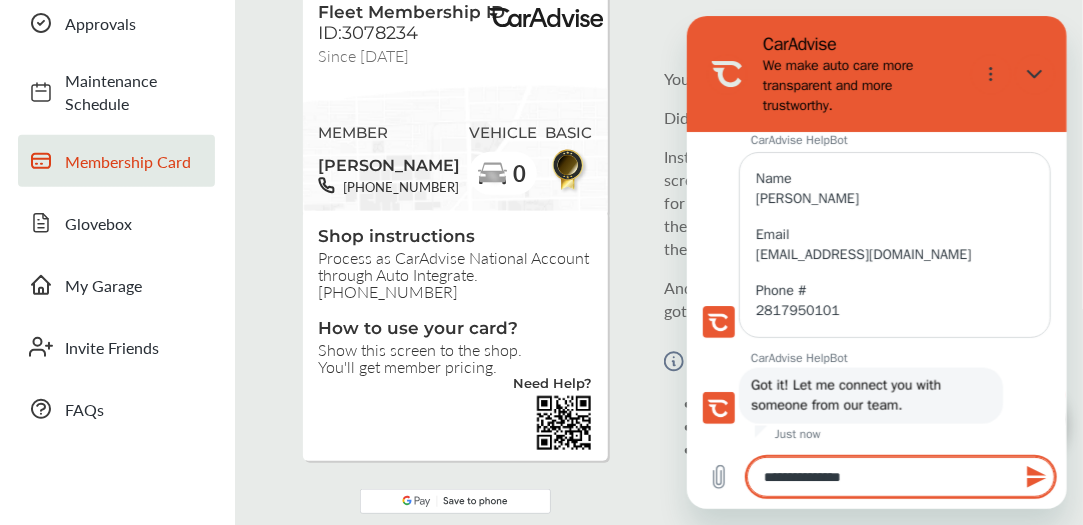 type on "**********" 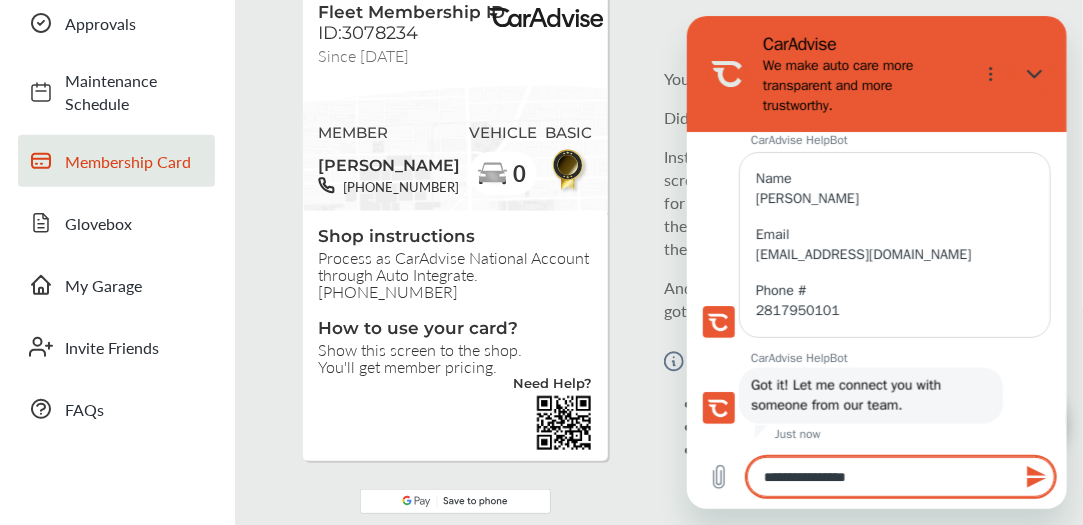 type on "**********" 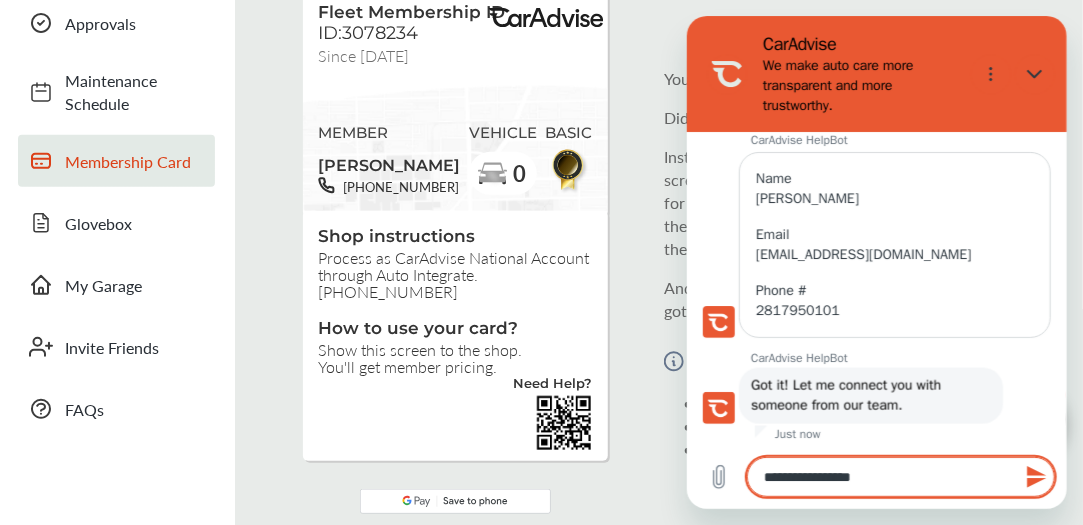 type on "**********" 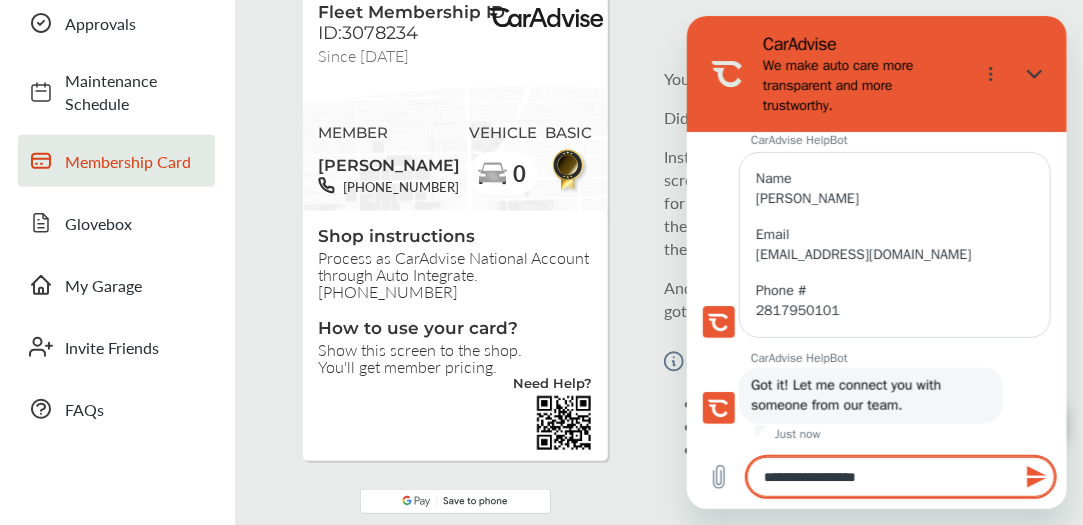 type on "**********" 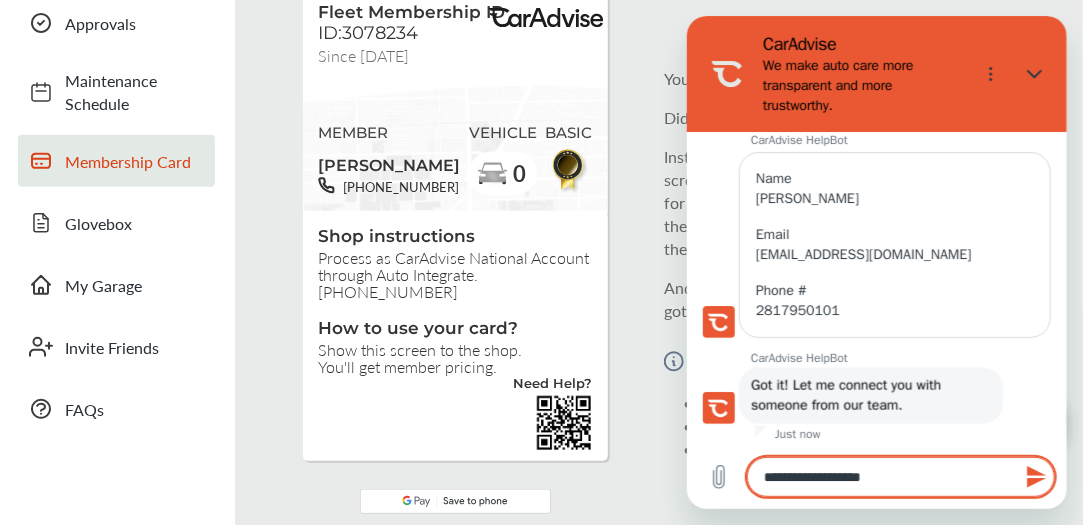 type on "**********" 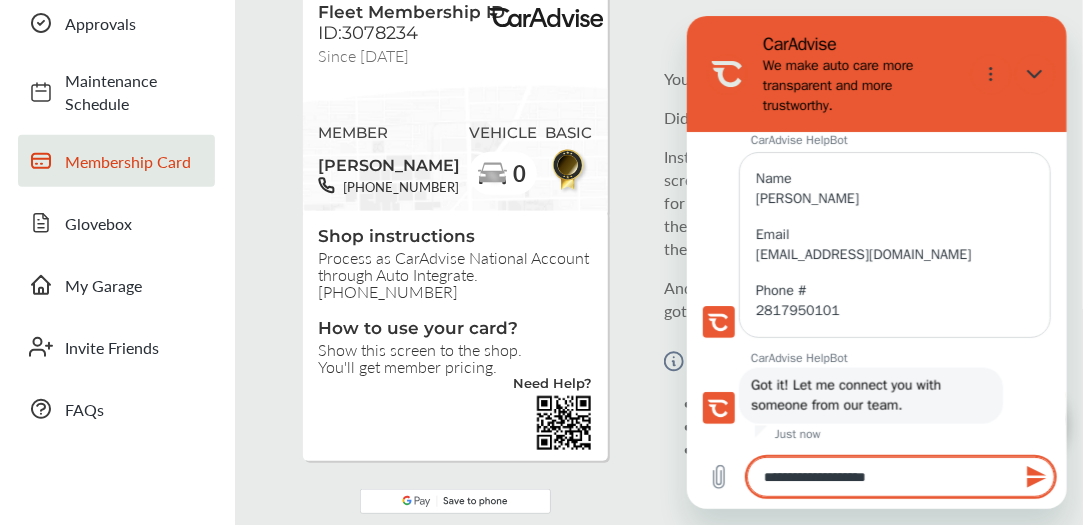 type on "*" 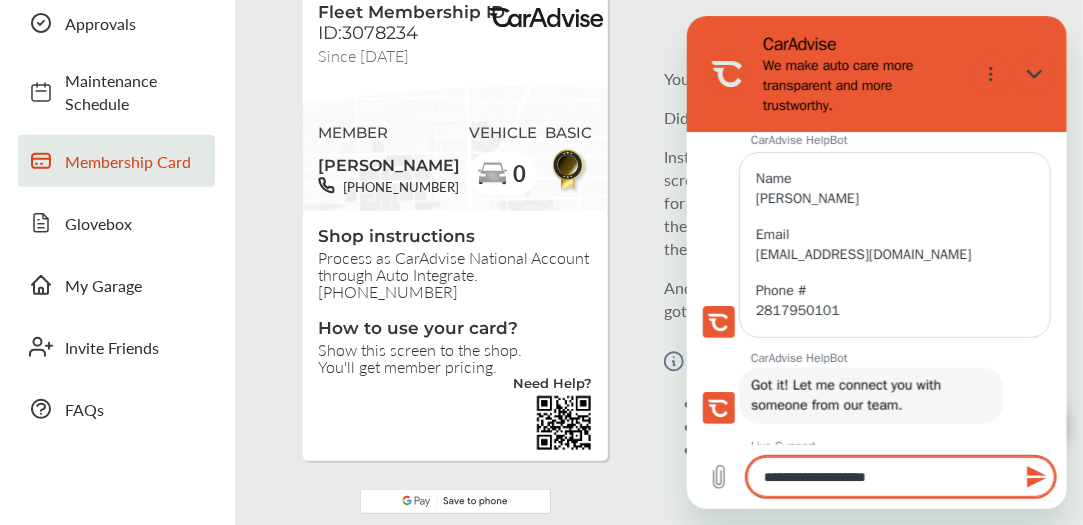 type on "**********" 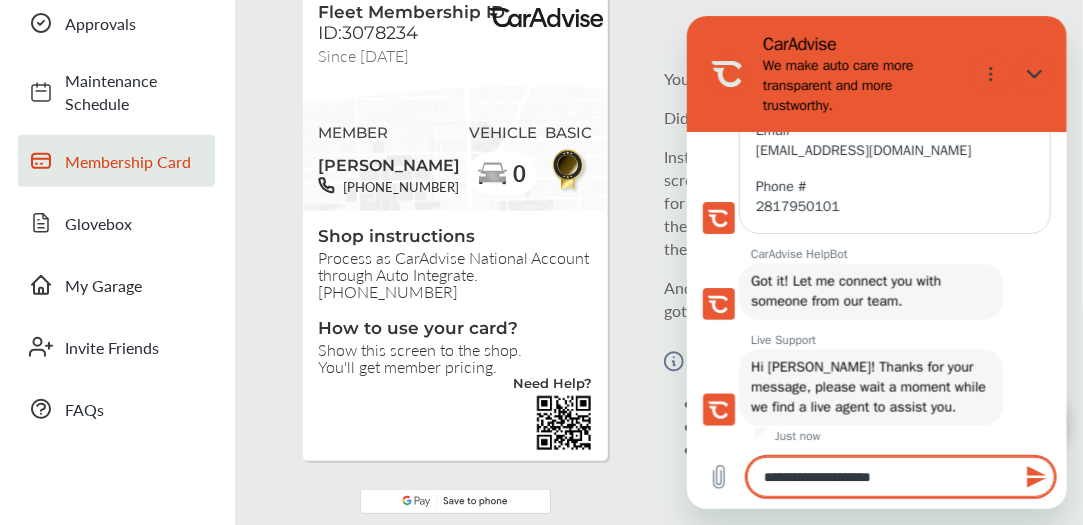 type on "**********" 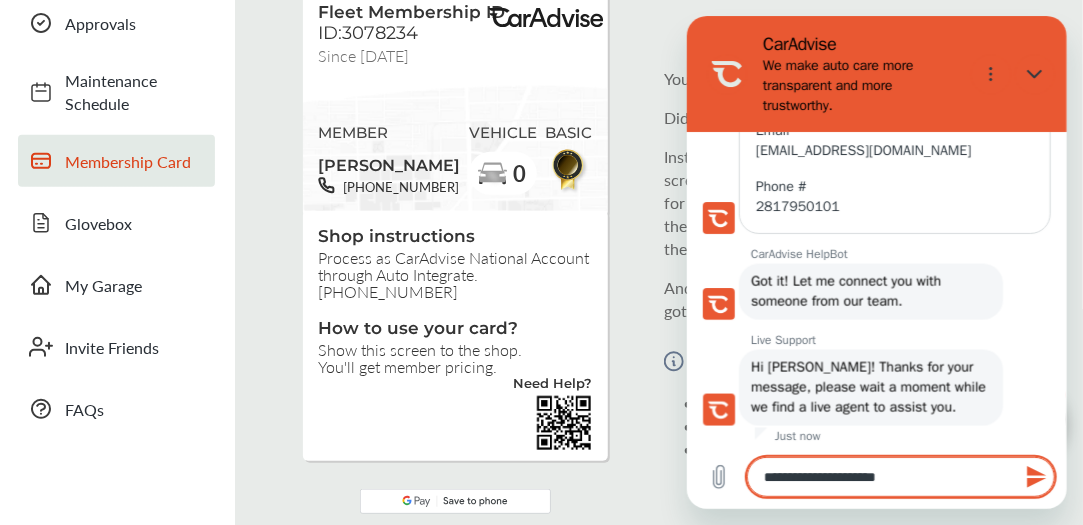 type on "**********" 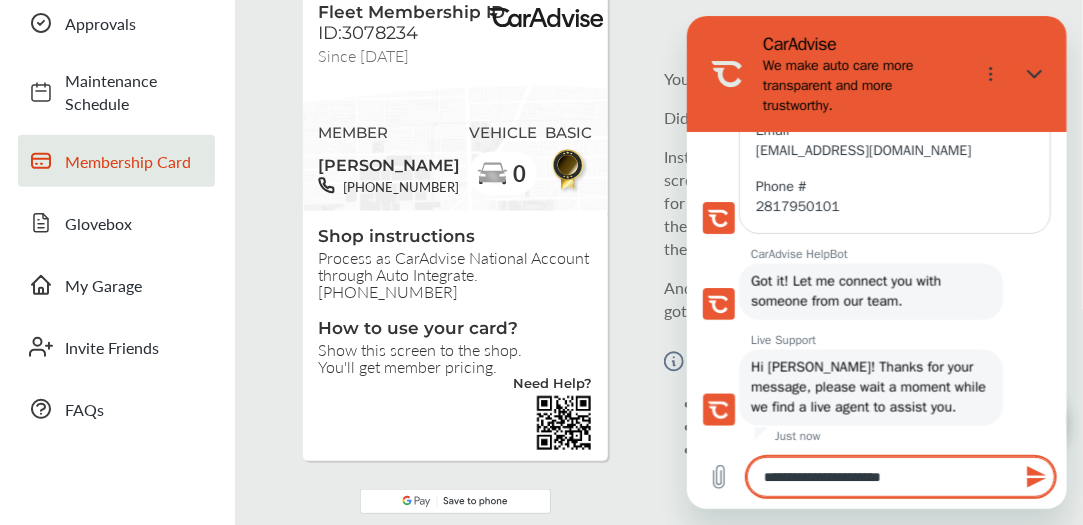 type on "**********" 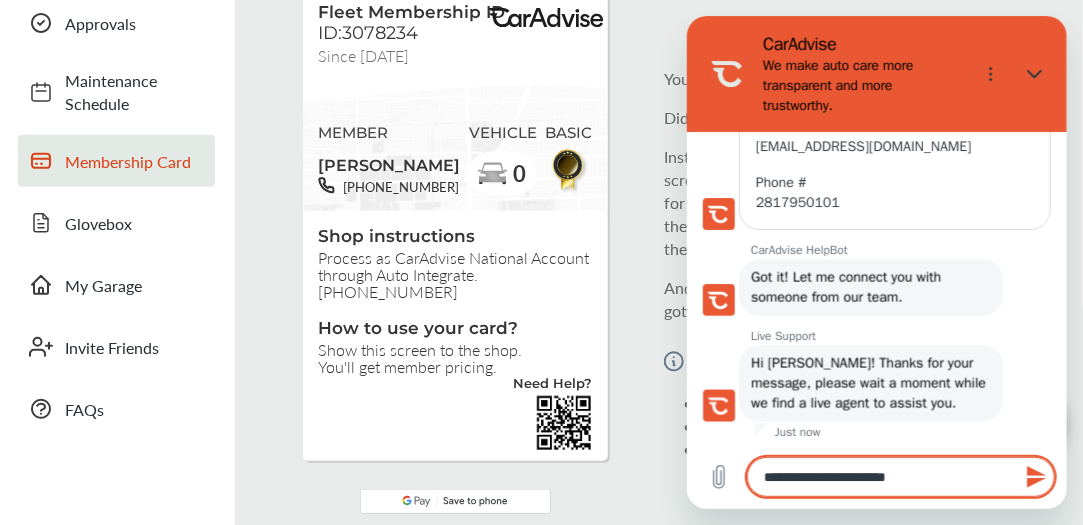 scroll, scrollTop: 973, scrollLeft: 0, axis: vertical 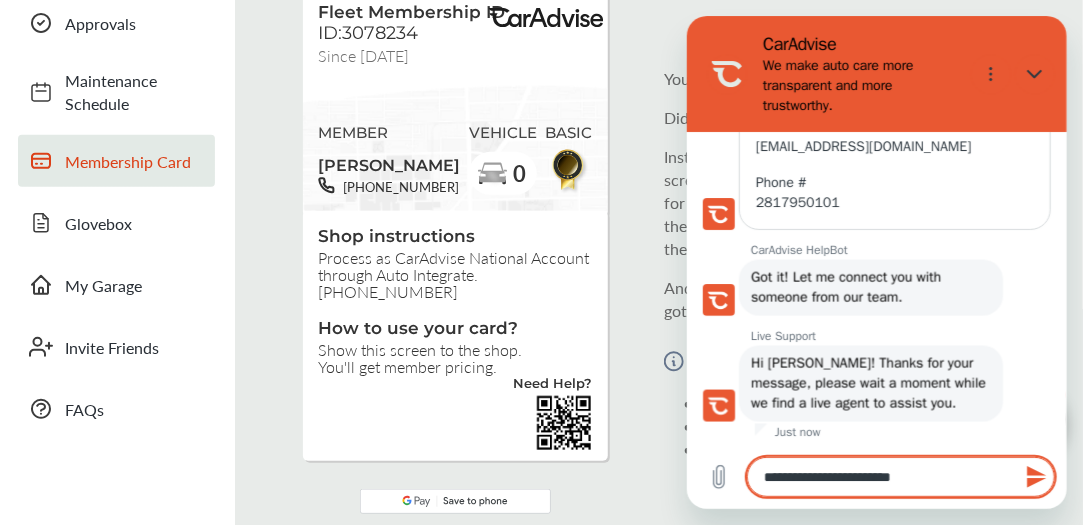 type on "**********" 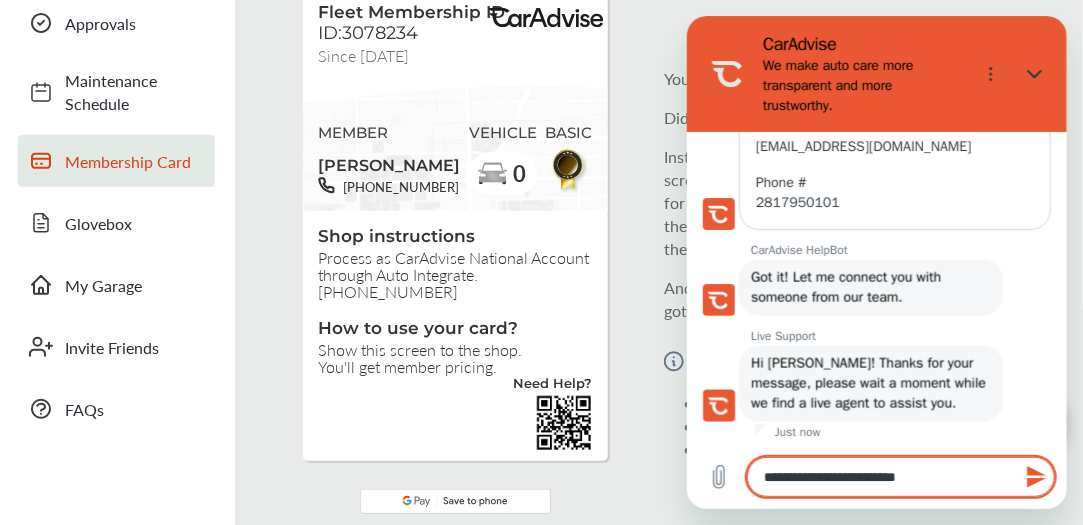 type on "*" 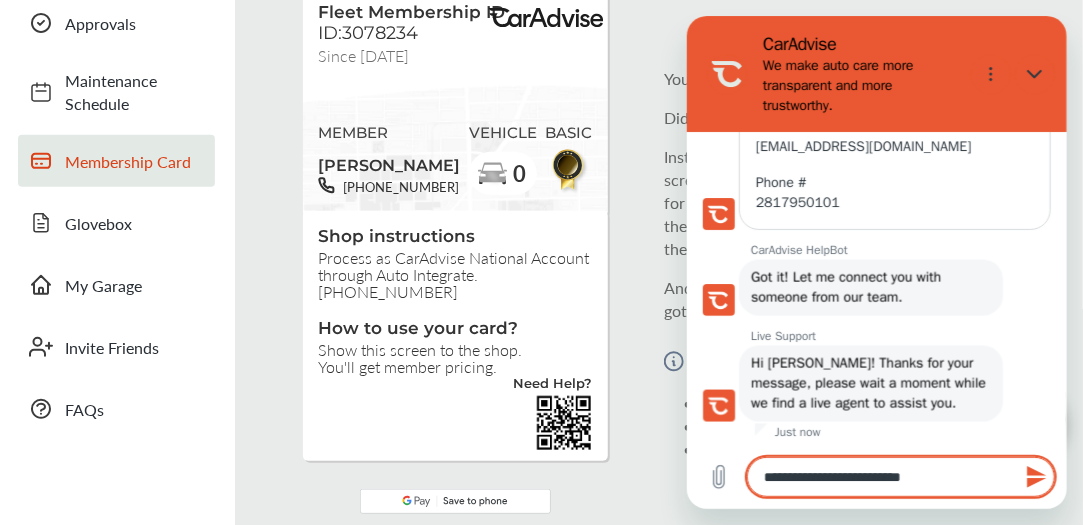 type on "**********" 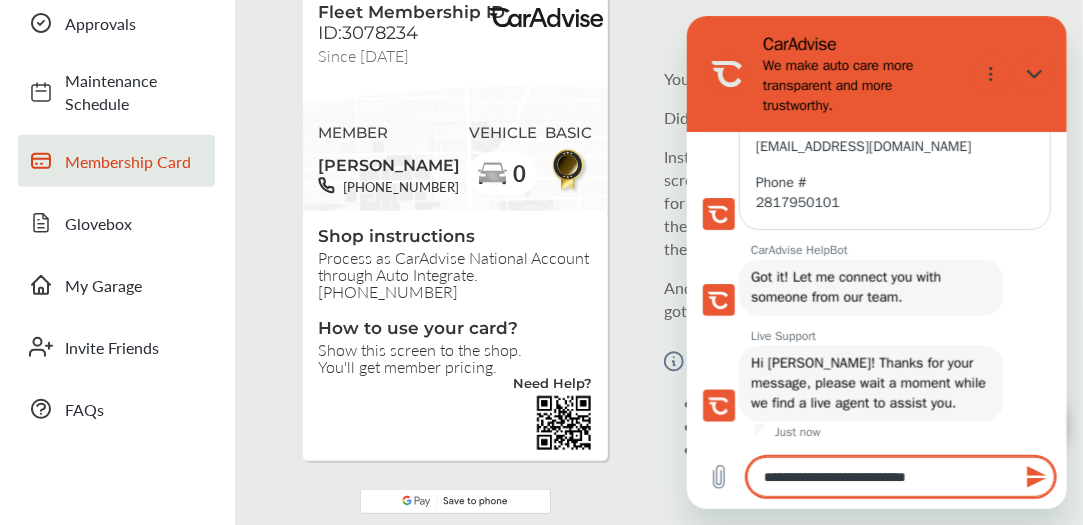 type on "**********" 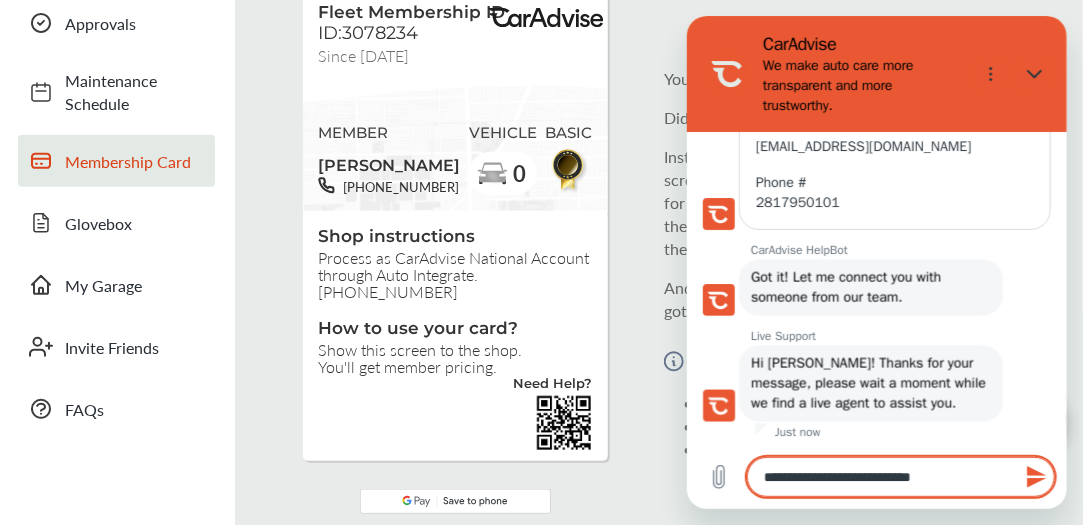 type on "**********" 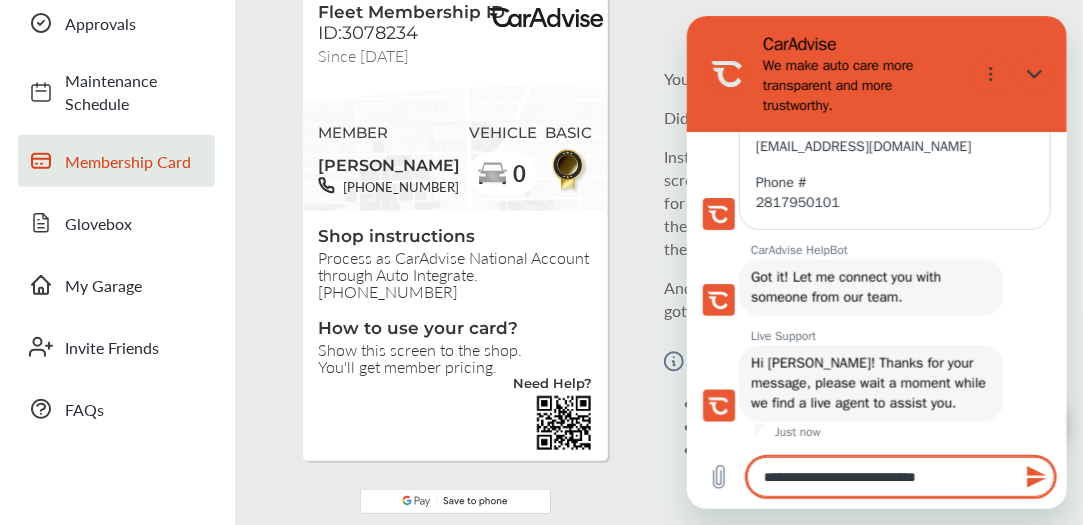 type on "*" 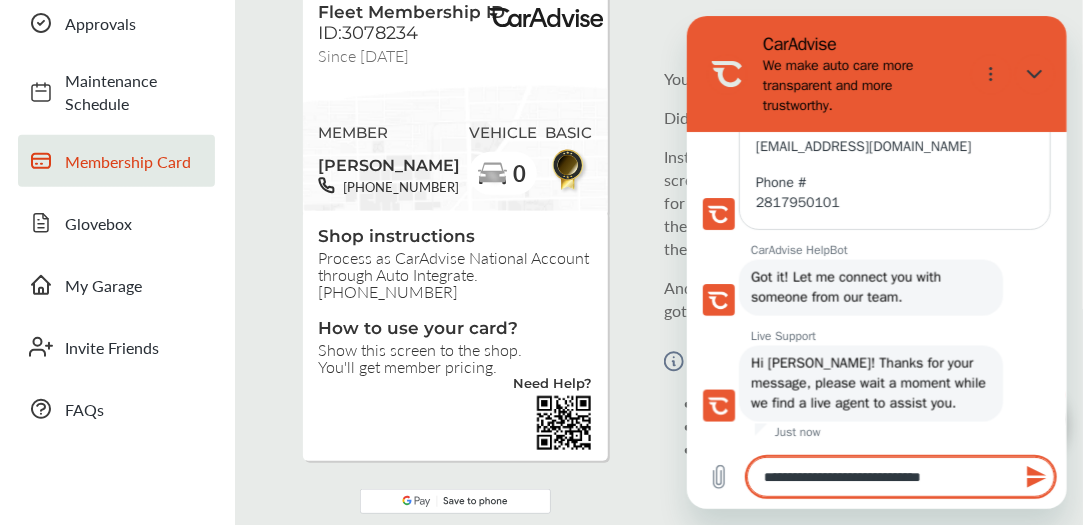 type on "**********" 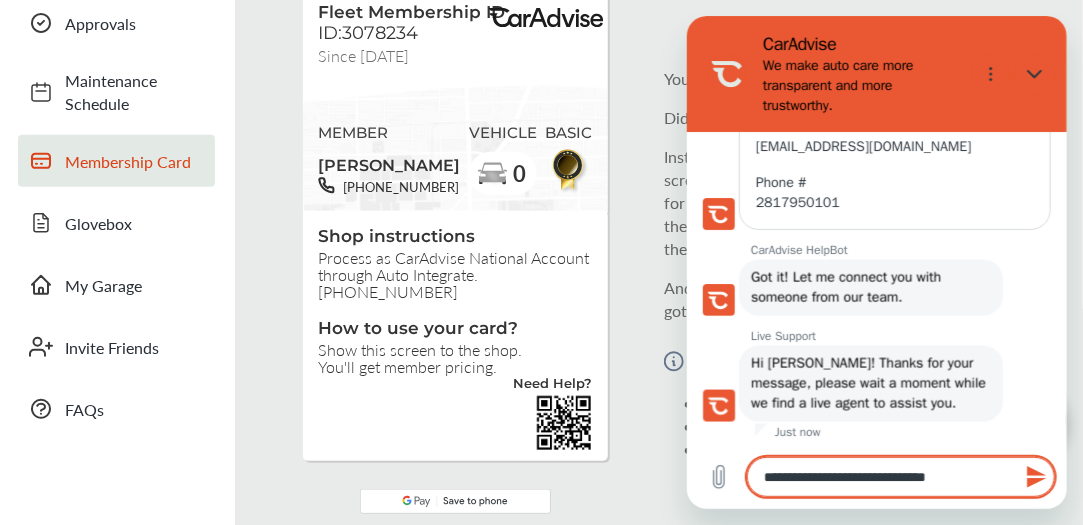 type on "*" 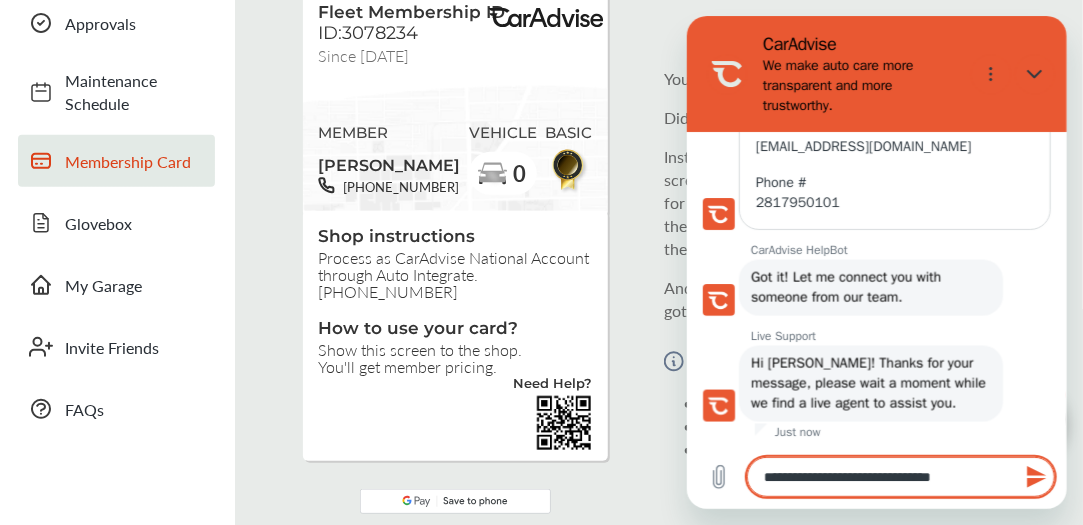 type on "**********" 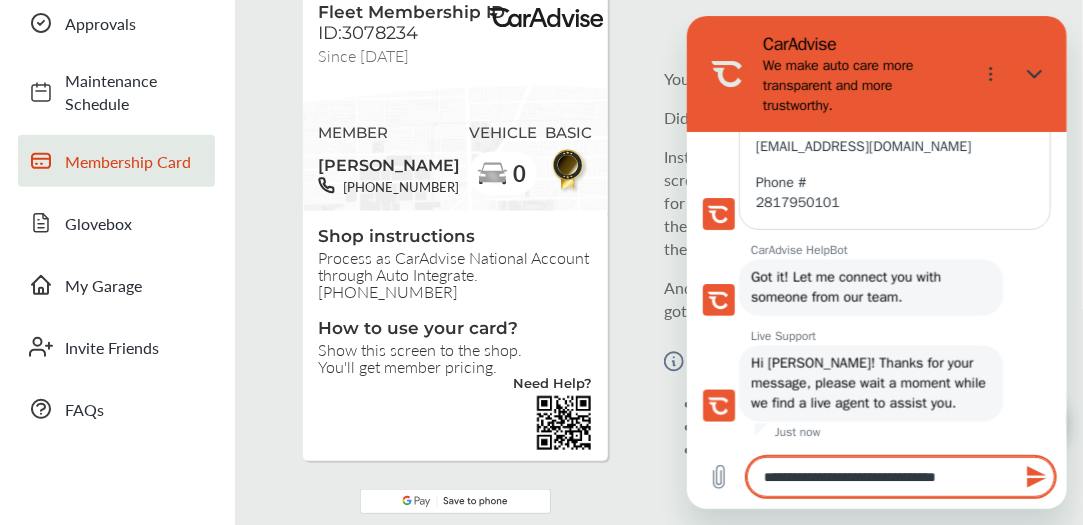 type on "**********" 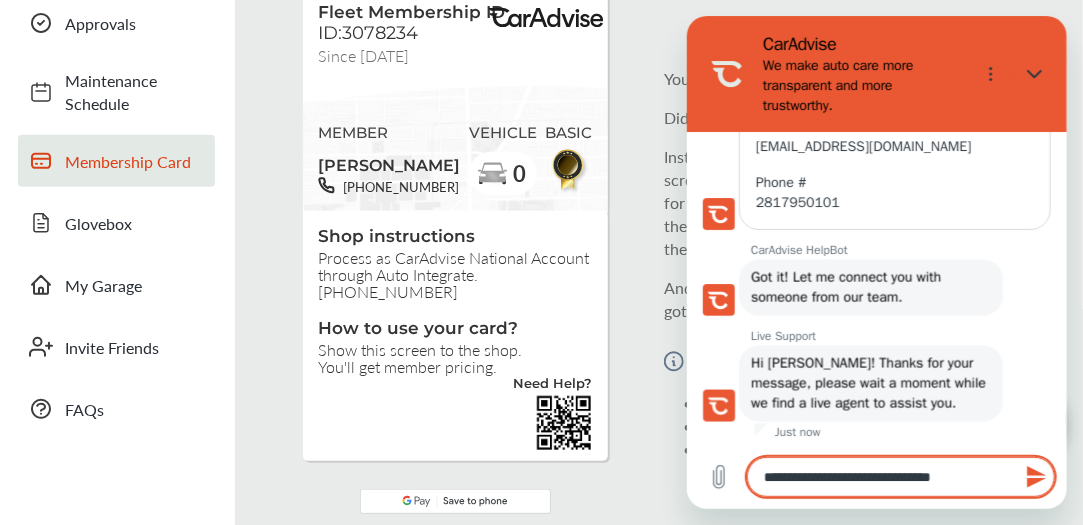 type on "**********" 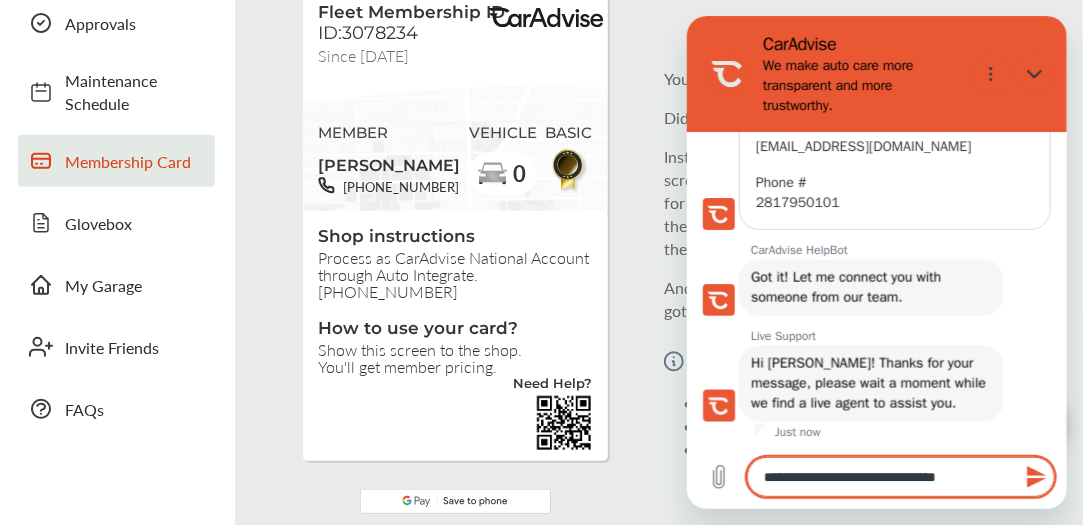 type on "**********" 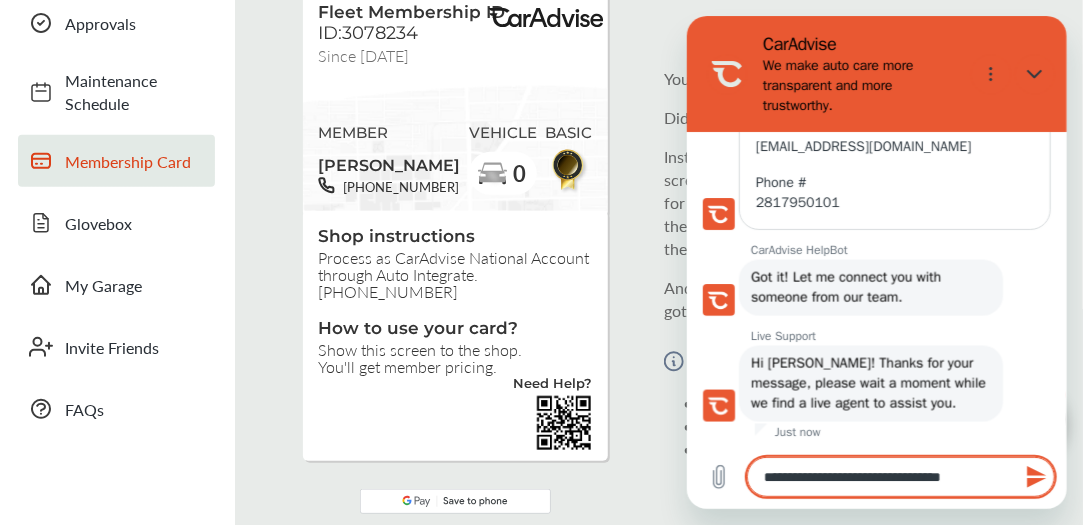 type on "**********" 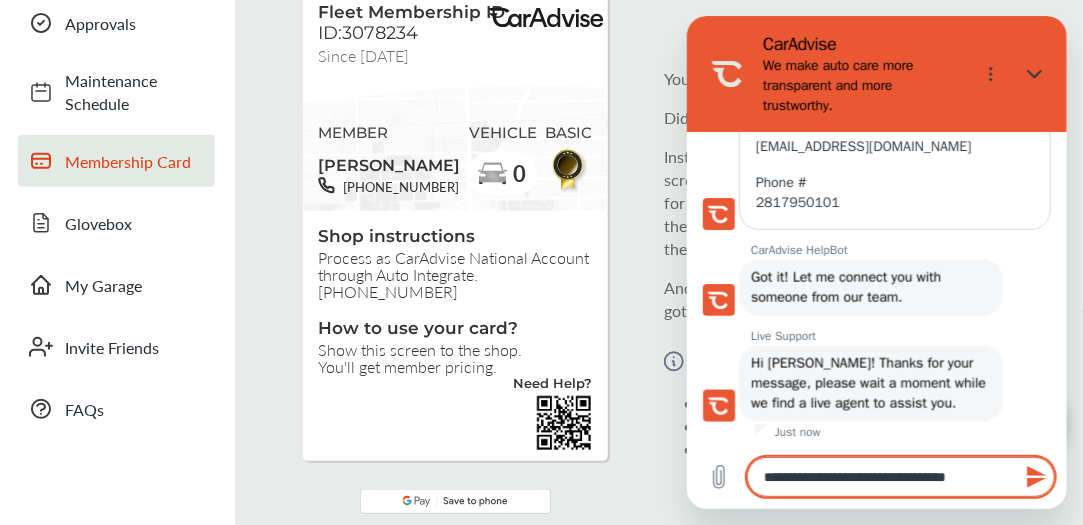 type on "**********" 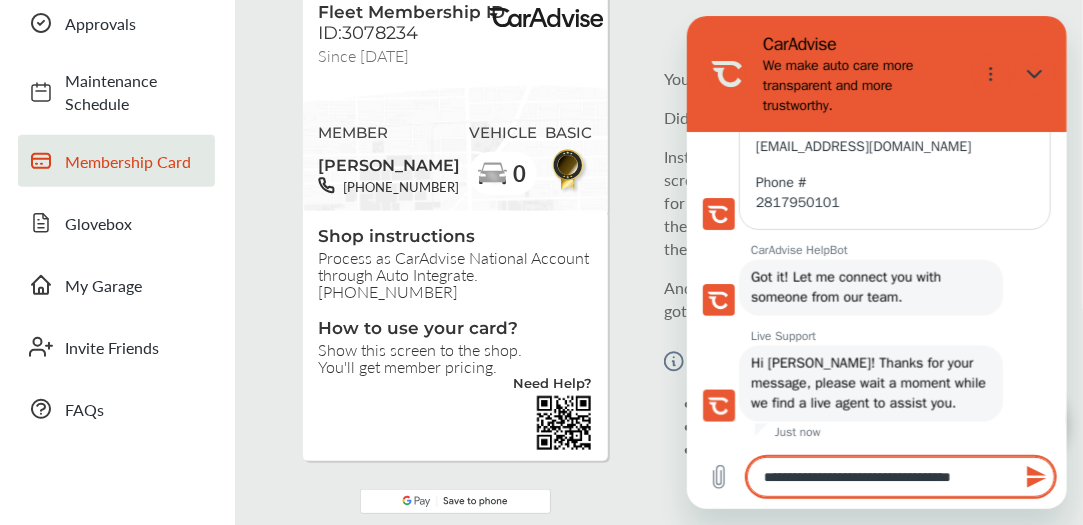 type on "**********" 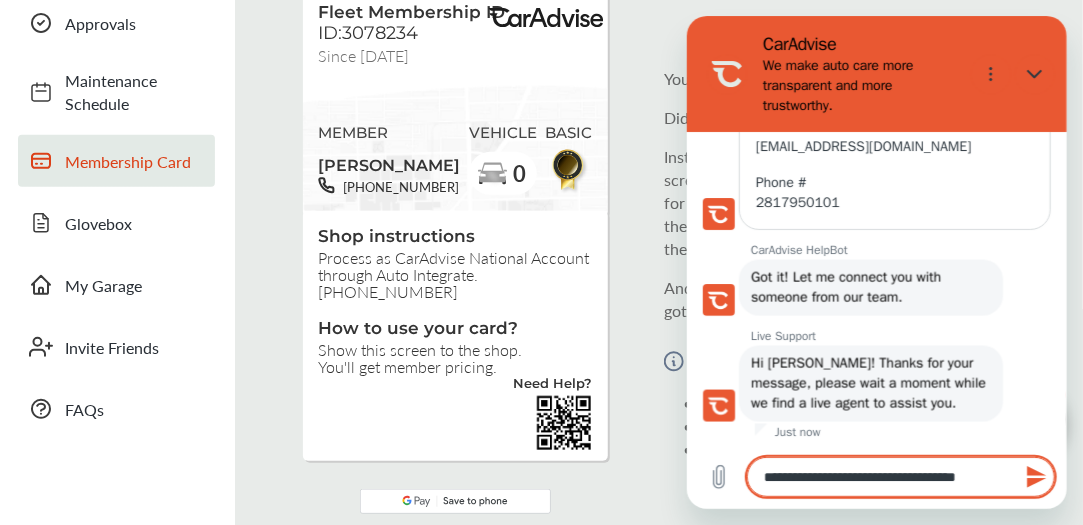type on "**********" 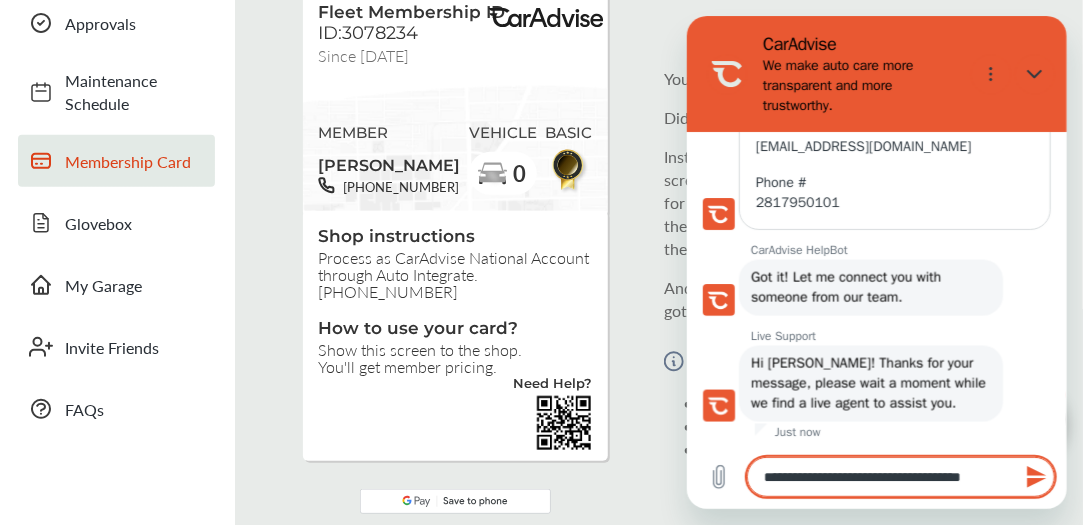 type on "*" 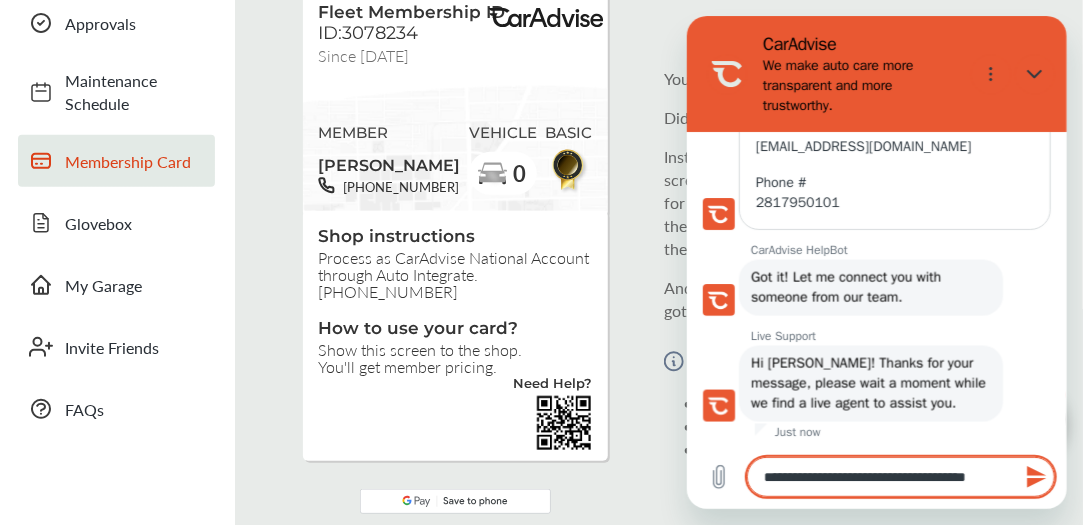 type on "*" 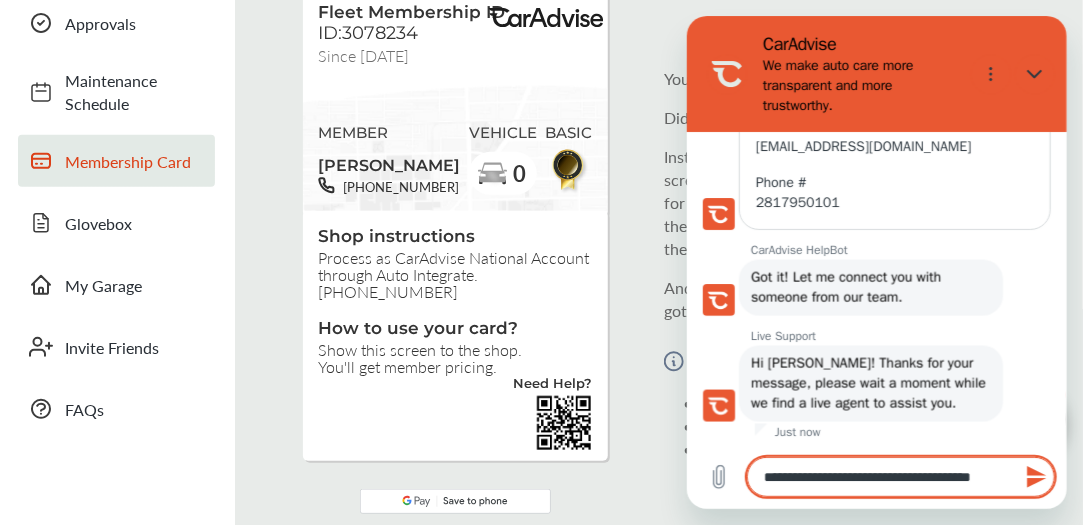 type on "**********" 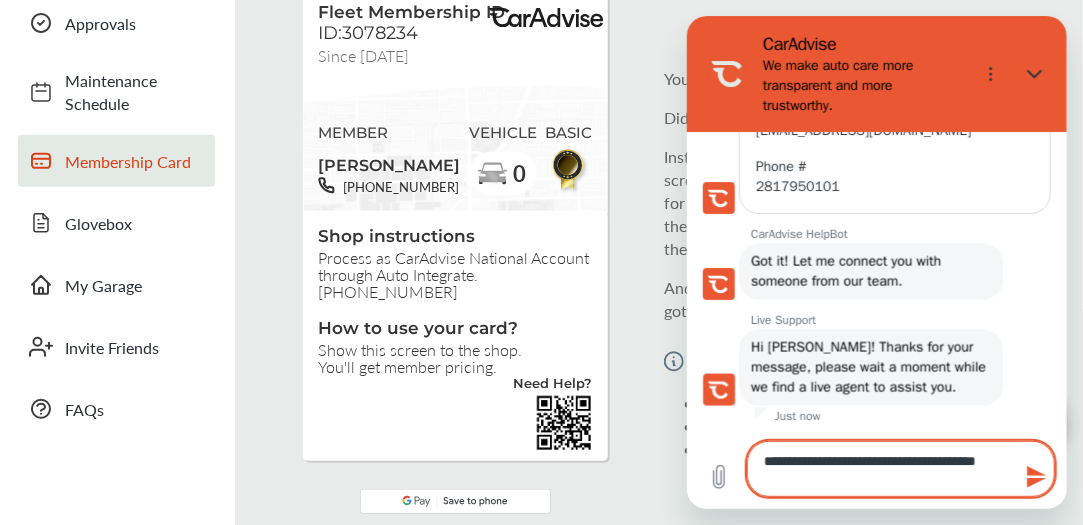 type on "**********" 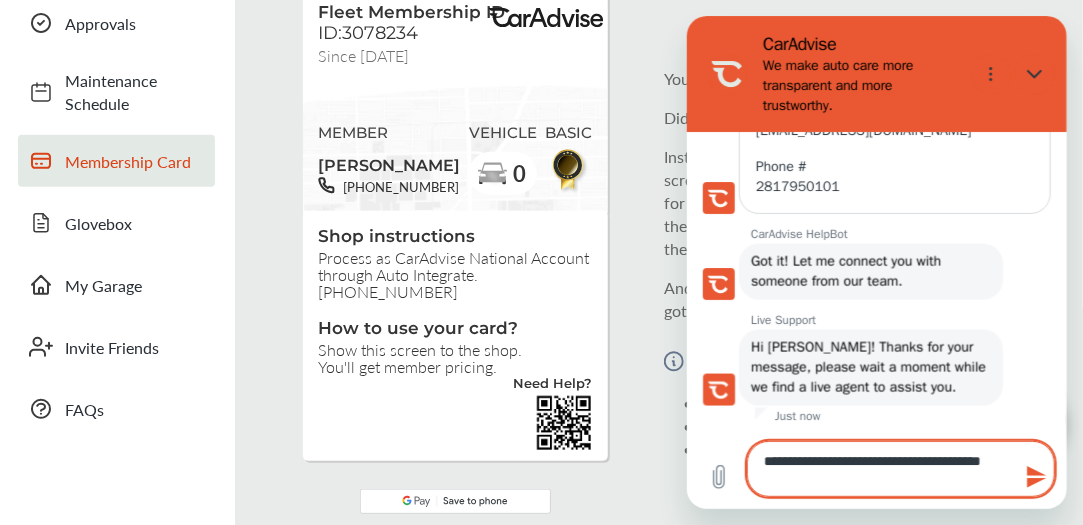 type on "*" 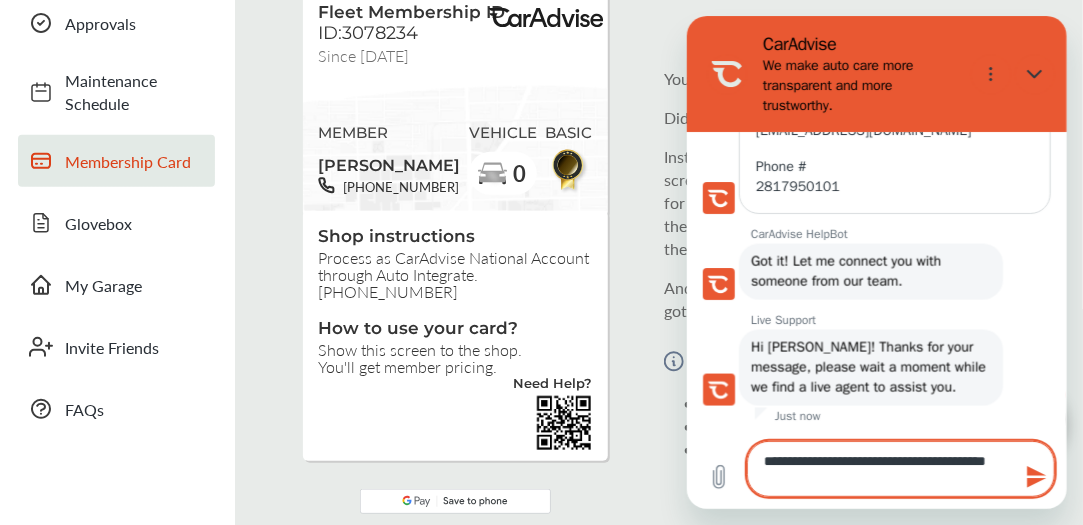 type on "**********" 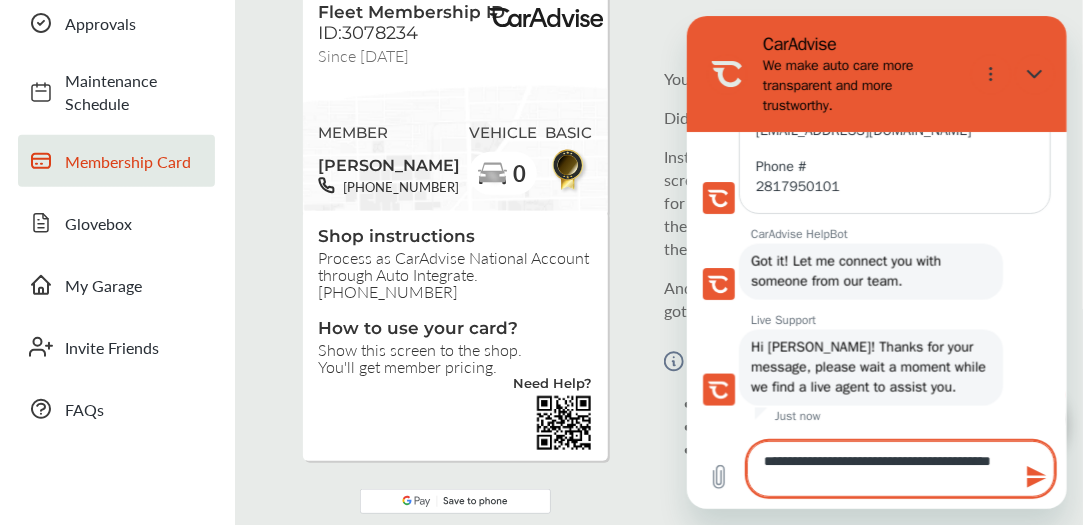 type on "**********" 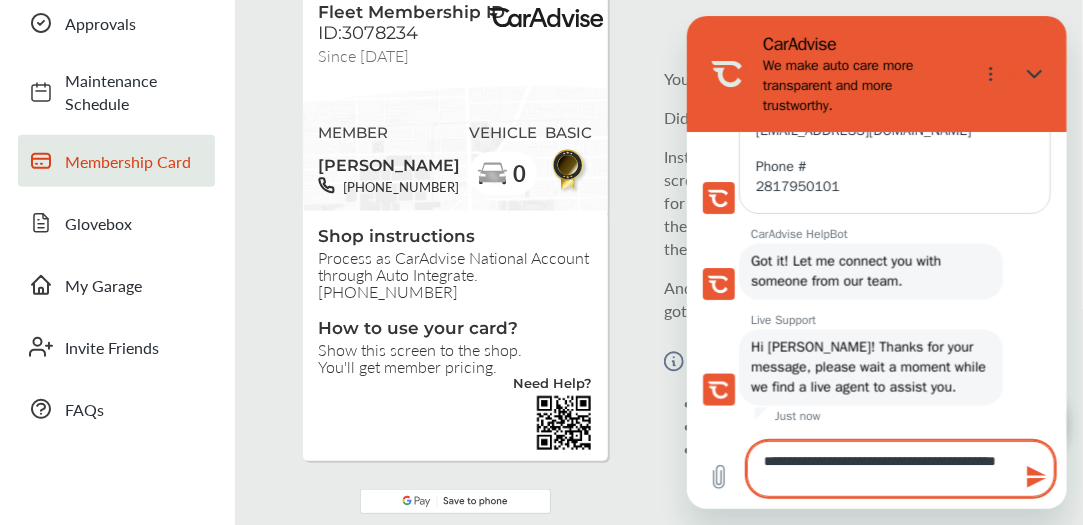 type on "**********" 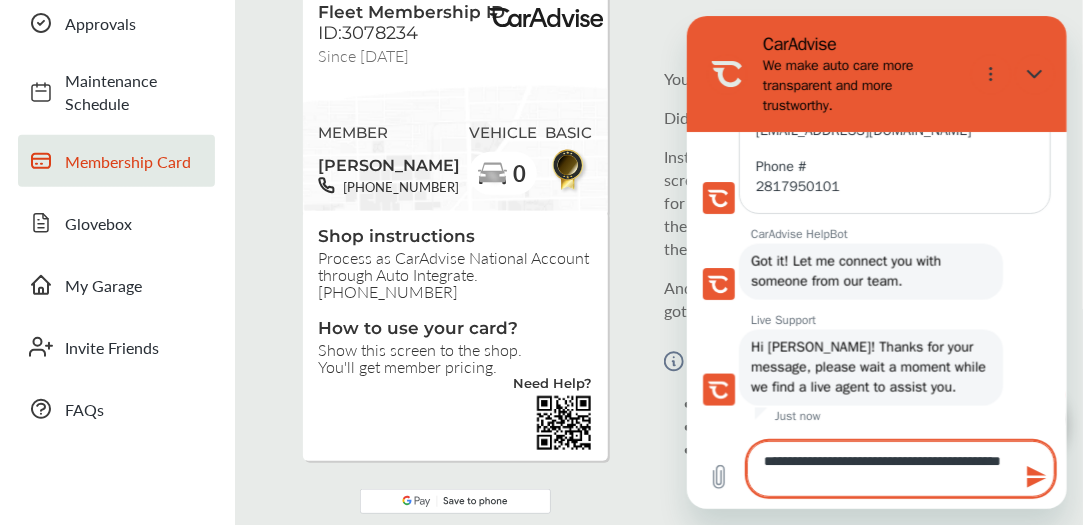 type on "**********" 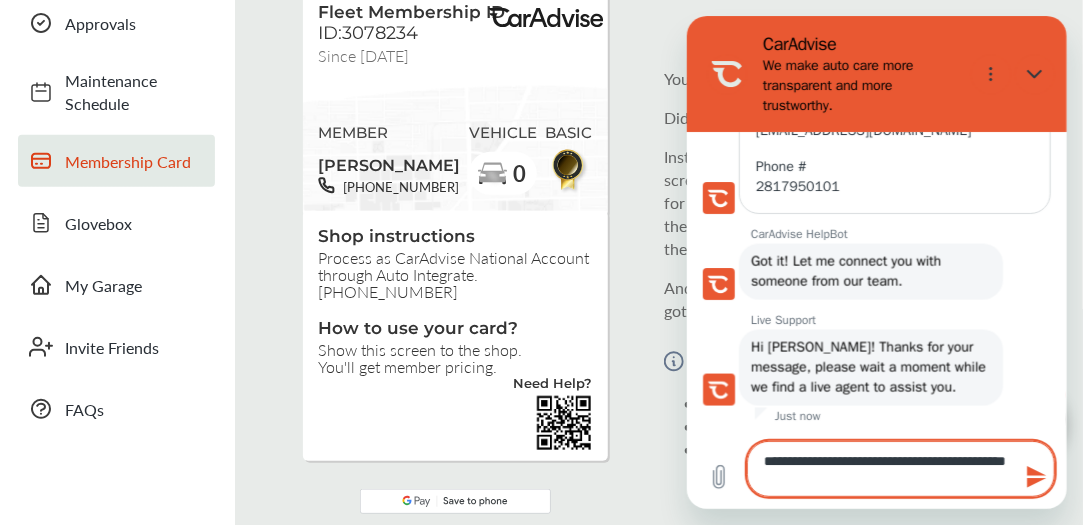 type on "**********" 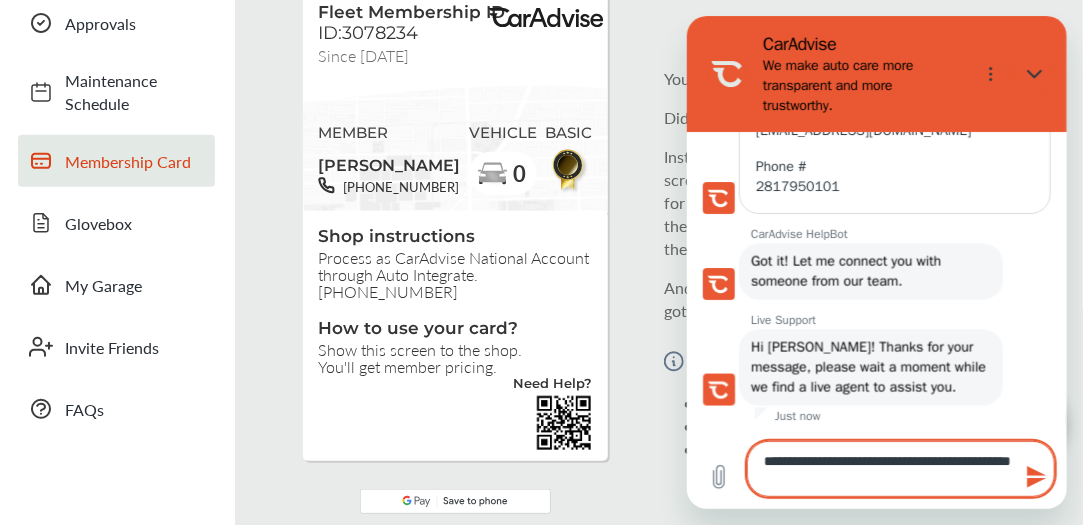 type on "**********" 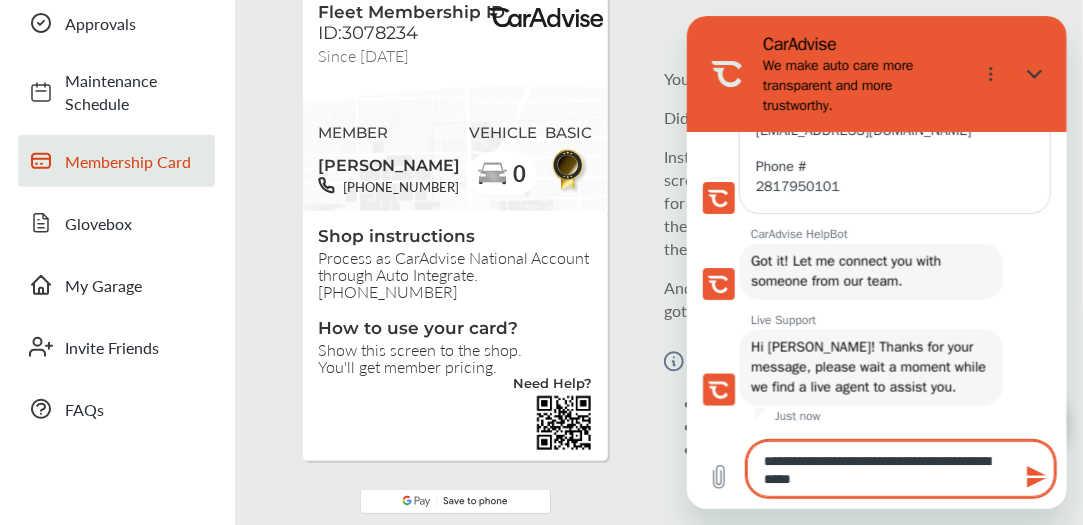 type on "**********" 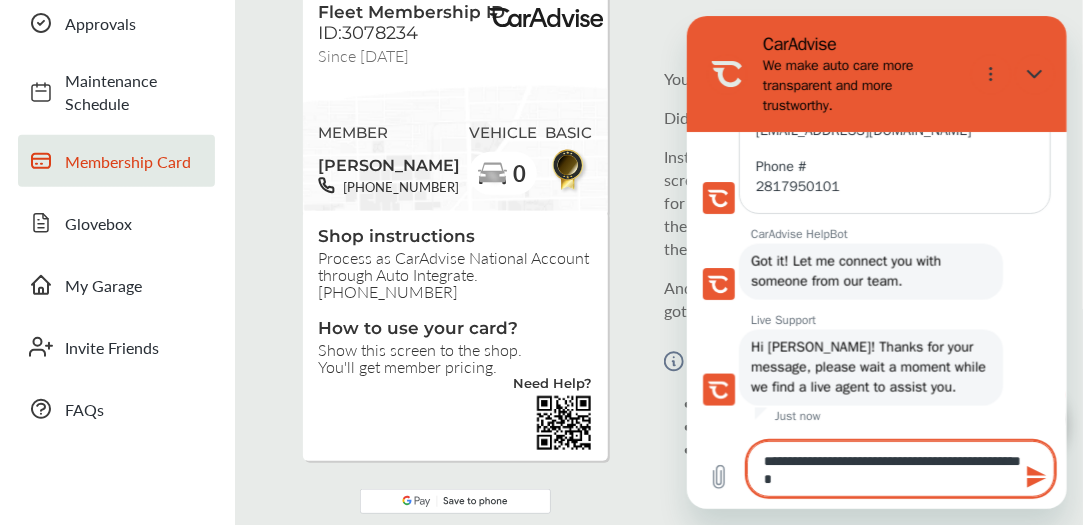 type on "**********" 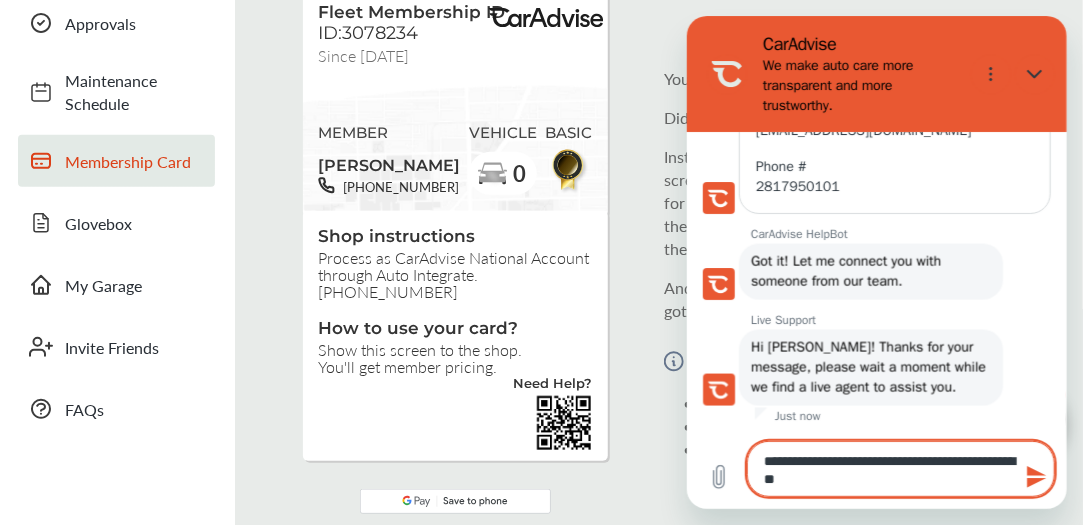 type on "**********" 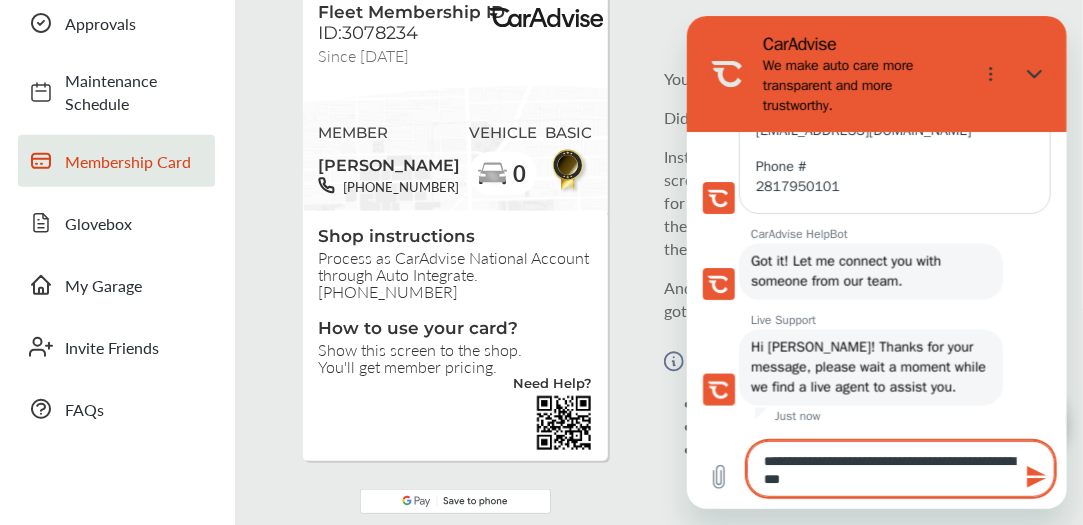 type on "**********" 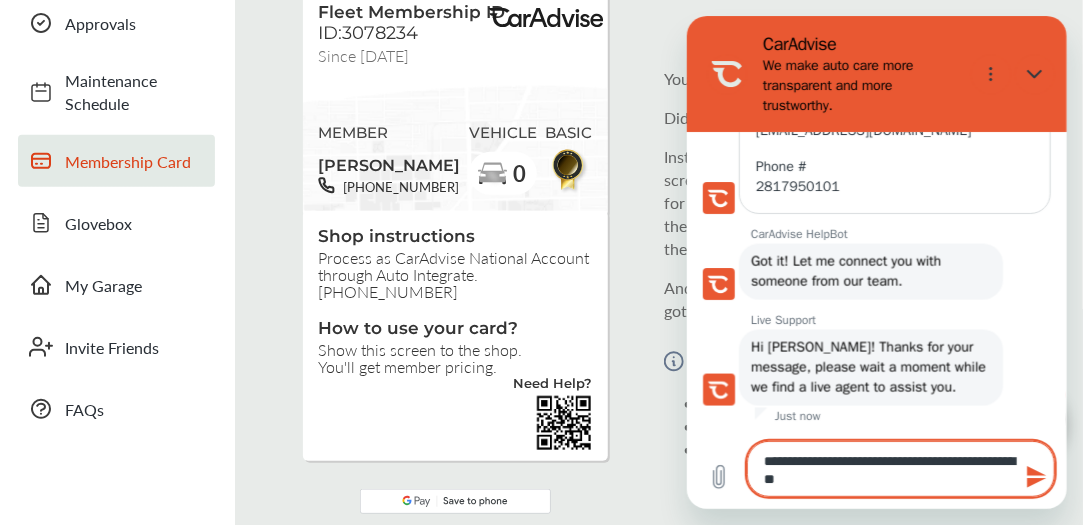type on "**********" 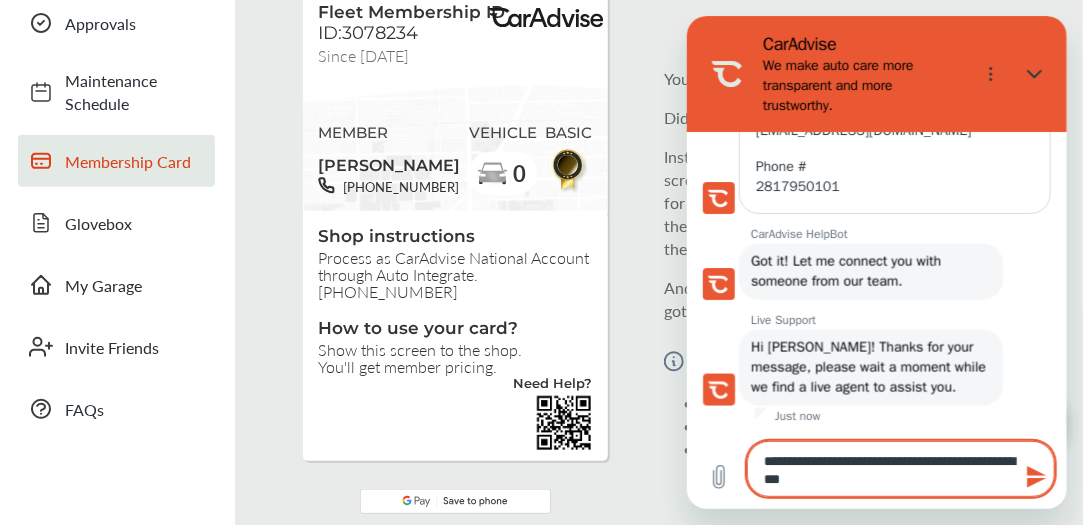 type on "**********" 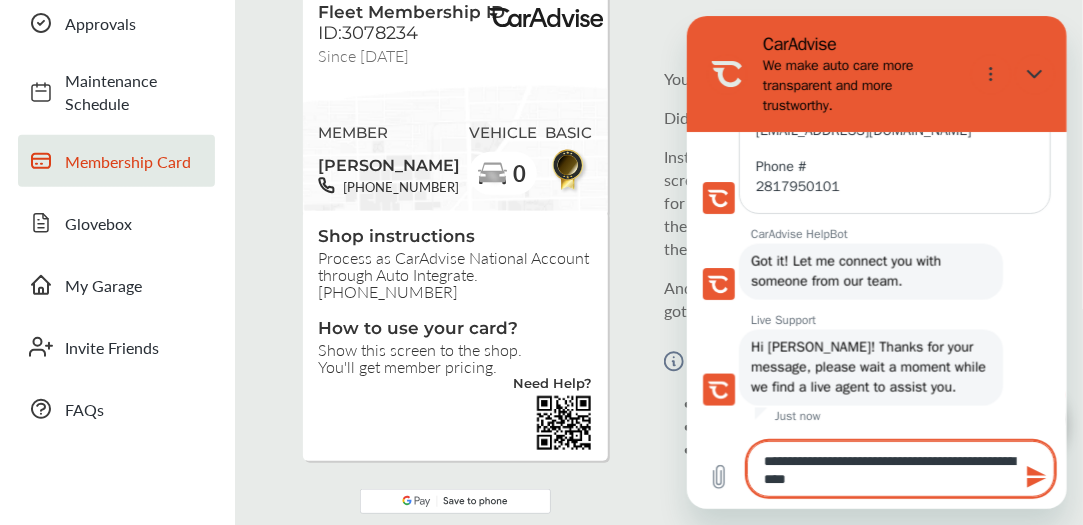 type on "**********" 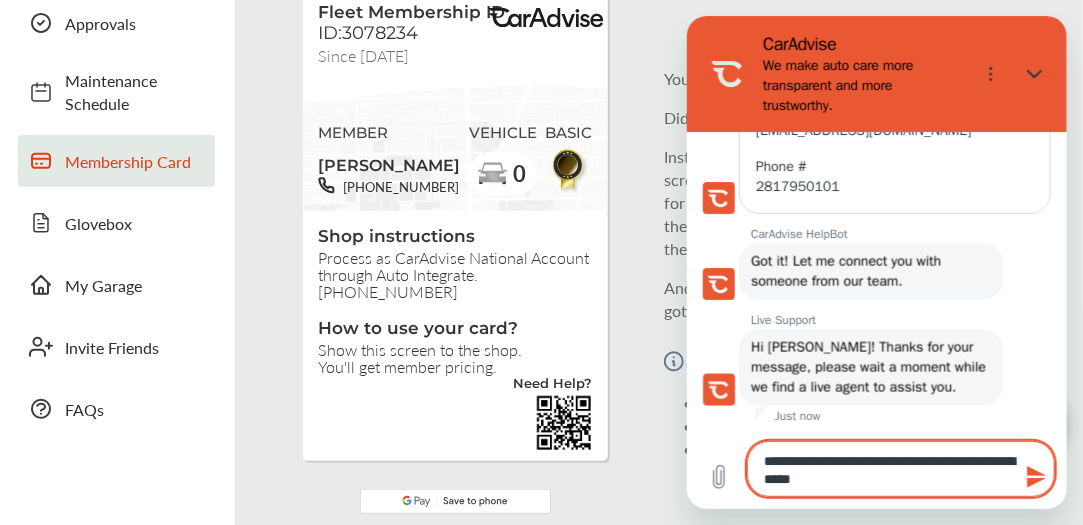 type on "*" 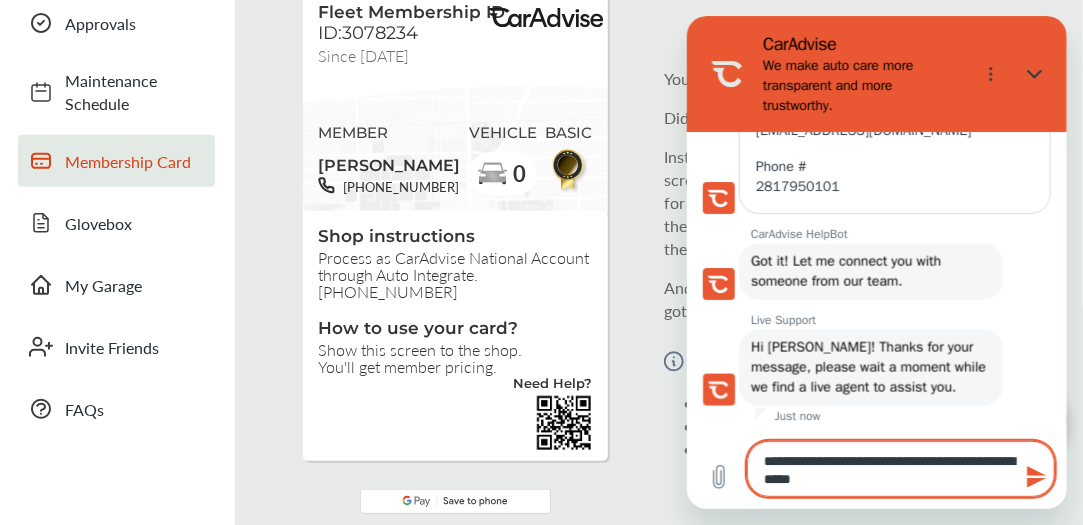 type on "**********" 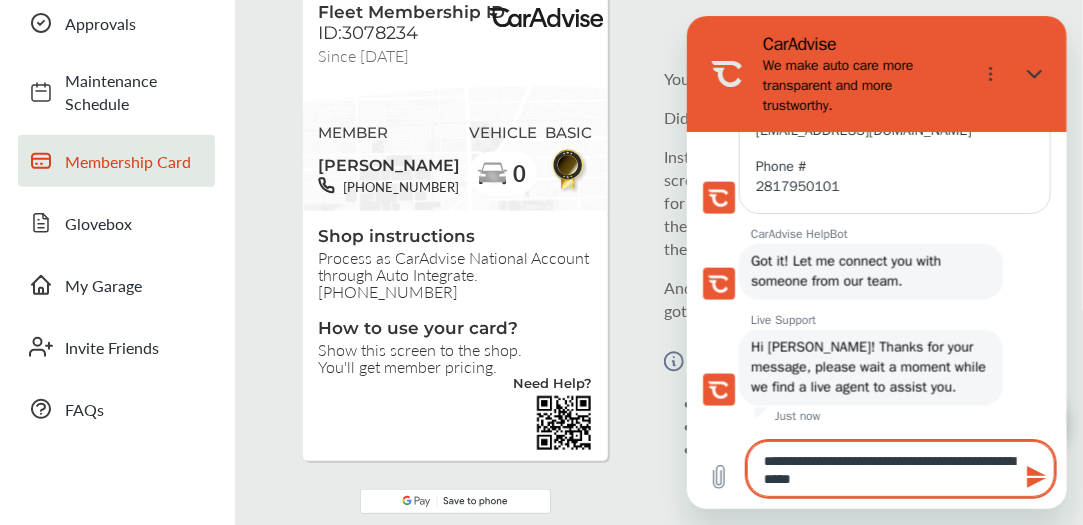scroll, scrollTop: 989, scrollLeft: 0, axis: vertical 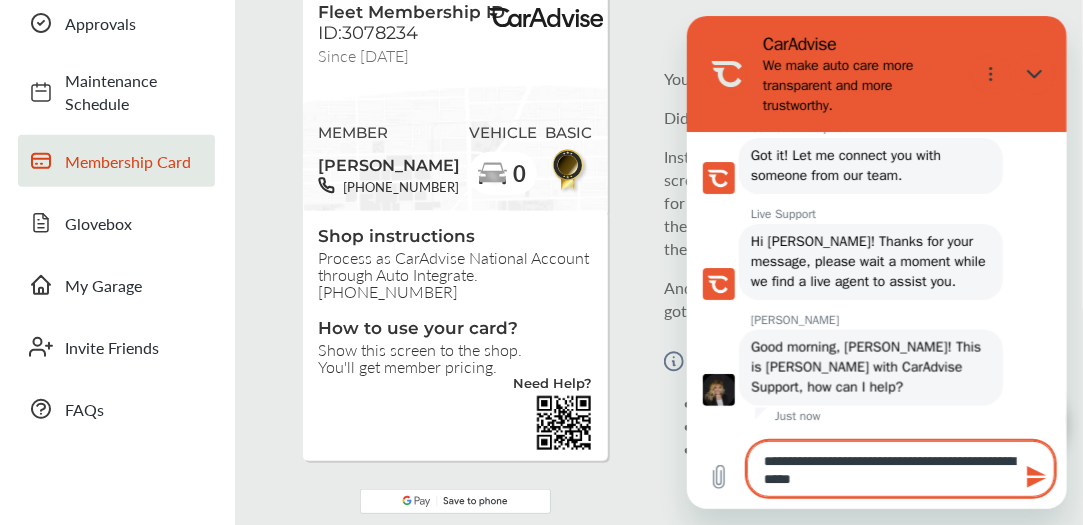 type on "*" 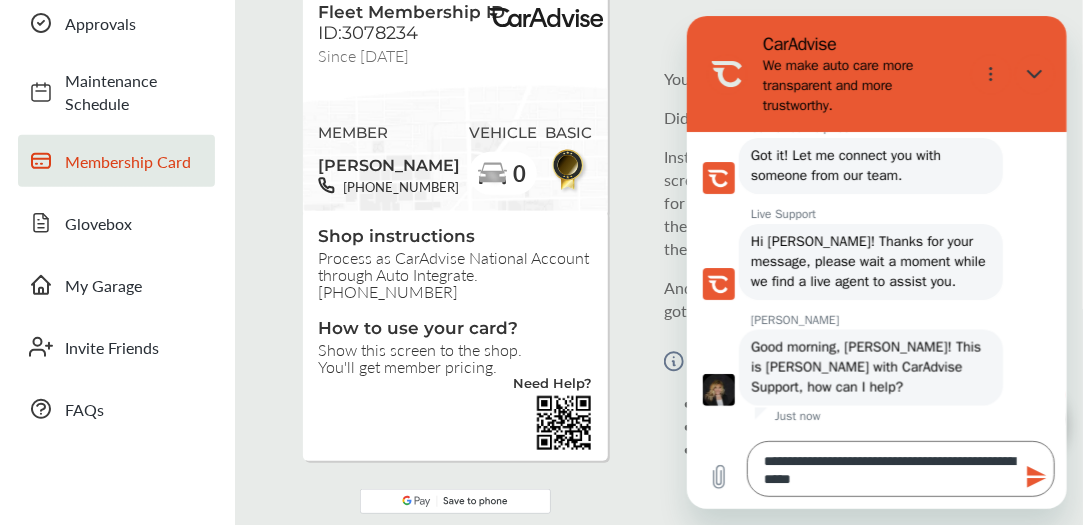 click at bounding box center [1034, 477] 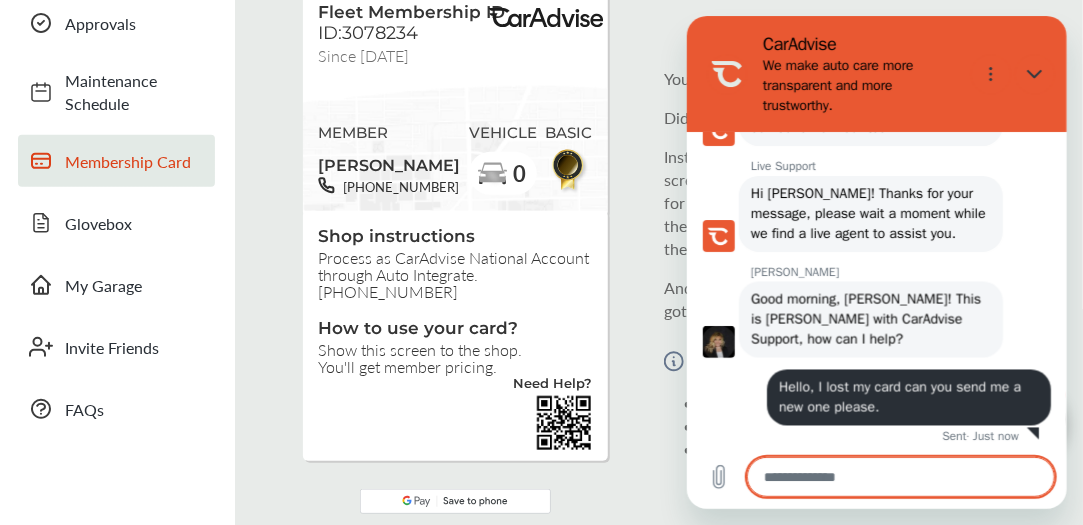 scroll, scrollTop: 1146, scrollLeft: 0, axis: vertical 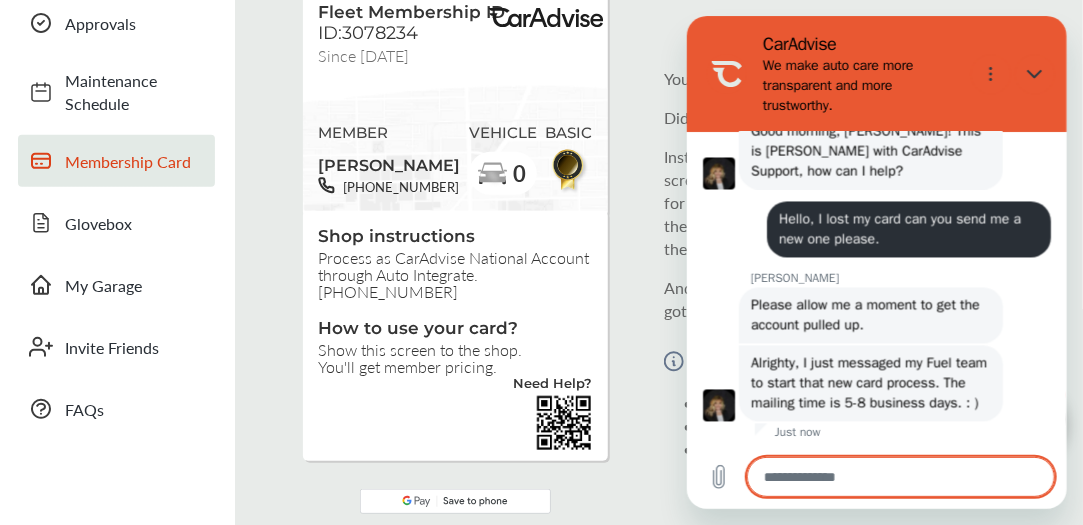 type on "*" 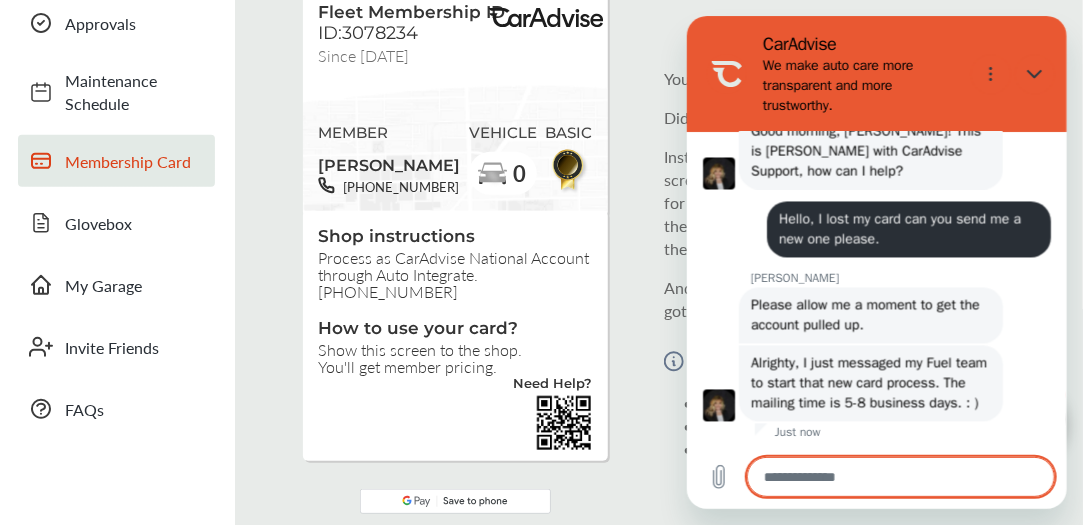 click at bounding box center [900, 477] 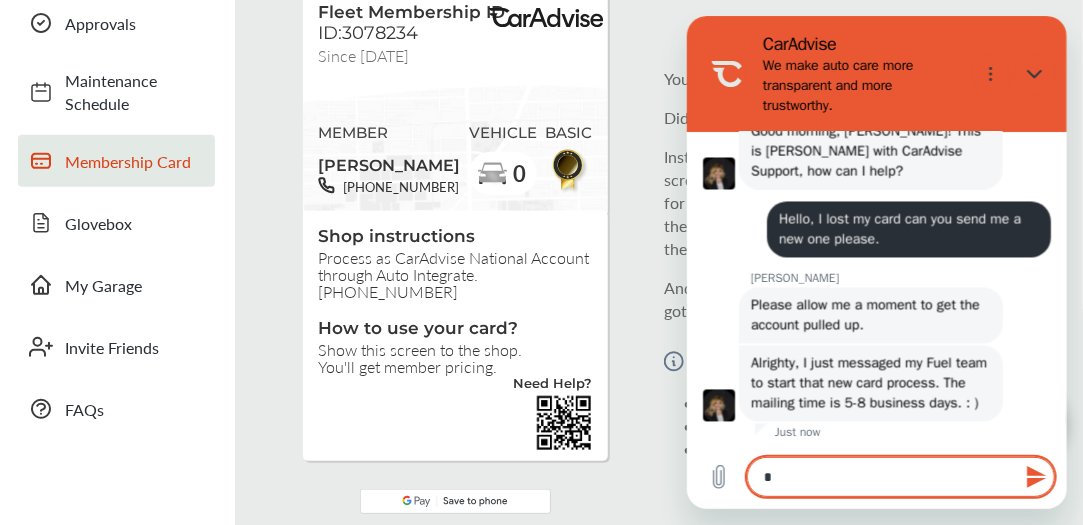 type on "**" 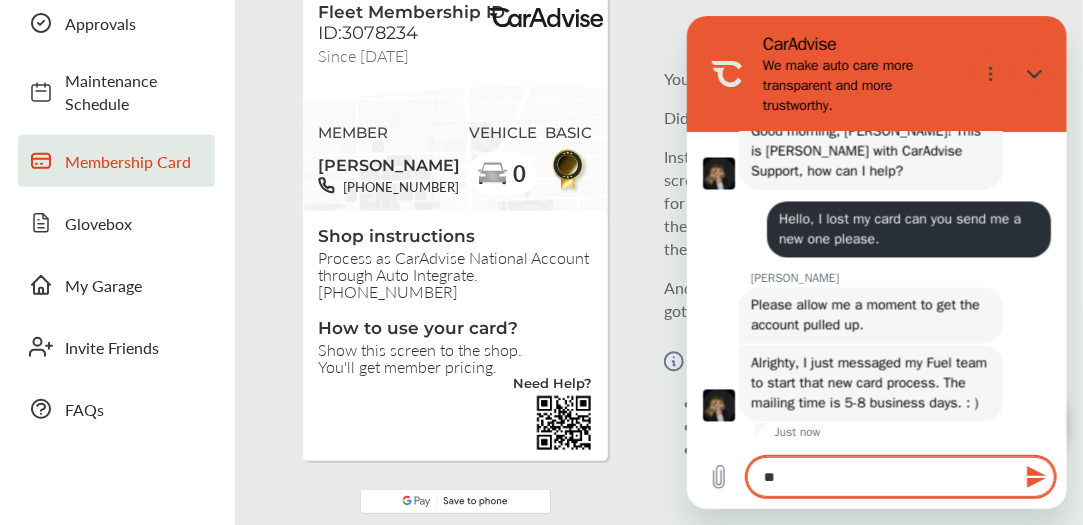 type on "*" 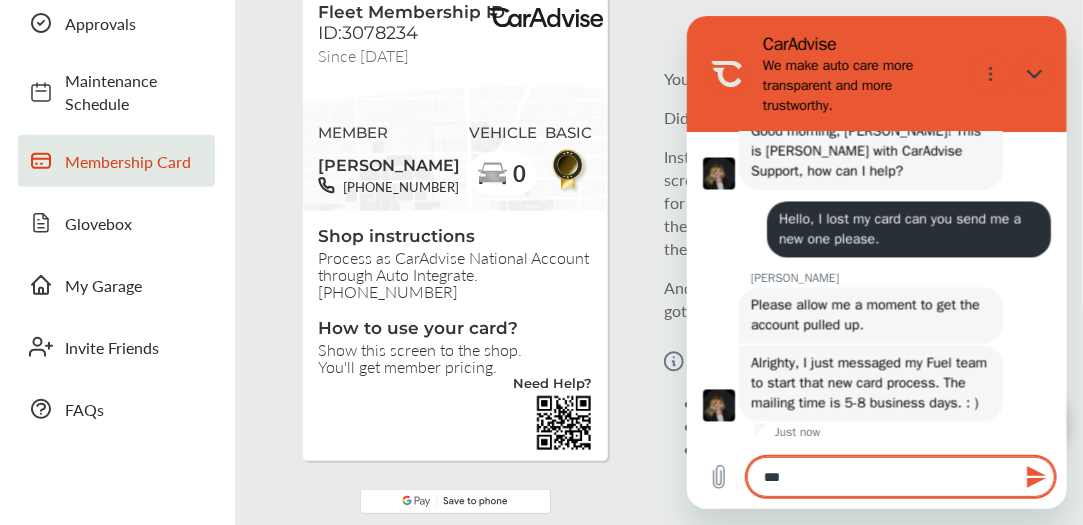 type on "****" 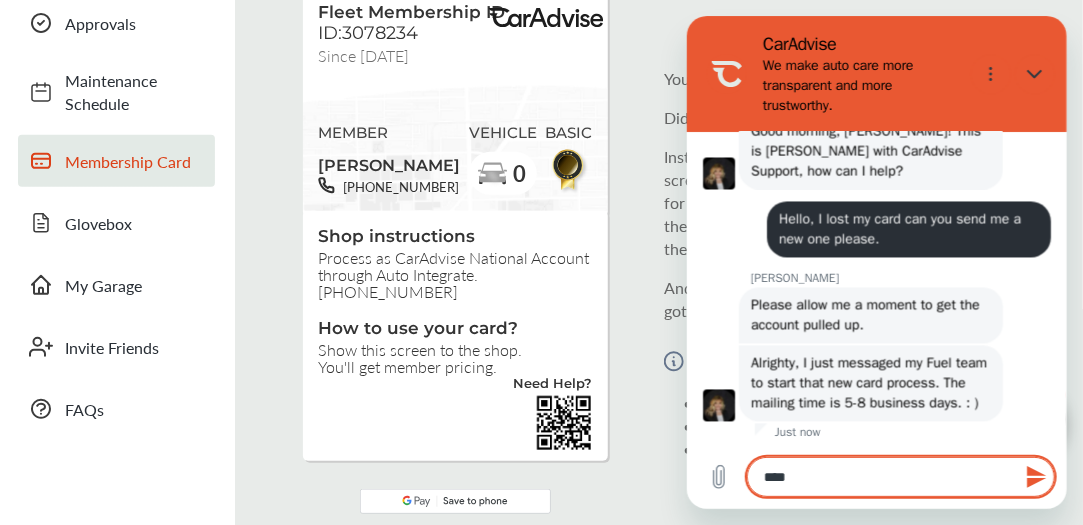 type on "*****" 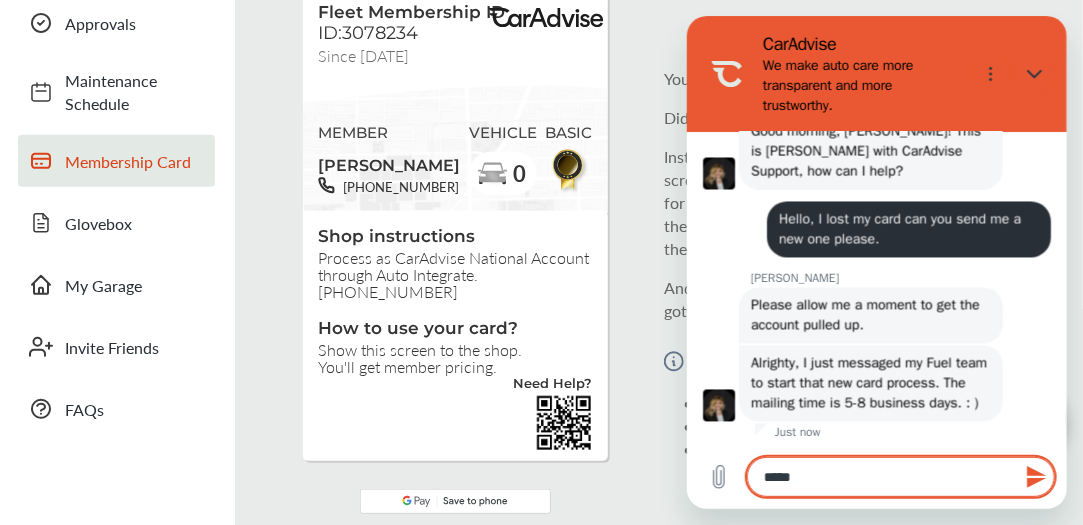 type on "*" 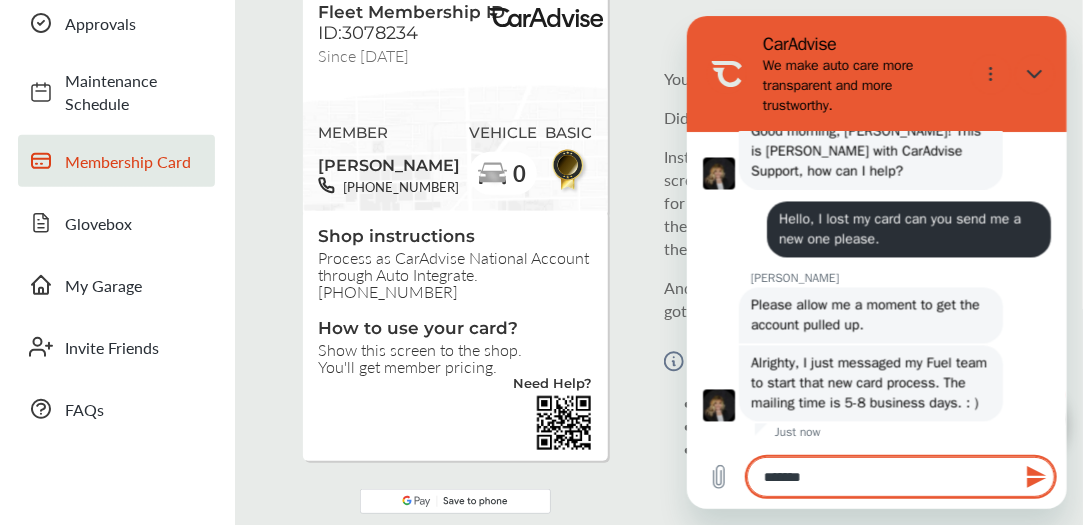 type on "********" 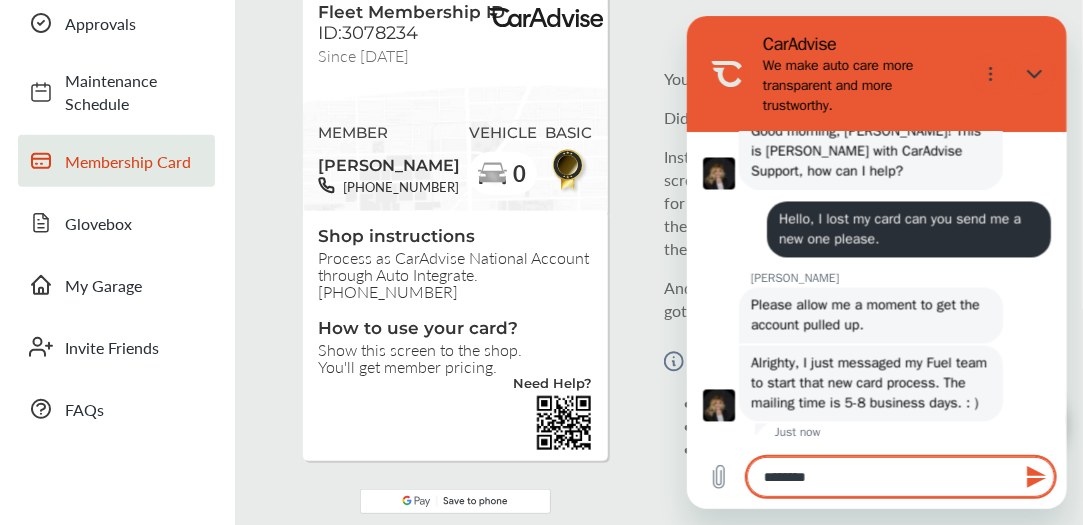 type on "*" 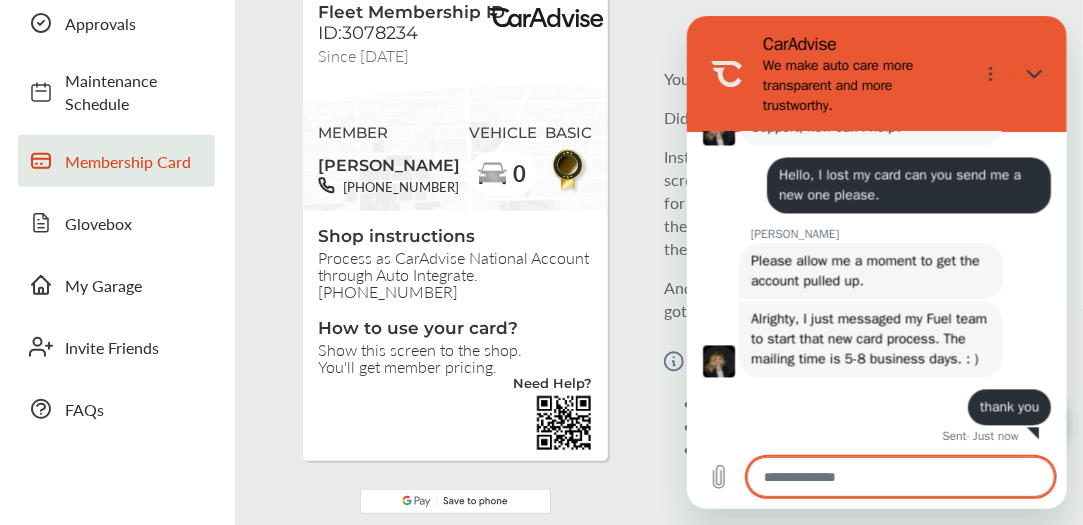 scroll, scrollTop: 1378, scrollLeft: 0, axis: vertical 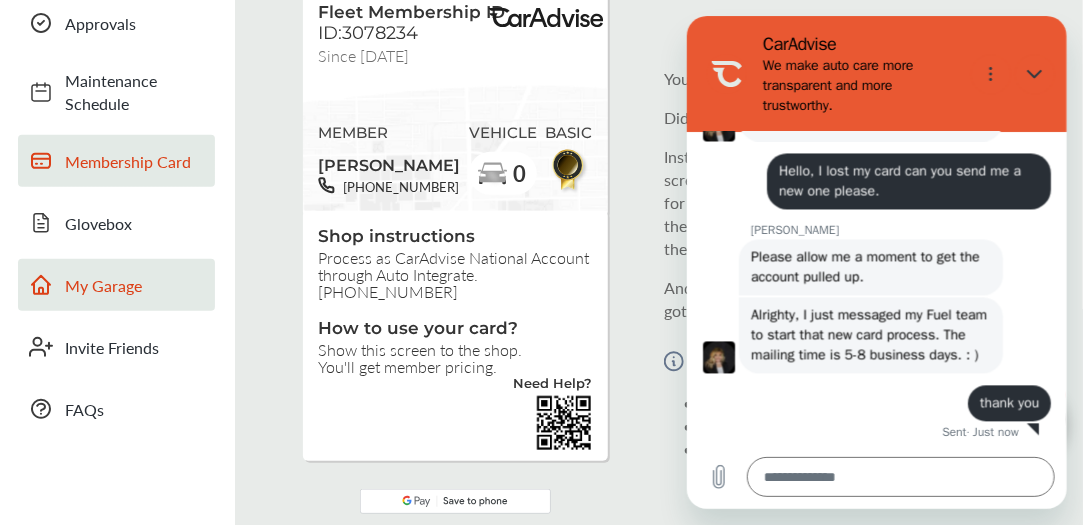 click on "My Garage" at bounding box center [135, 285] 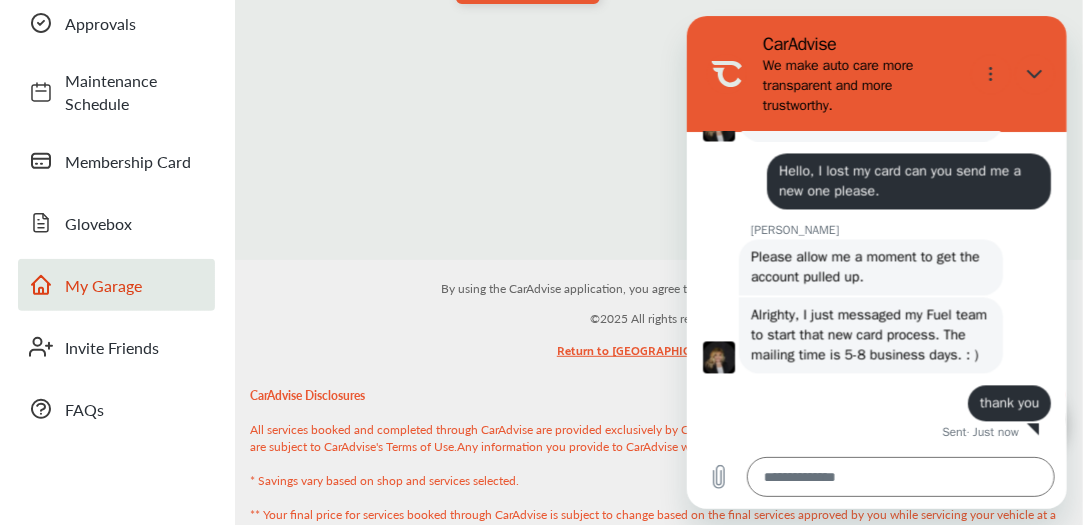 scroll, scrollTop: 0, scrollLeft: 0, axis: both 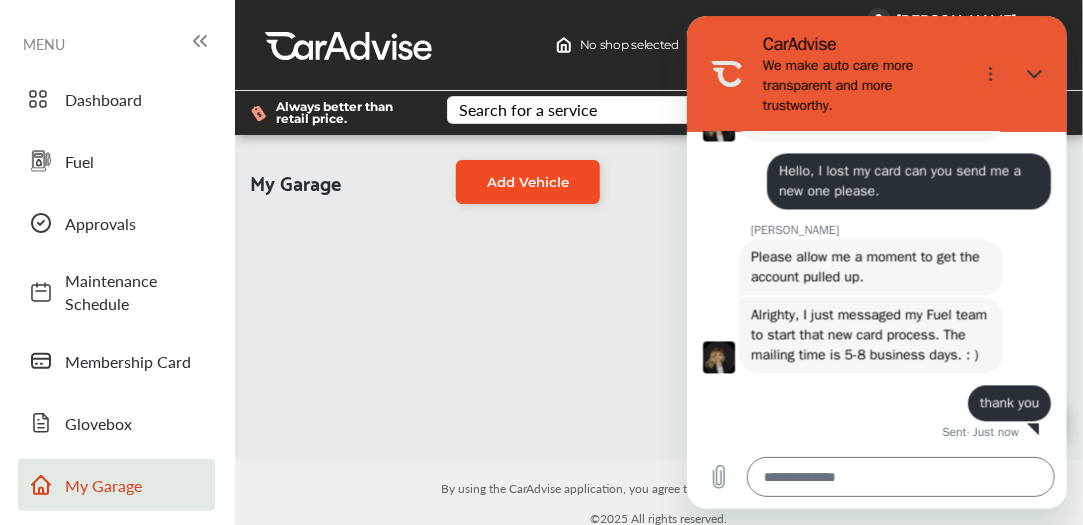 click on "Add Vehicle" at bounding box center (528, 182) 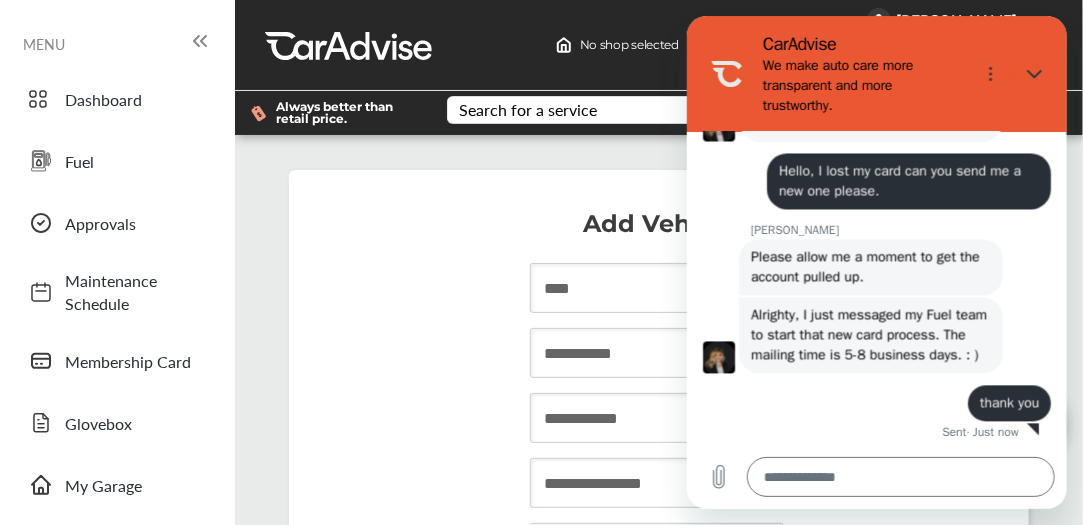 click on "**********" at bounding box center [657, 353] 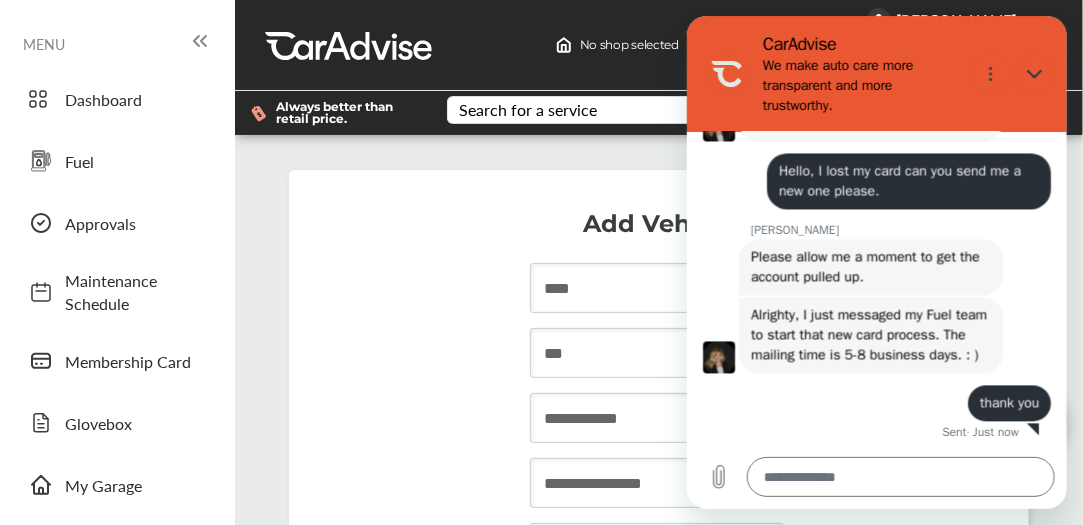 click on "**********" at bounding box center (657, 353) 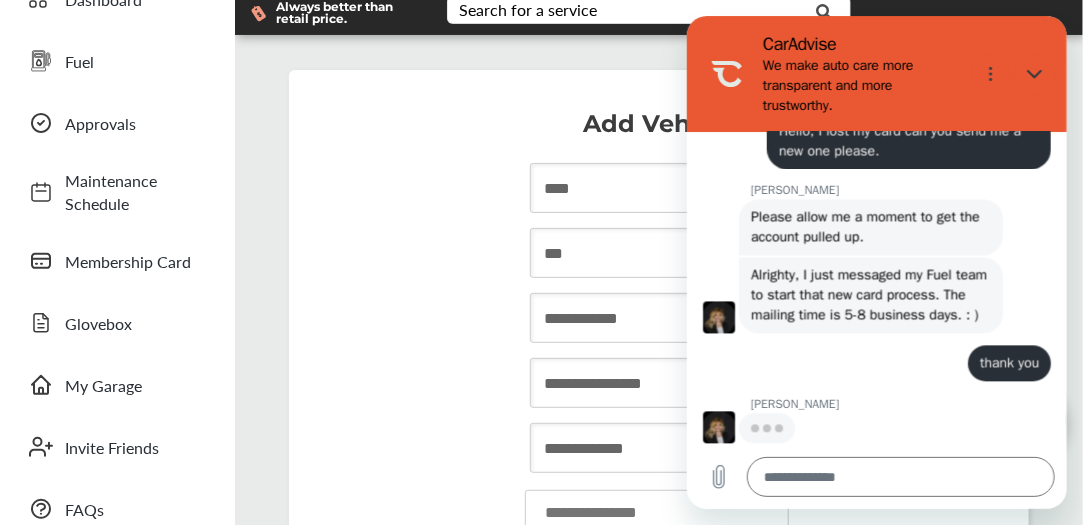 scroll, scrollTop: 1417, scrollLeft: 0, axis: vertical 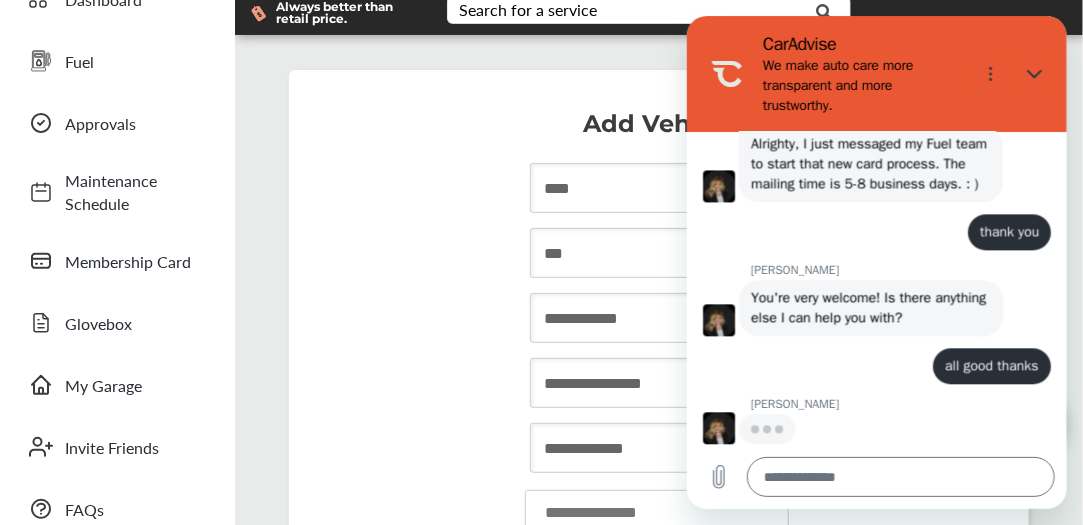 click on "**********" at bounding box center [657, 318] 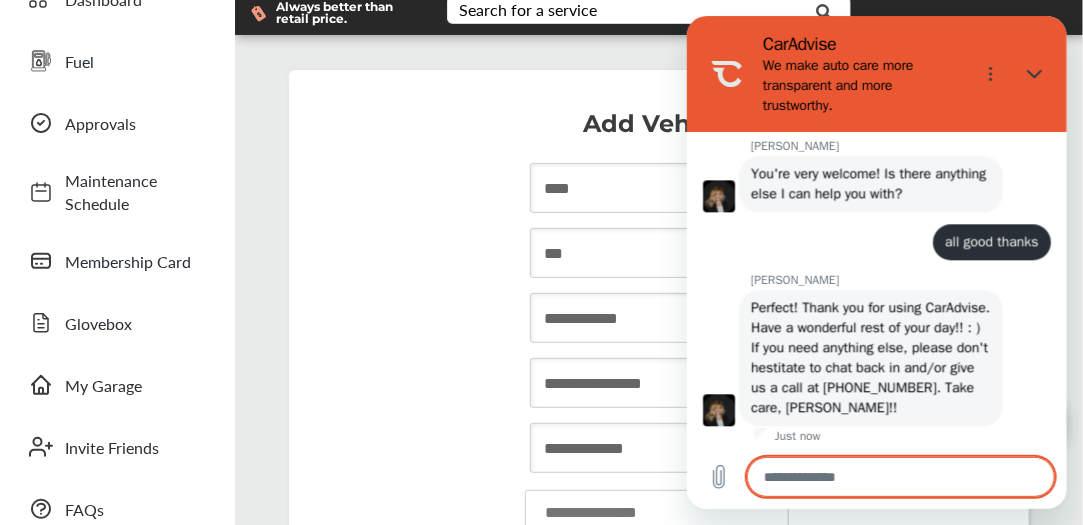 scroll, scrollTop: 1678, scrollLeft: 0, axis: vertical 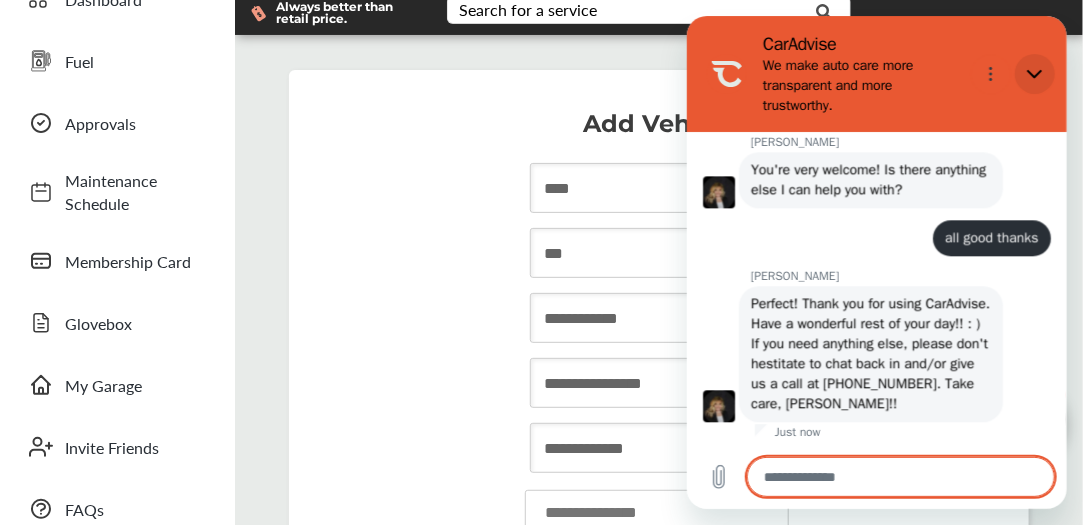 click at bounding box center (1034, 74) 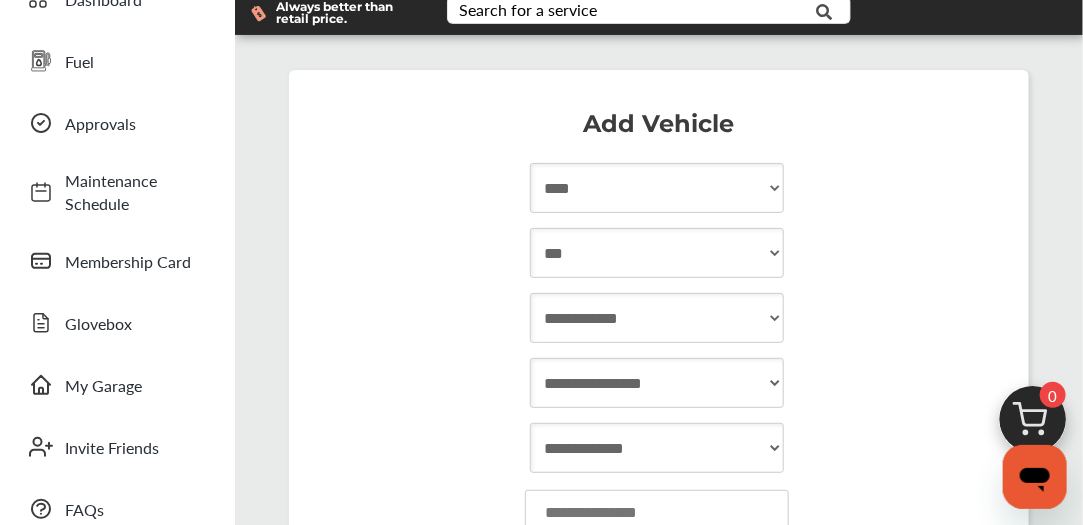 scroll, scrollTop: 1678, scrollLeft: 0, axis: vertical 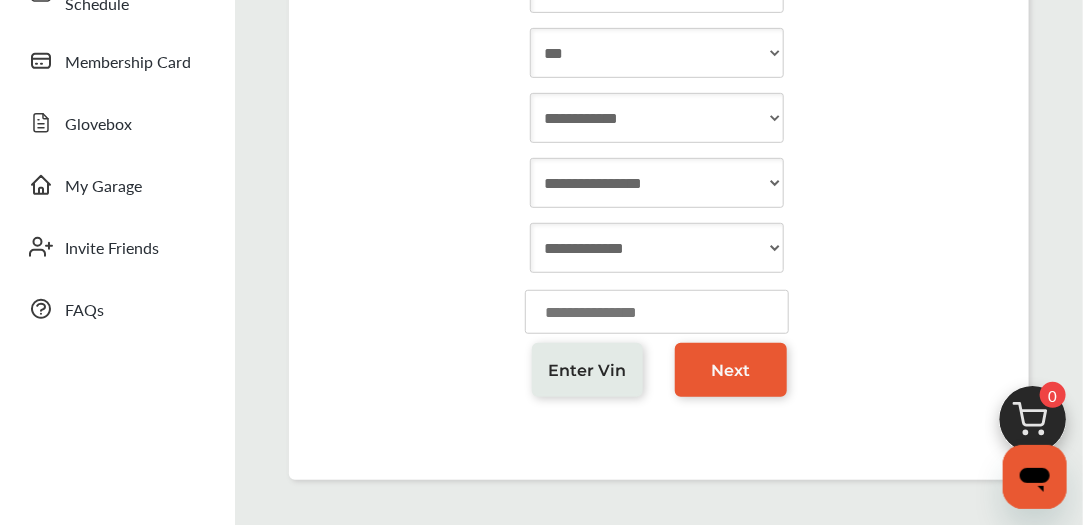 click on "**********" at bounding box center (657, 248) 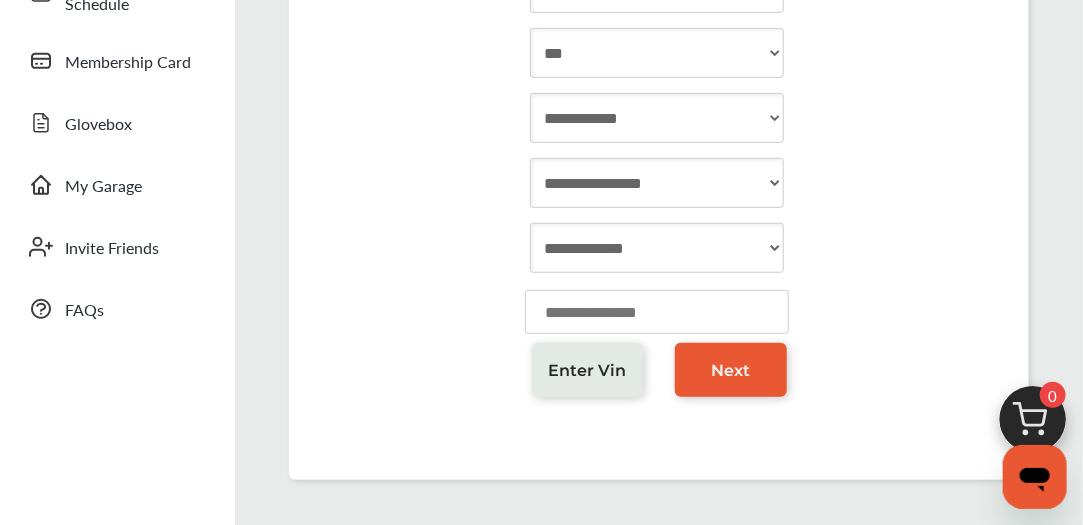 click at bounding box center [657, 312] 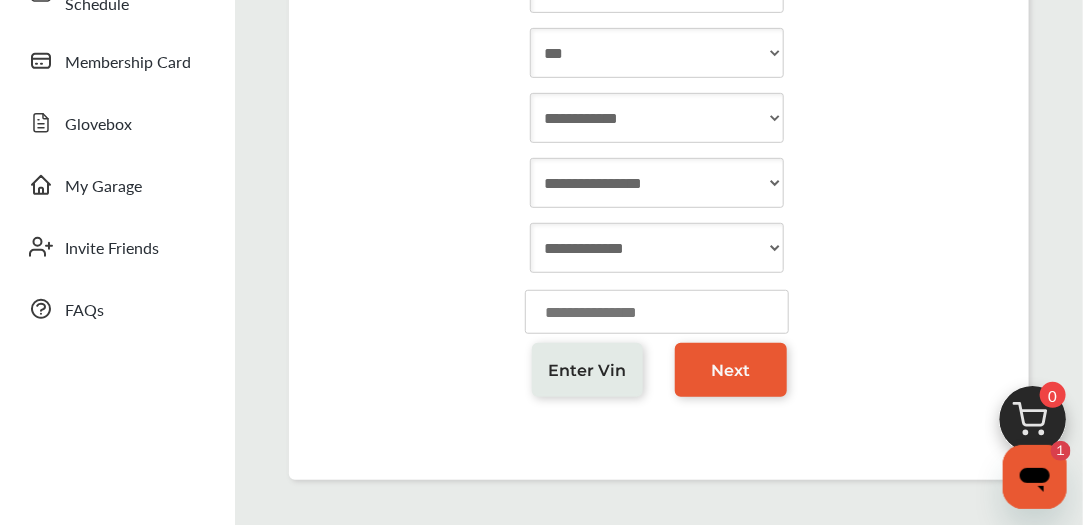 scroll, scrollTop: 0, scrollLeft: 0, axis: both 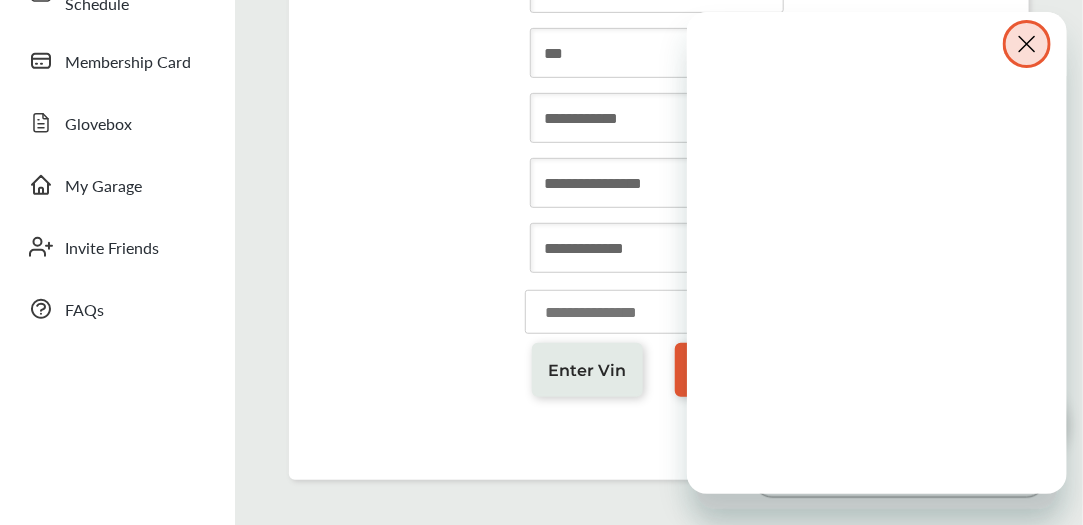 drag, startPoint x: 1014, startPoint y: 39, endPoint x: 1702, endPoint y: 52, distance: 688.1228 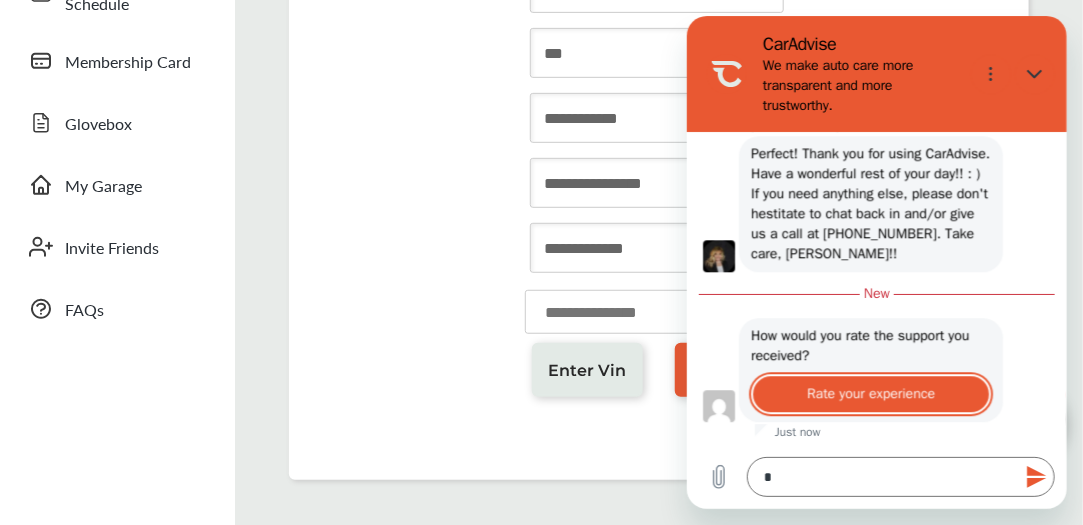 scroll, scrollTop: 1829, scrollLeft: 0, axis: vertical 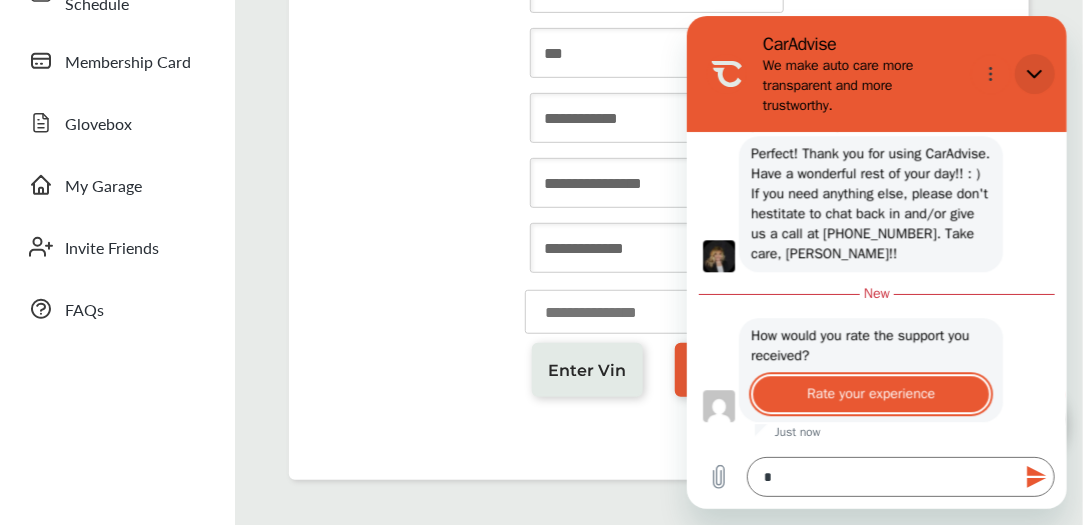 drag, startPoint x: 1711, startPoint y: 80, endPoint x: 1024, endPoint y: 68, distance: 687.1048 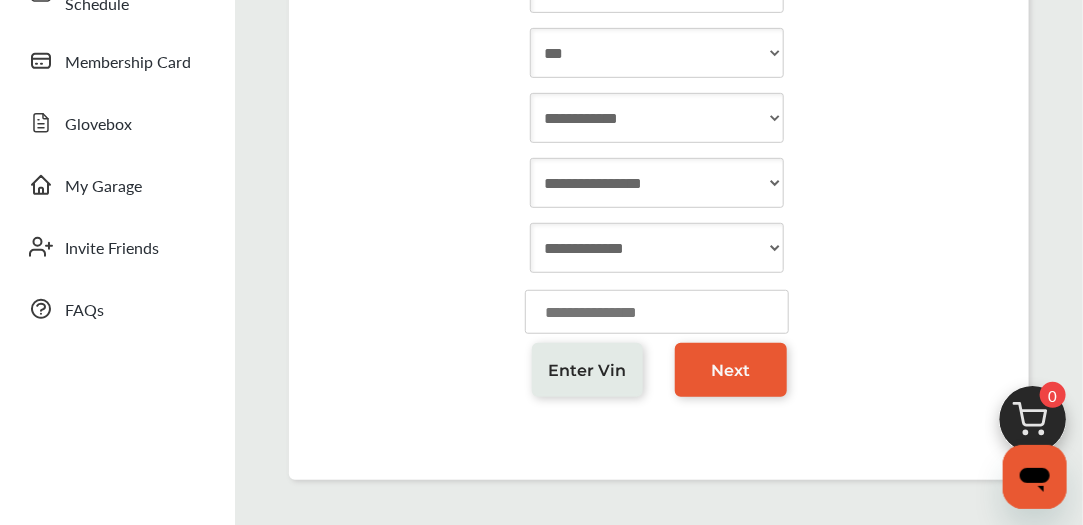 scroll, scrollTop: 1829, scrollLeft: 0, axis: vertical 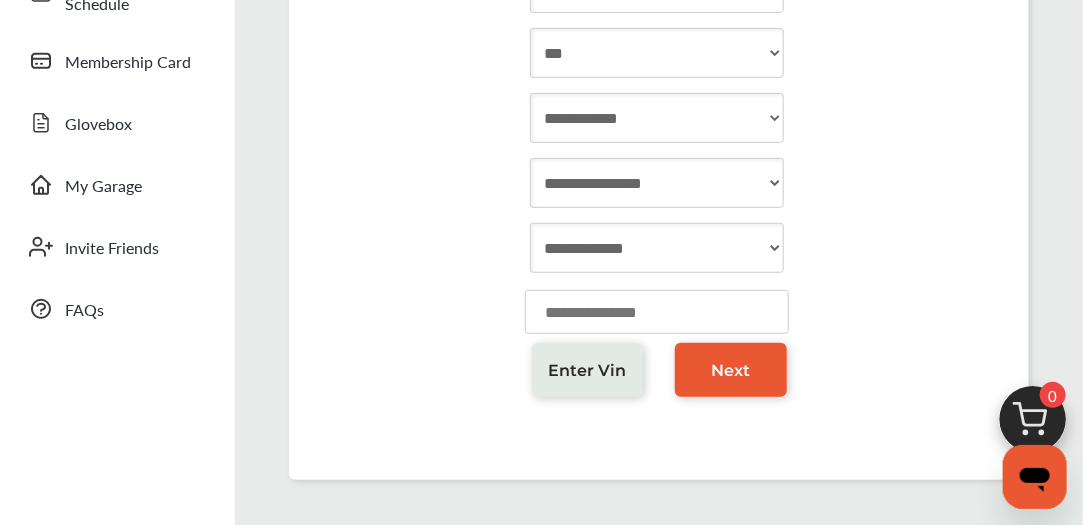 click on "**********" at bounding box center [657, 248] 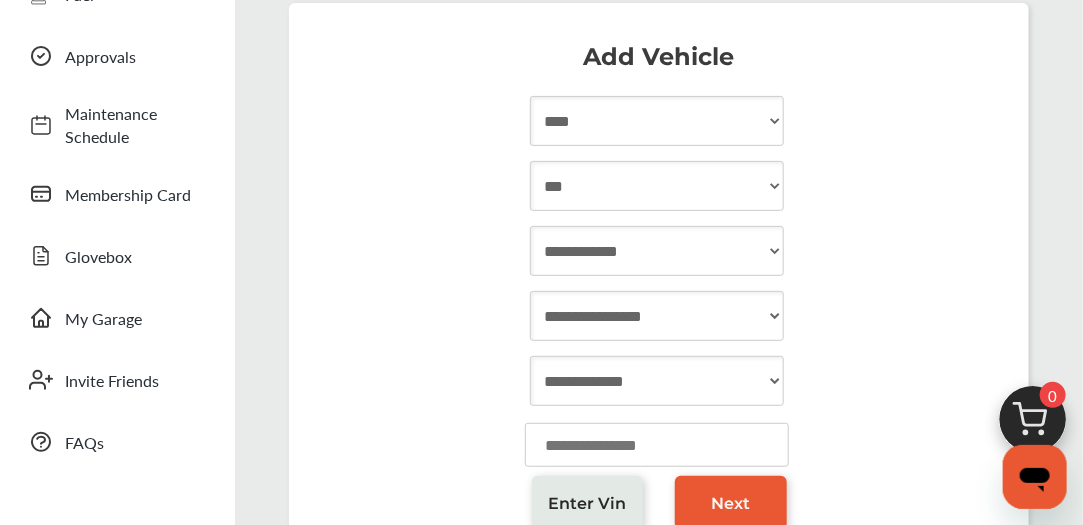 scroll, scrollTop: 200, scrollLeft: 0, axis: vertical 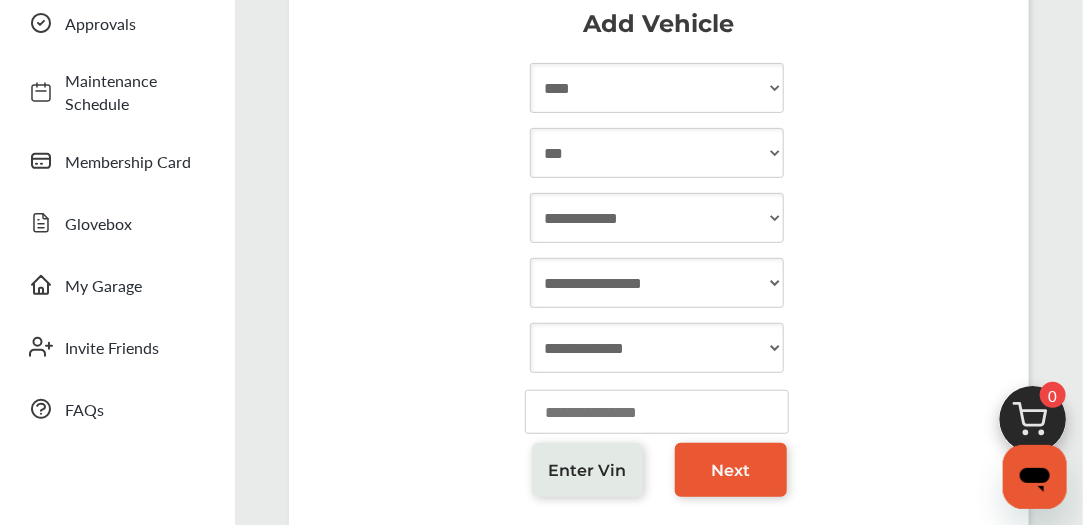 click on "**********" at bounding box center (657, 218) 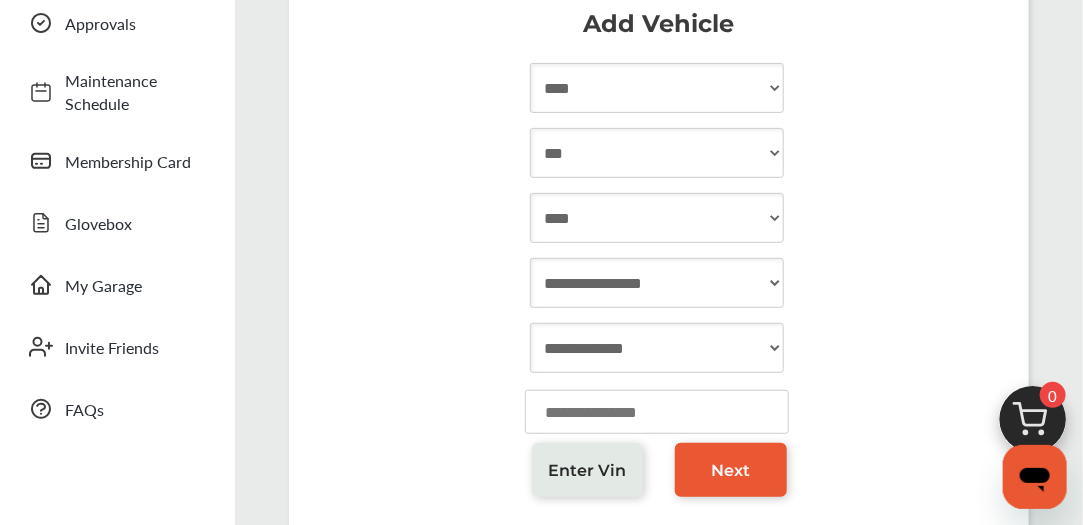 click on "**********" at bounding box center [657, 218] 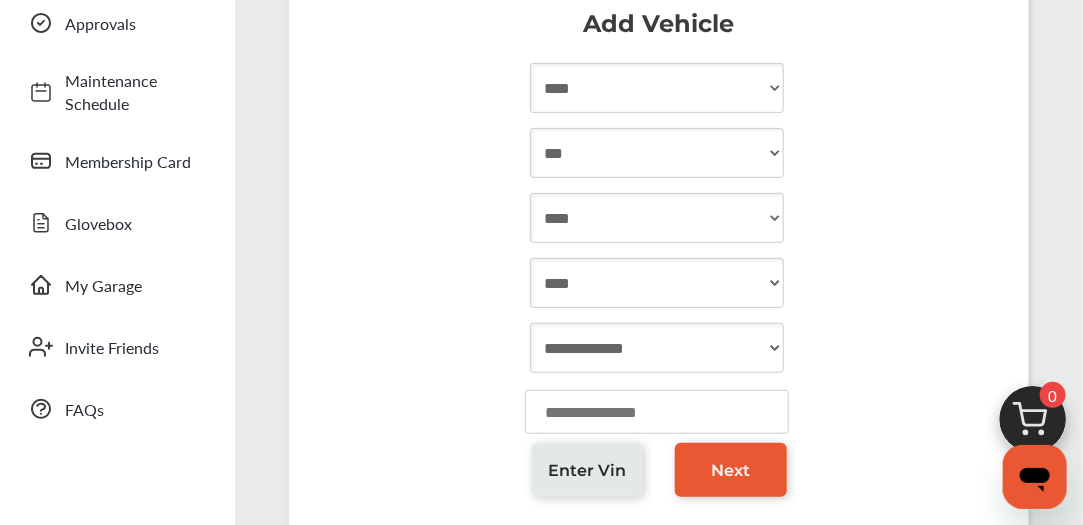 click on "**********" at bounding box center [657, 283] 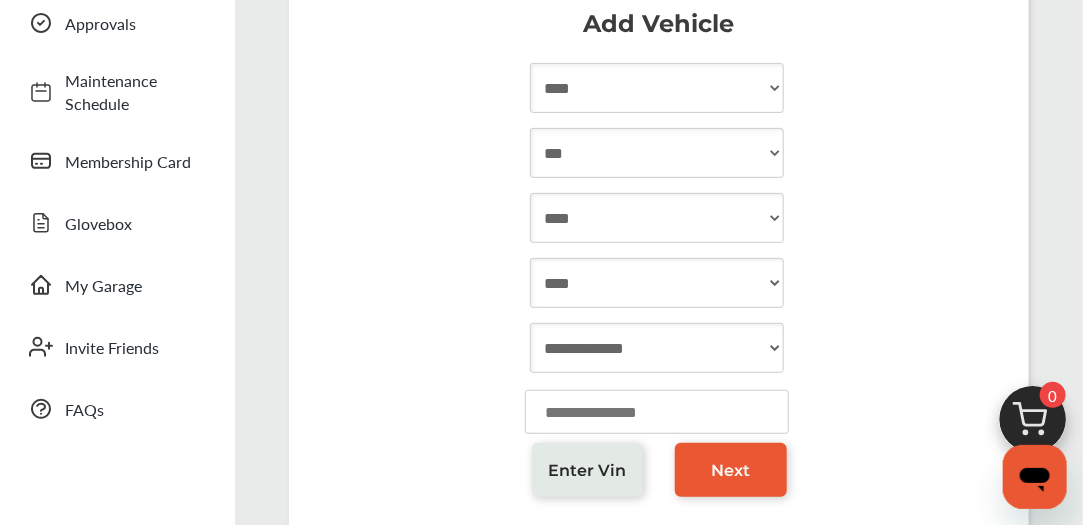 click on "**********" at bounding box center (657, 348) 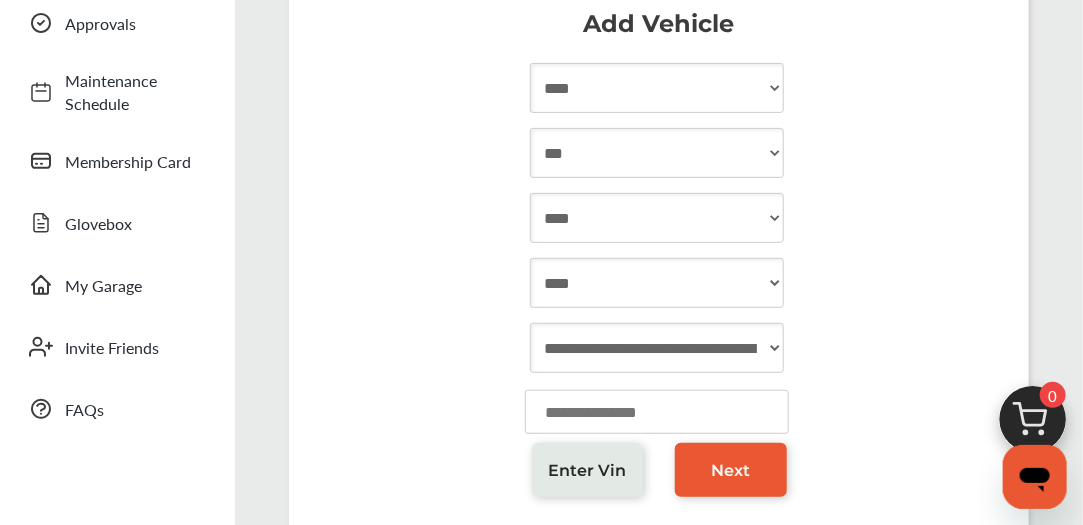 click on "**********" at bounding box center (657, 348) 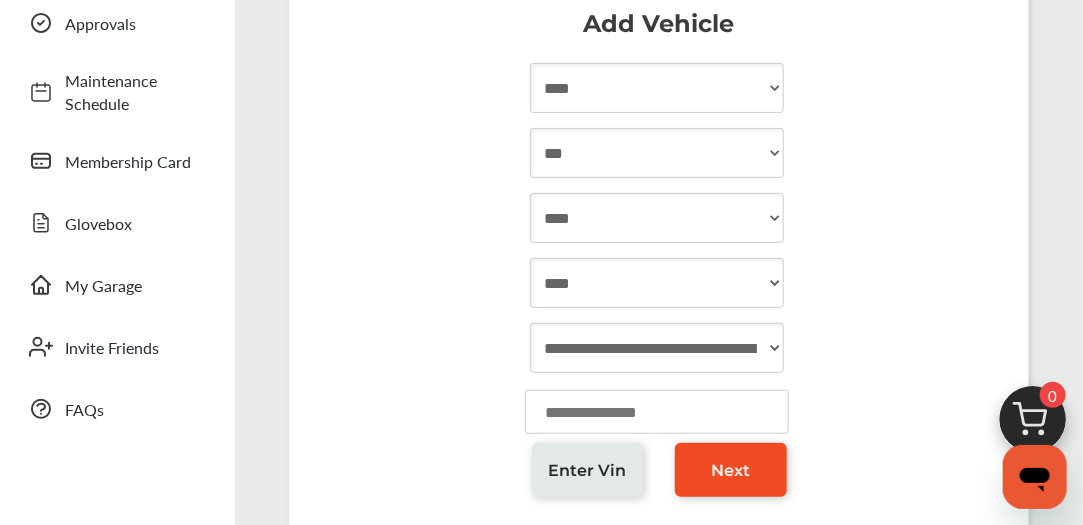click on "Next" at bounding box center [731, 470] 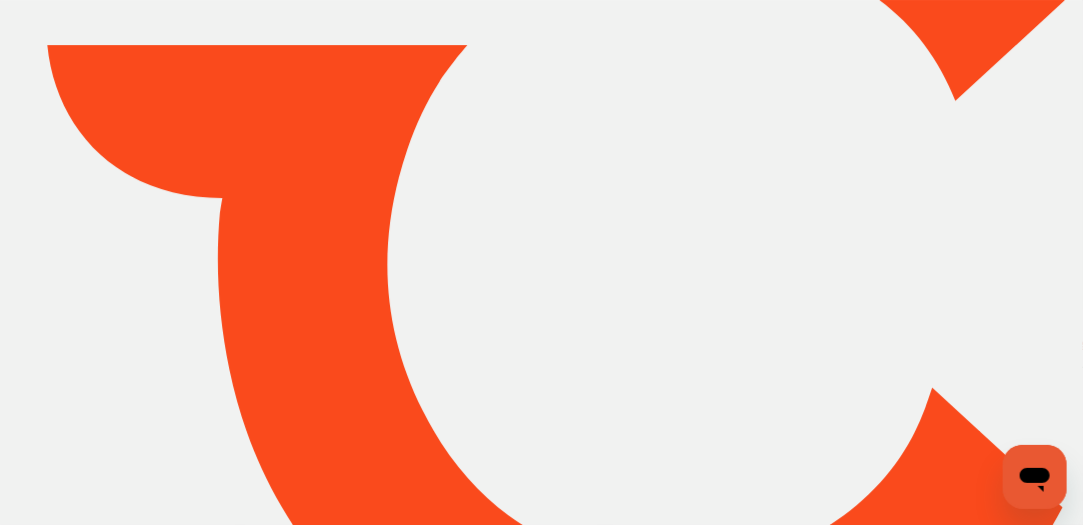 scroll, scrollTop: 0, scrollLeft: 0, axis: both 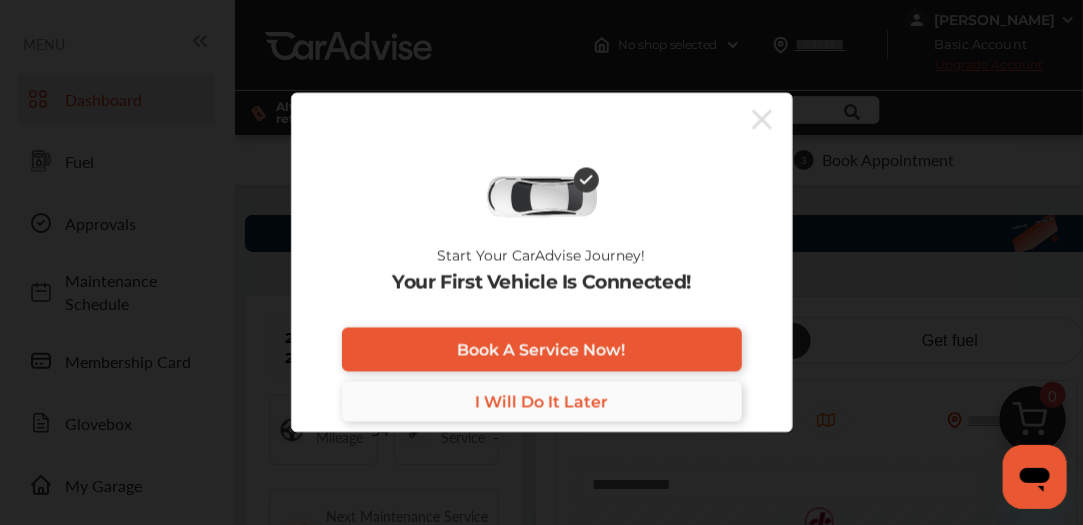 click on "I Will Do It Later" at bounding box center [541, 401] 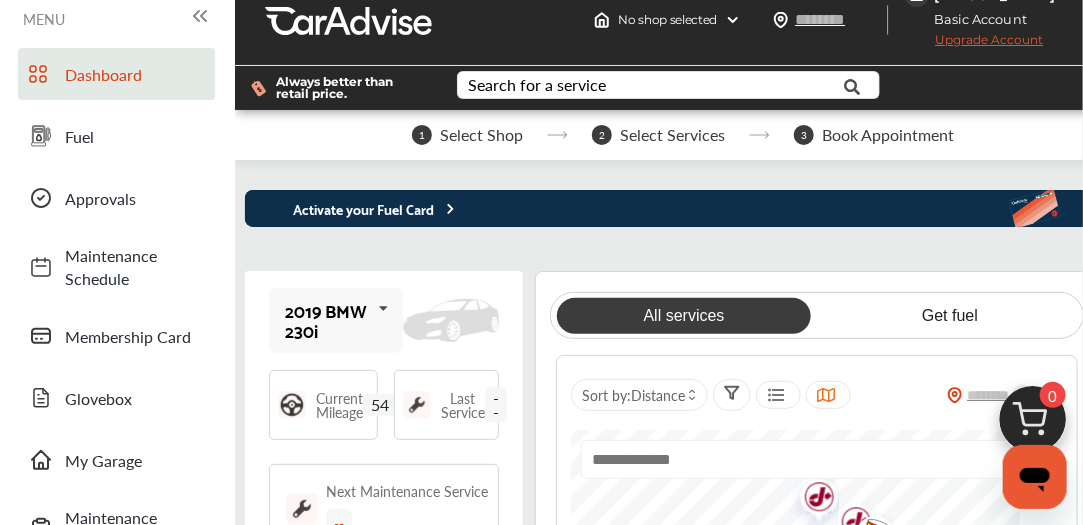 scroll, scrollTop: 0, scrollLeft: 0, axis: both 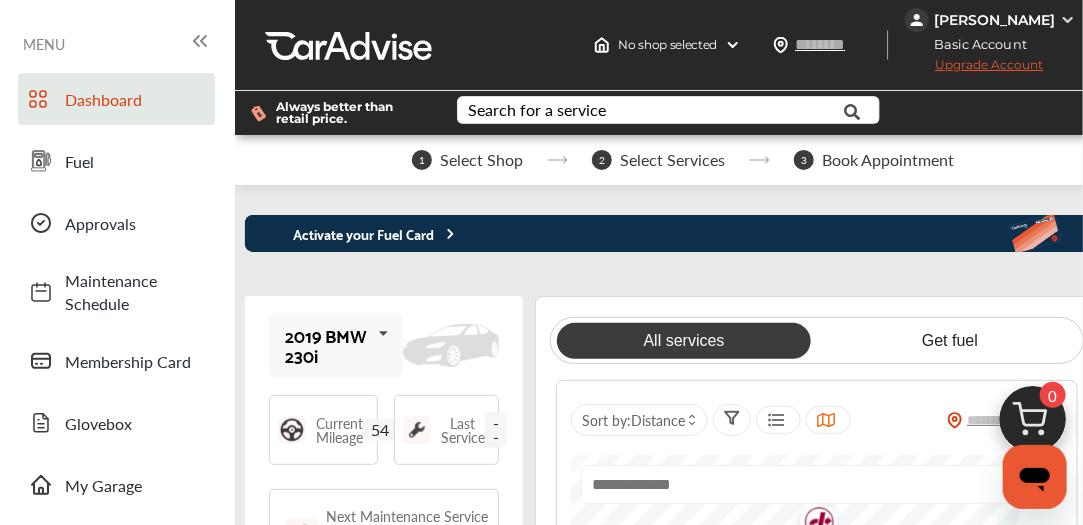 click on "Basic   Account Upgrade Account" at bounding box center (993, 57) 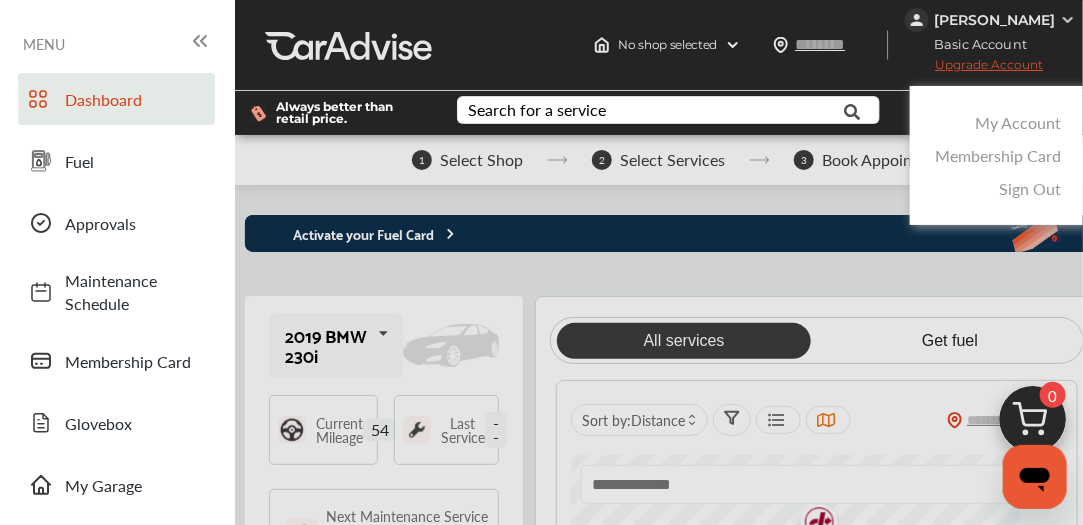 click on "Membership Card" at bounding box center (998, 155) 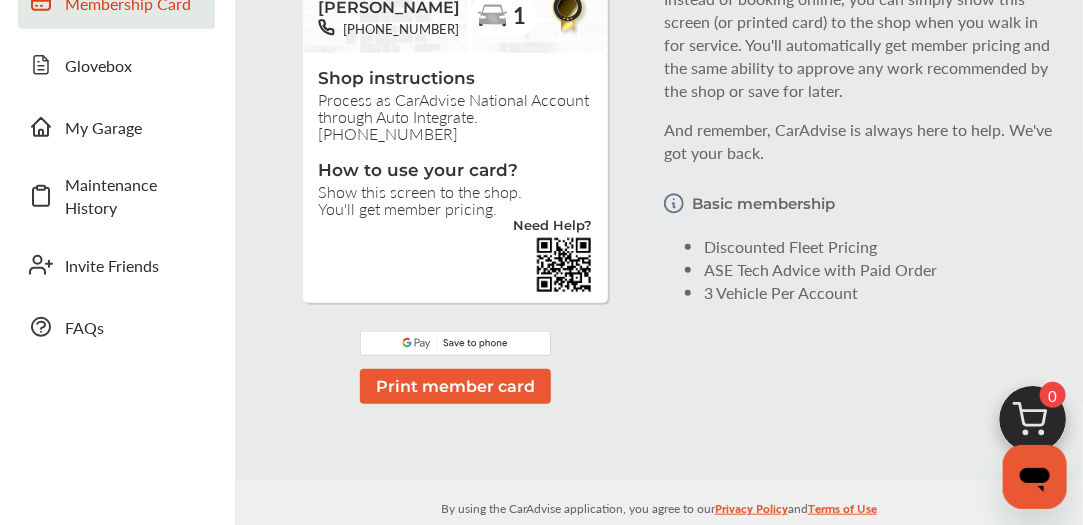 scroll, scrollTop: 400, scrollLeft: 0, axis: vertical 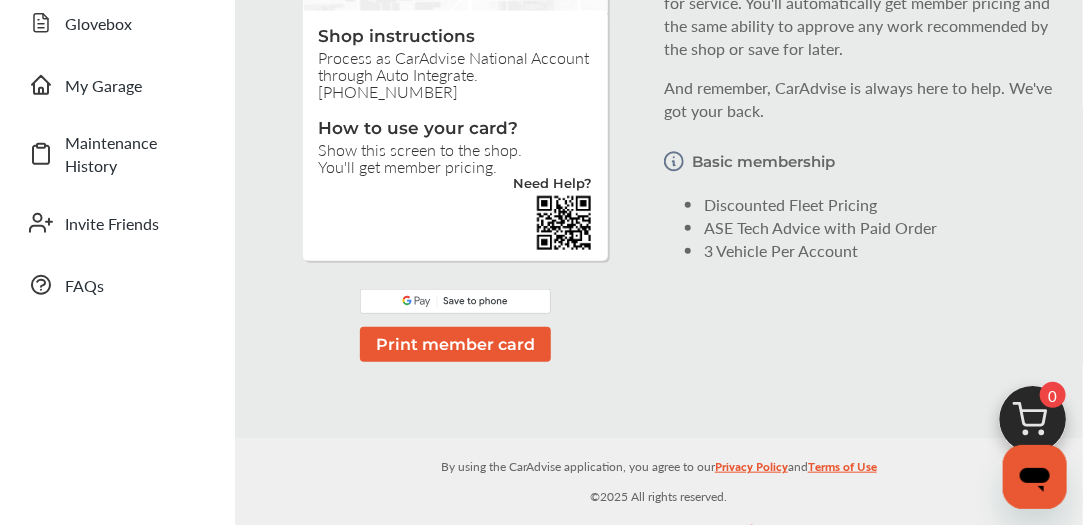 click on "Print member card" at bounding box center (455, 344) 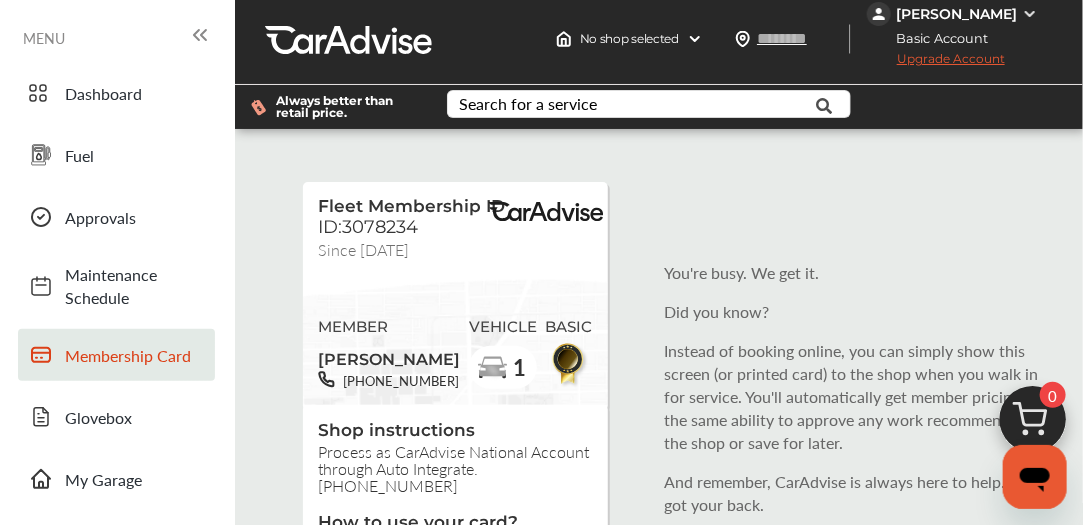 scroll, scrollTop: 0, scrollLeft: 0, axis: both 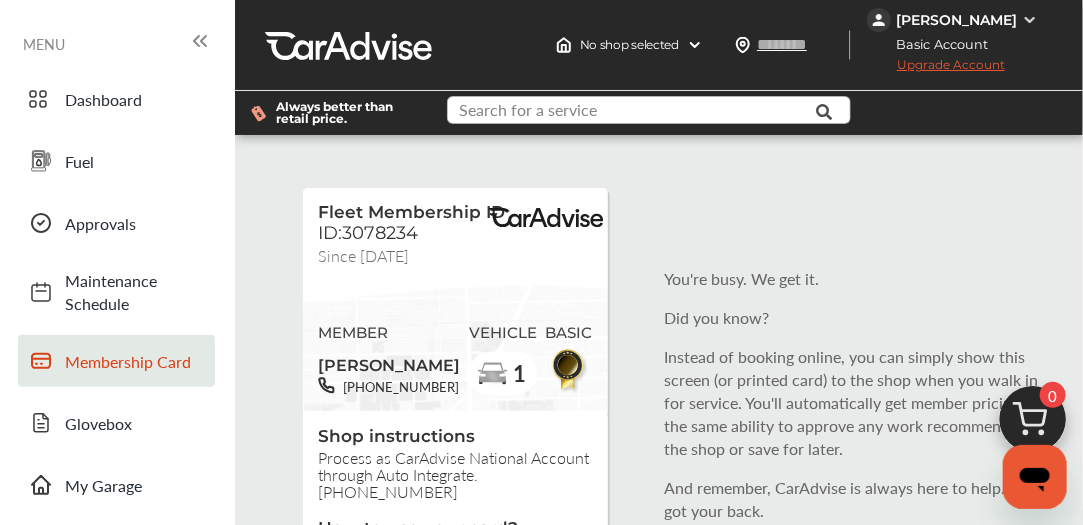 click at bounding box center [644, 112] 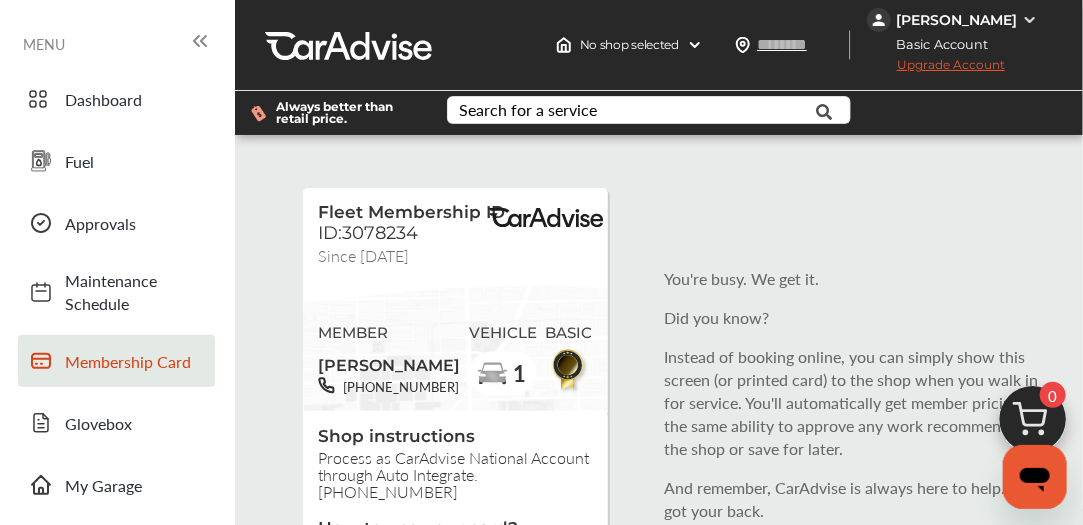click on "Fleet Membership ID ID:3078234 Since [DATE] MEMBER [PERSON_NAME] [PHONE_NUMBER] VEHICLE 1 BASIC Shop instructions Process as CarAdvise National Account   through Auto Integrate. [PHONE_NUMBER] How to use your card? Show this screen to the shop. You'll get member pricing. Need Help? Print member card You're busy. We get it. Did you know? Instead of booking online, you can simply show this screen (or printed card) to the shop when you walk in for service. You'll automatically get member pricing and the same ability to approve any work recommended by the shop or save for later. And remember, [PERSON_NAME] is always here to help. We've got your back. Basic  membership Discounted Fleet Pricing ASE Tech Advice with Paid Order 3 Vehicle Per Account" at bounding box center (659, 464) 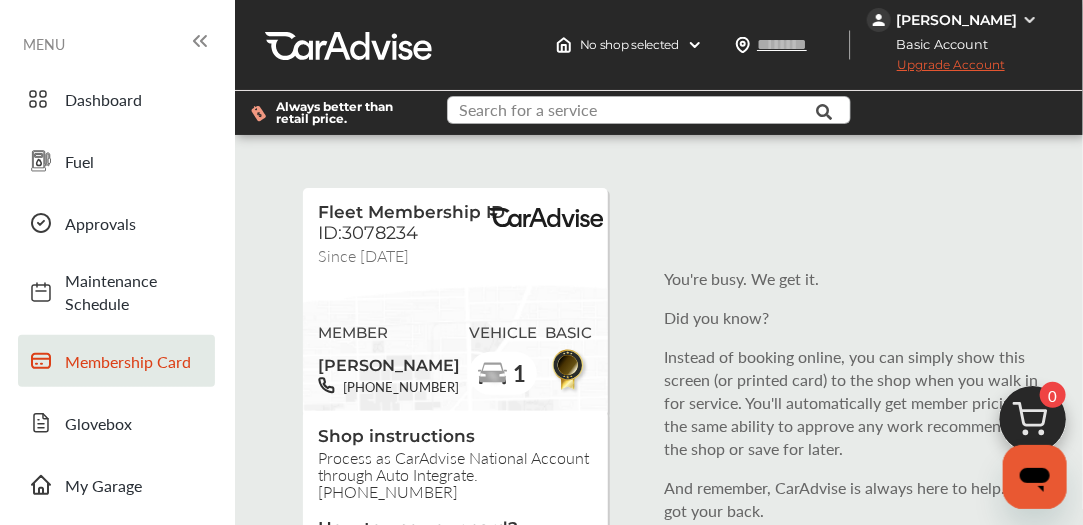 click at bounding box center (644, 112) 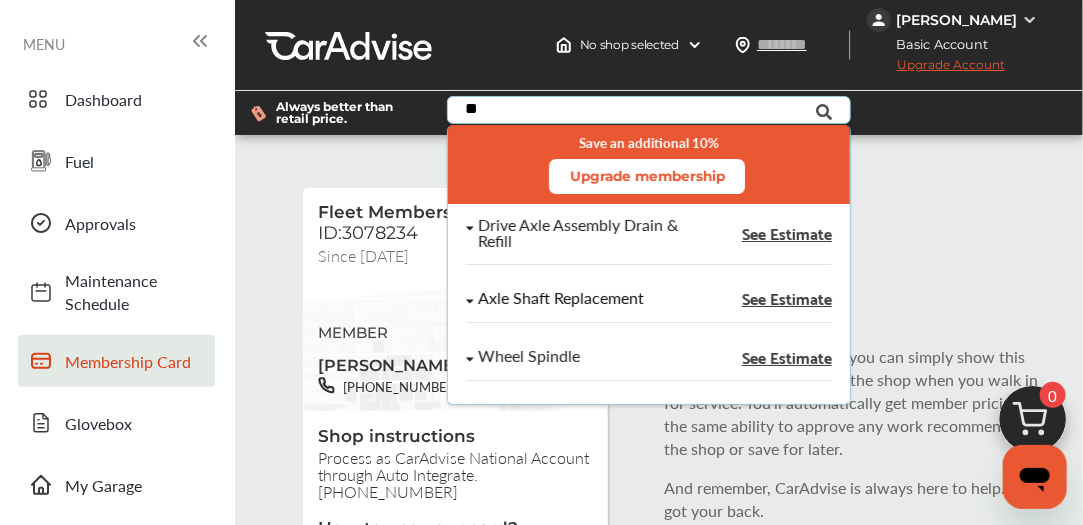 click on "See Estimate" at bounding box center (787, 298) 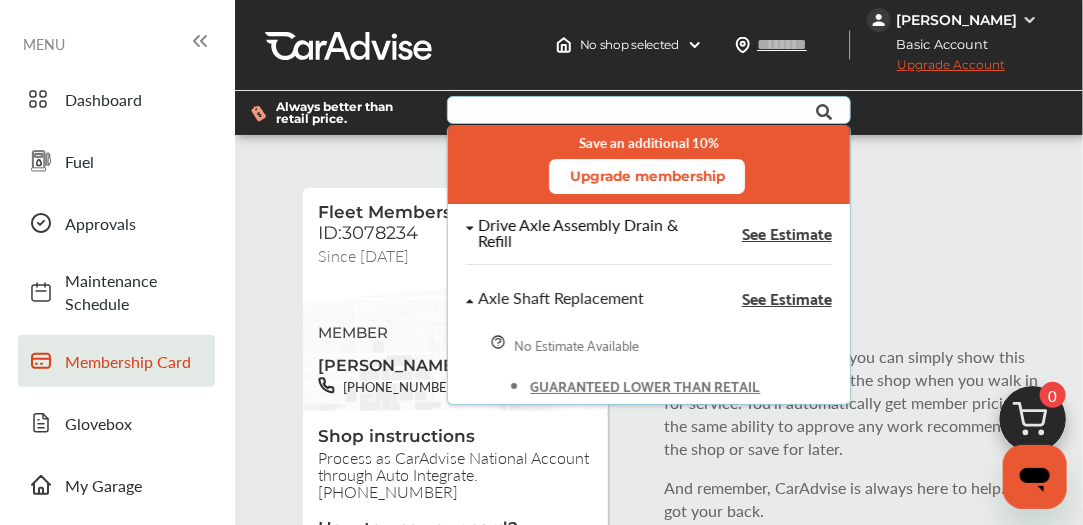 click on "See Estimate" at bounding box center (787, 233) 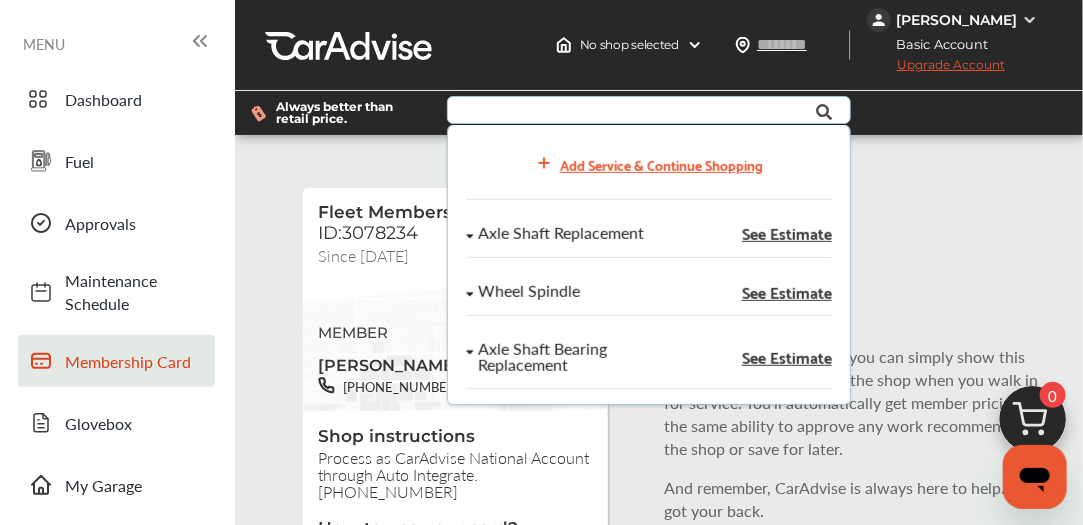 scroll, scrollTop: 388, scrollLeft: 0, axis: vertical 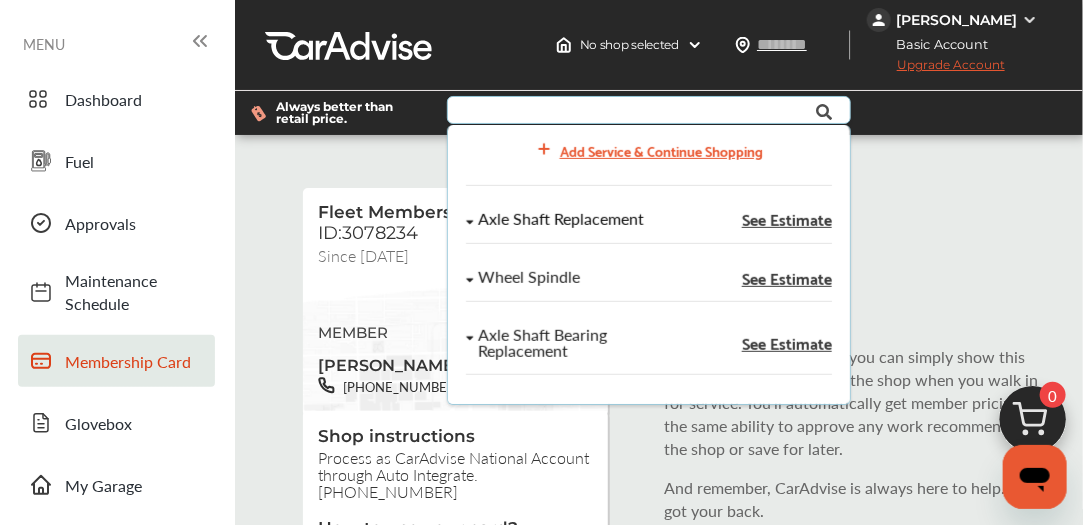 click on "See Estimate" at bounding box center (787, 219) 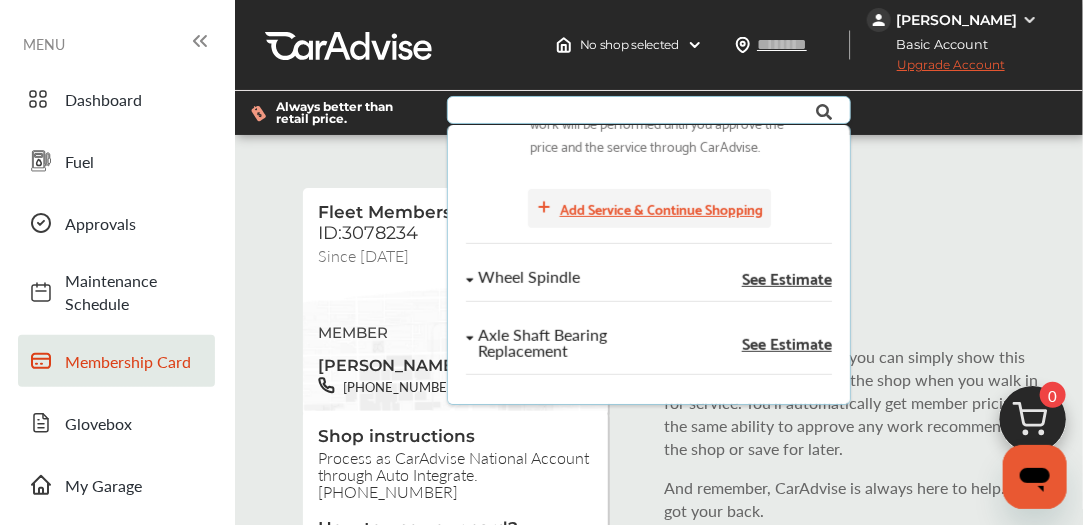 click on "Add Service & Continue Shopping" at bounding box center [649, 208] 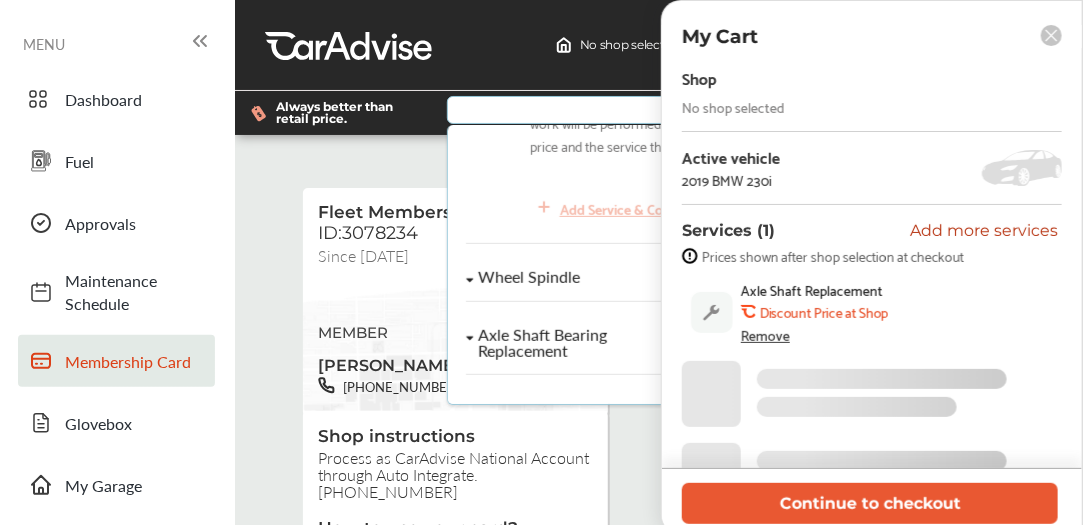 scroll, scrollTop: 418, scrollLeft: 0, axis: vertical 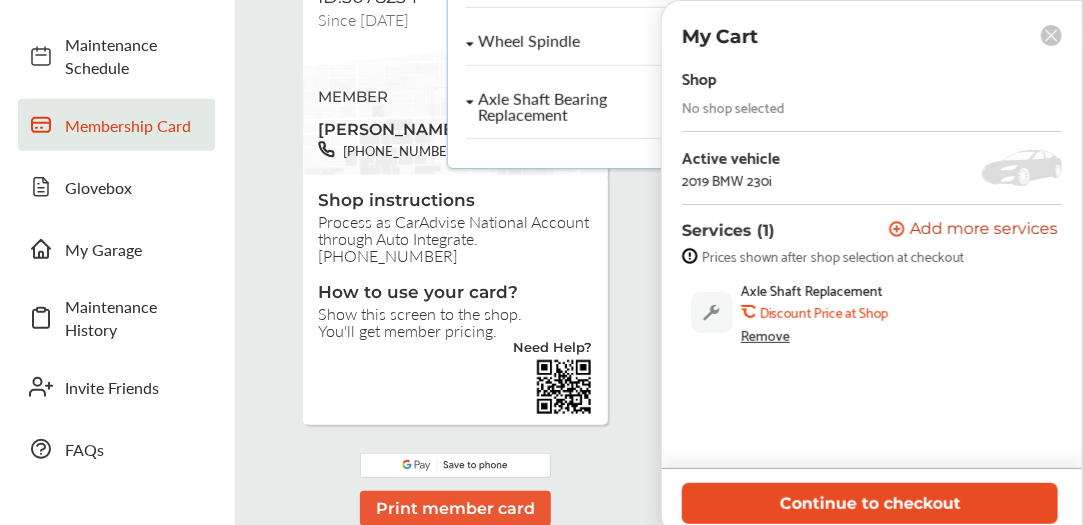 click on "Continue to checkout" at bounding box center (870, 503) 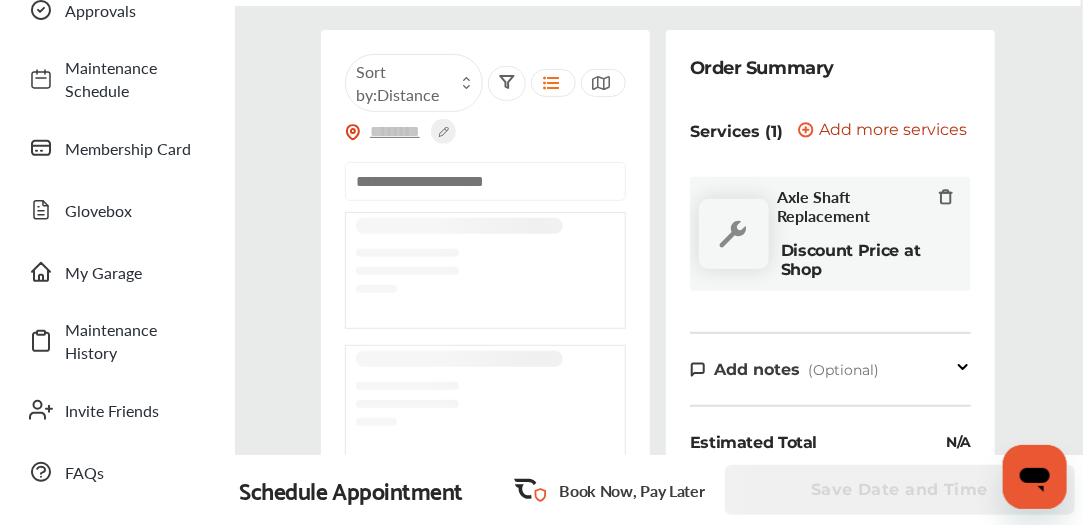 scroll, scrollTop: 228, scrollLeft: 0, axis: vertical 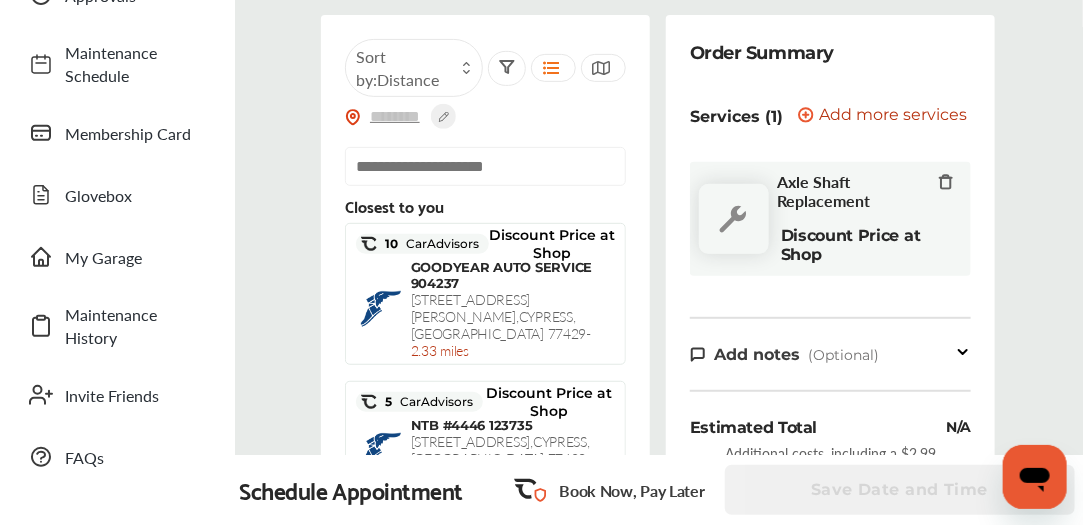 click on "Sort by :  Distance
Closest to you   10    CarAdvisors Discount Price at Shop GOODYEAR AUTO SERVICE 904237 [STREET_ADDRESS][PERSON_NAME]  -  2.33 miles   5    CarAdvisors Discount Price at Shop NTB #4446 123735 [STREET_ADDRESS]  -  2.38 miles   2    CarAdvisors Discount Price at Shop GOODYEAR AUTO SERVICE 904238 [STREET_ADDRESS][PERSON_NAME]  -  3.32 miles   5.0   58    CarAdvisors Discount Price at Shop FIRESTONE COMPLETE AUTO CARE 314892 [STREET_ADDRESS]  -  4.18 miles   4    CarAdvisors Discount Price at Shop NTB #4517 123806 [STREET_ADDRESS]  -  4.41 miles TOMBALL DODGE CHRYSLER JEEP 23777 [STREET_ADDRESS]  -  4.51 miles 5% Off Retail   1    CarAdvisors Discount Price at Shop GOODYEAR AUTO SERVICE 904230 [STREET_ADDRESS][PERSON_NAME]  -  5.45 miles   4.0   40    CarAdvisors Discount Price at Shop FIRESTONE COMPLETE AUTO CARE 21946 ,  [GEOGRAPHIC_DATA] ,  [GEOGRAPHIC_DATA]" at bounding box center (658, 291) 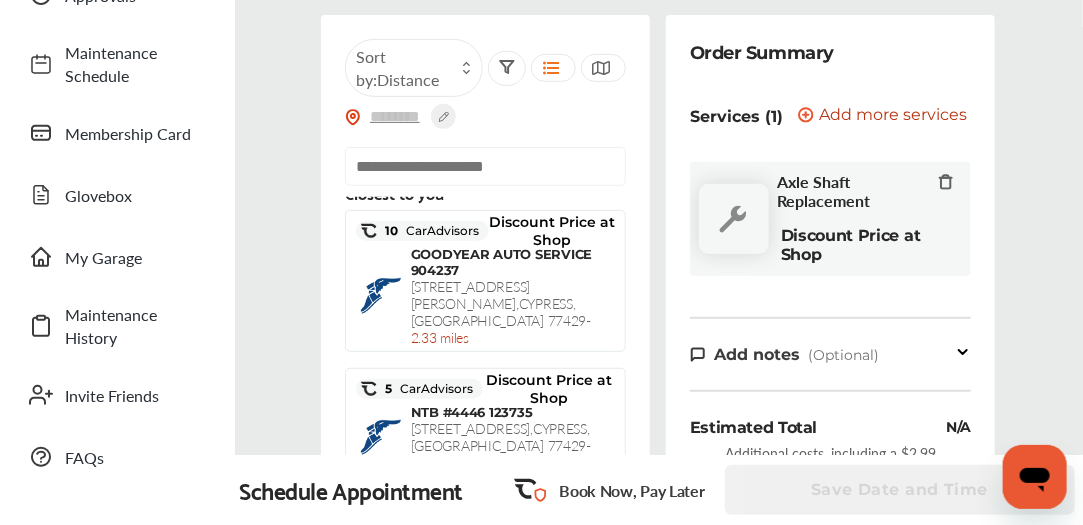 scroll, scrollTop: 0, scrollLeft: 0, axis: both 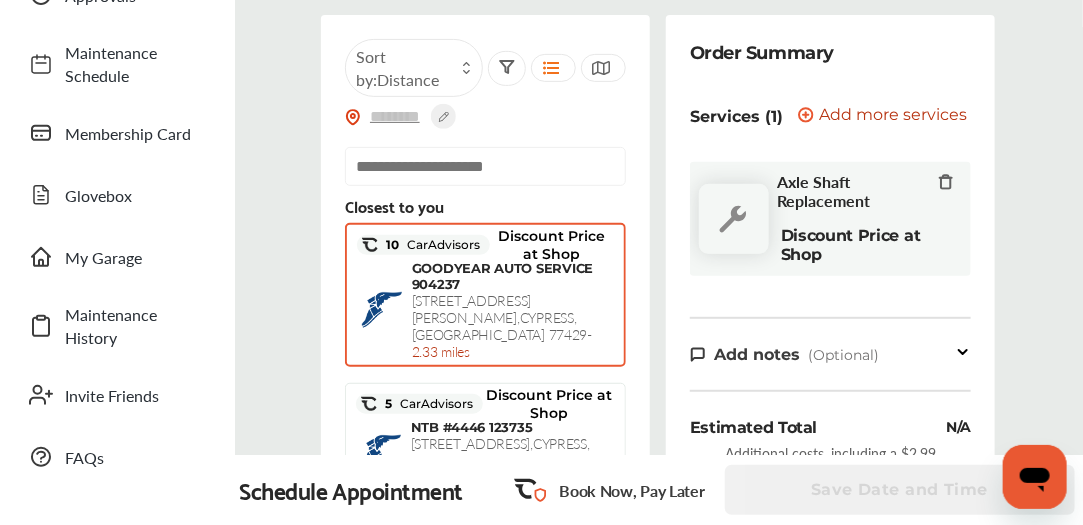 click on "GOODYEAR AUTO SERVICE 904237 [STREET_ADDRESS][PERSON_NAME]  -  2.33 miles" at bounding box center (513, 310) 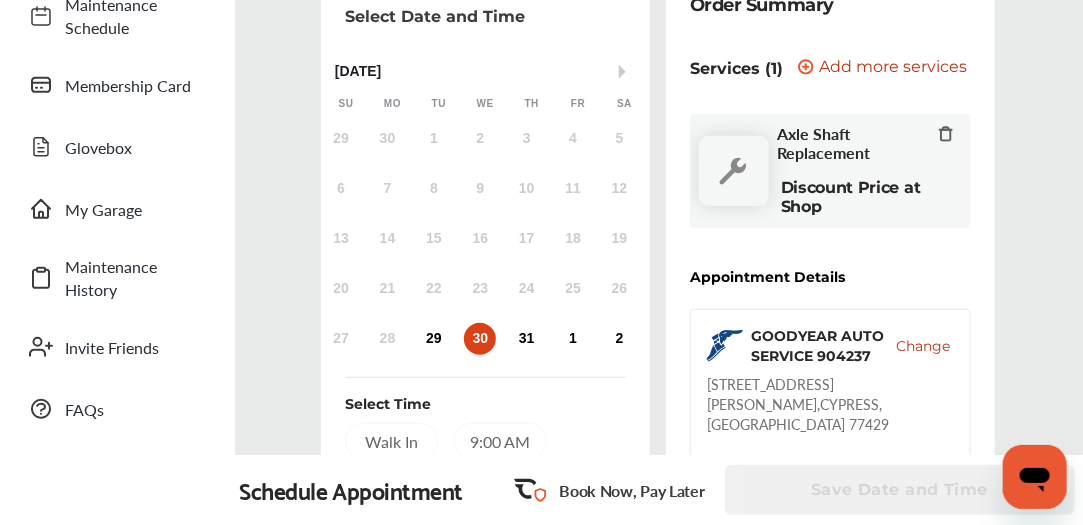 scroll, scrollTop: 274, scrollLeft: 0, axis: vertical 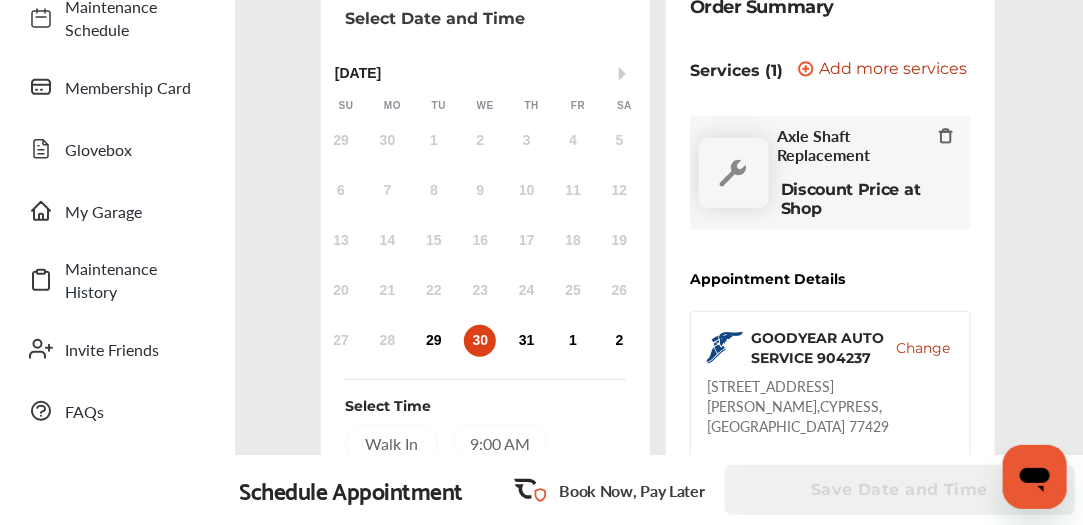 click on "Discount Price at Shop" at bounding box center (865, 199) 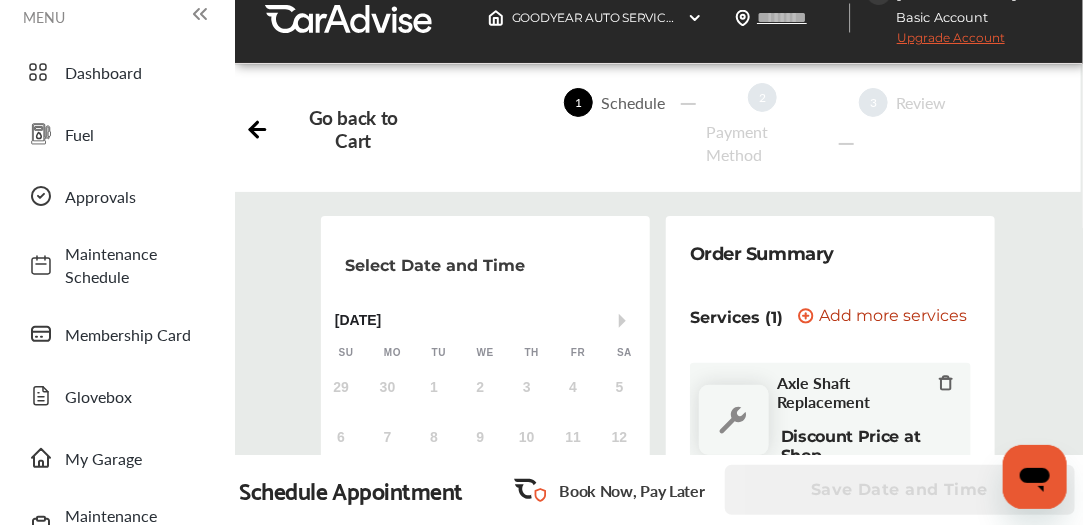 scroll, scrollTop: 0, scrollLeft: 0, axis: both 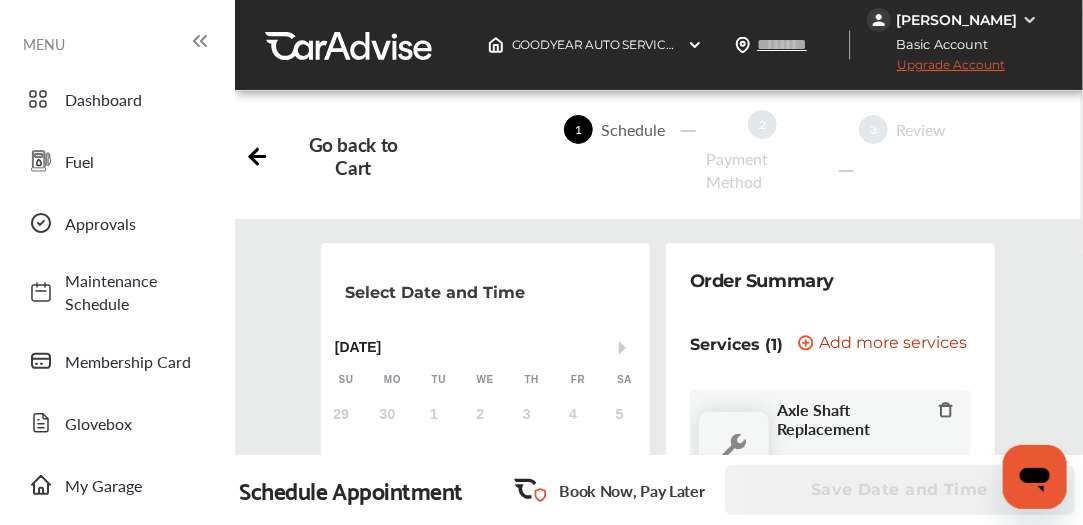 click on "MENU
Dashboard
Fuel
Approvals
Maintenance Schedule
Membership Card
Glovebox
My Garage
Maintenance History
Invite Friends
FAQs" at bounding box center (117, 759) 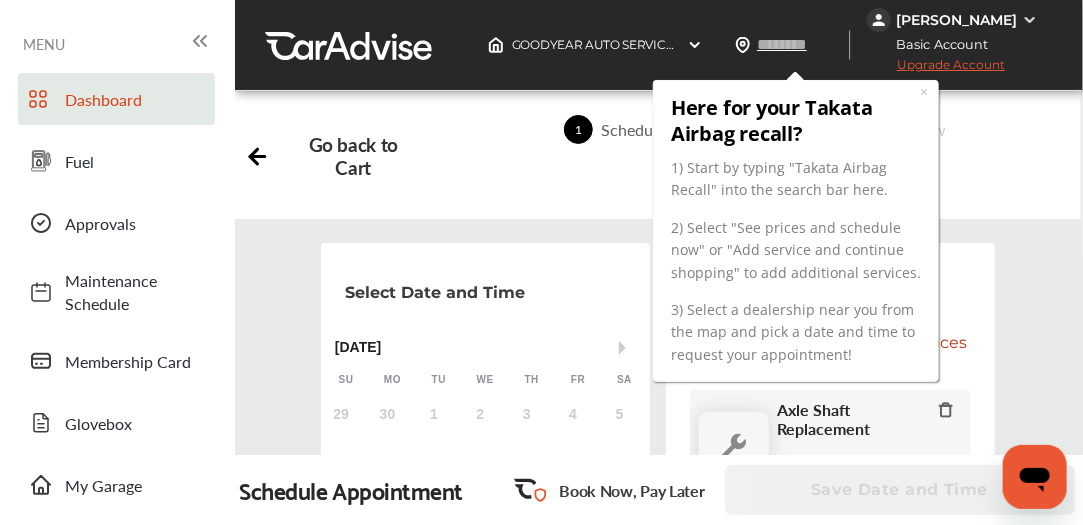 click on "Dashboard" at bounding box center [135, 99] 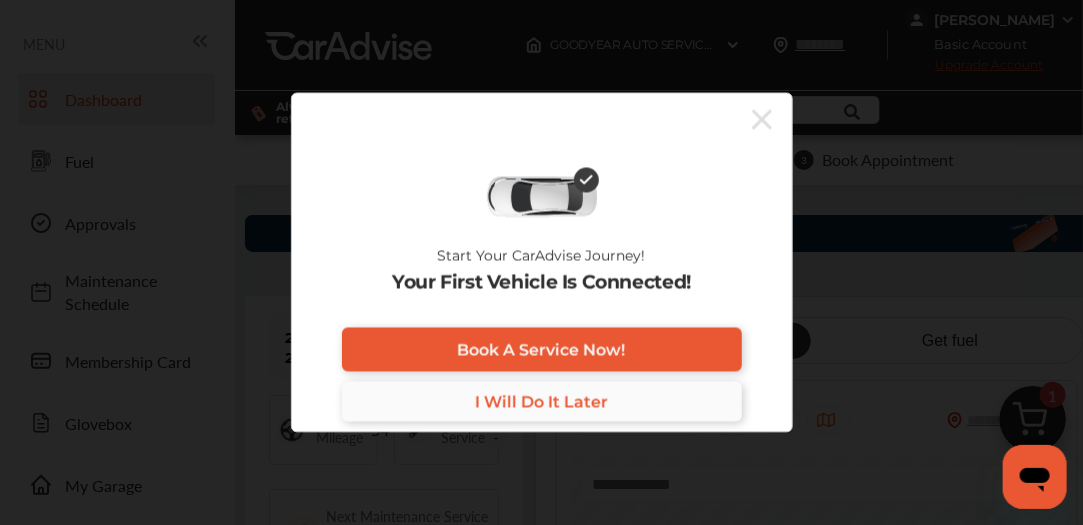 click on "I Will Do It Later" at bounding box center [542, 402] 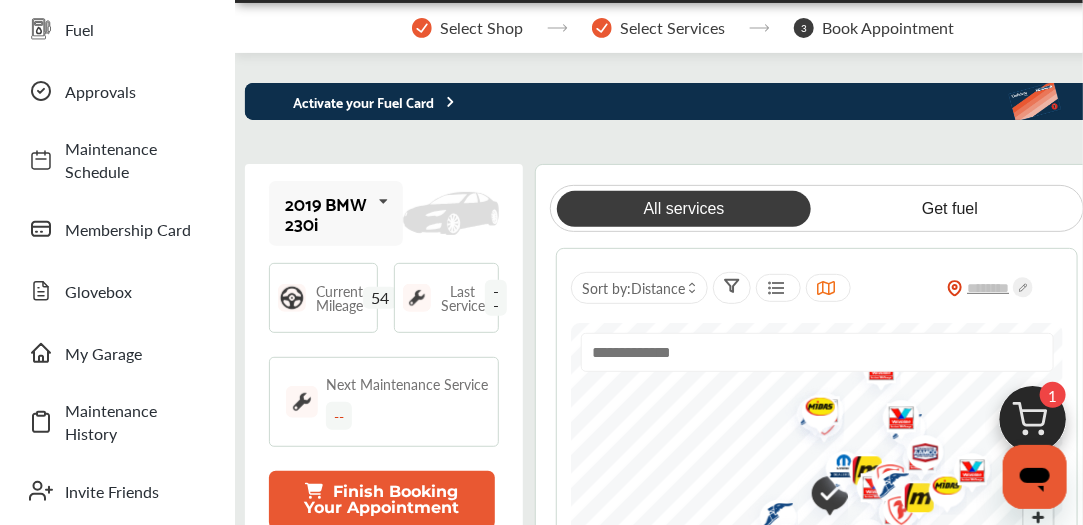scroll, scrollTop: 200, scrollLeft: 0, axis: vertical 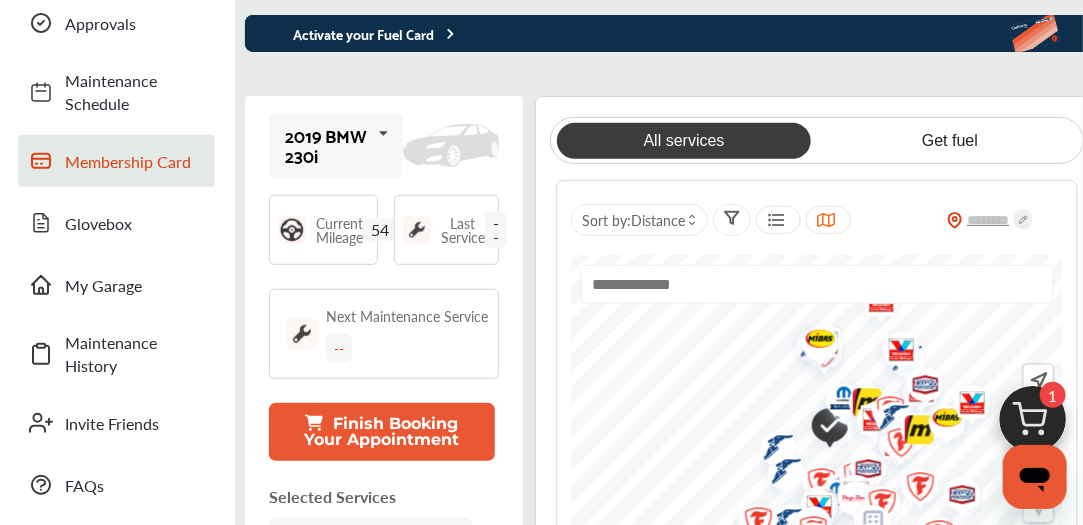 click on "Membership Card" at bounding box center (116, 161) 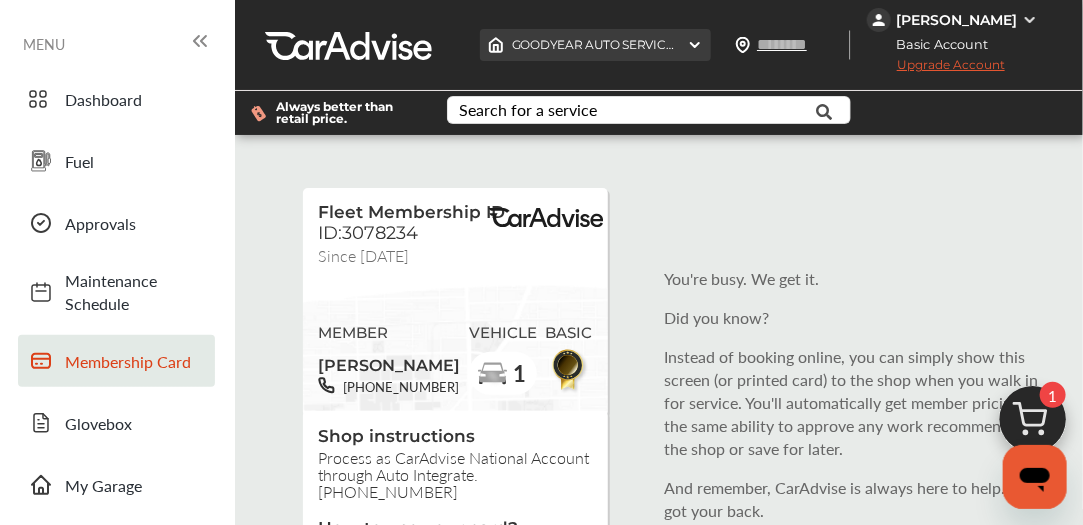 click at bounding box center (695, 45) 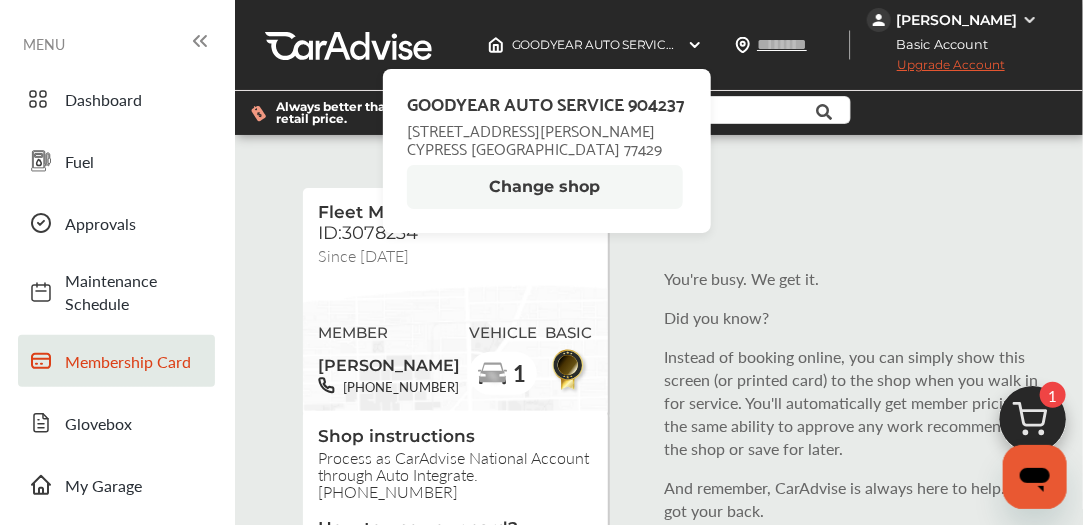 click on "You're busy. We get it. Did you know? Instead of booking online, you can simply show this screen (or printed card) to the shop when you walk in for service. You'll automatically get member pricing and the same ability to approve any work recommended by the shop or save for later. And remember, [PERSON_NAME] is always here to help. We've got your back. Basic  membership Discounted Fleet Pricing ASE Tech Advice with Paid Order 3 Vehicle Per Account" at bounding box center [862, 464] 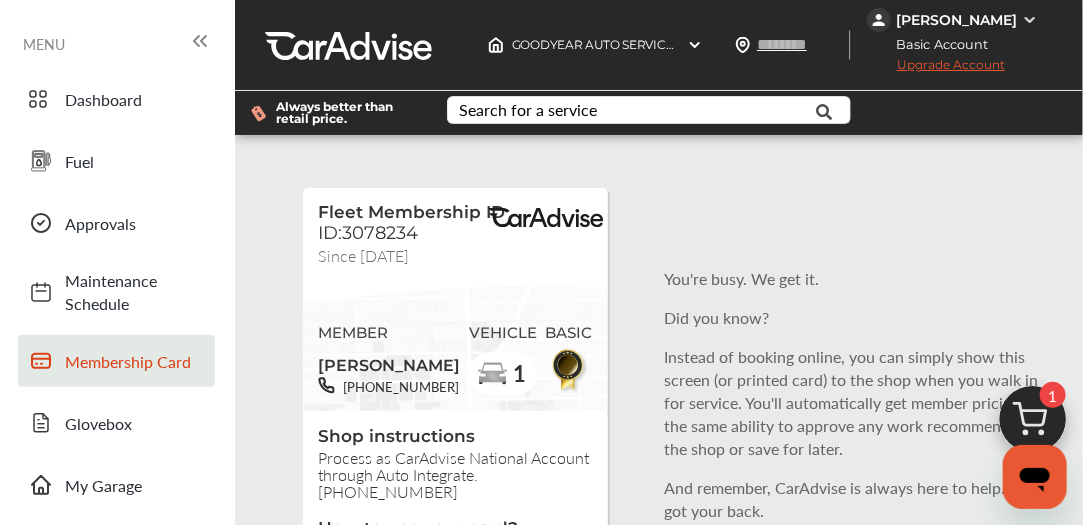 click at bounding box center [258, 113] 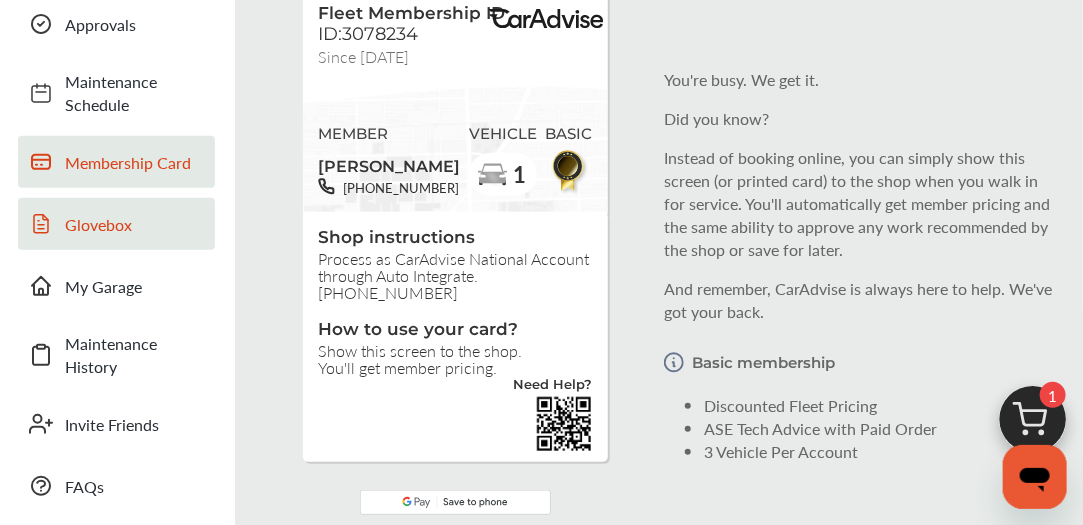 scroll, scrollTop: 200, scrollLeft: 0, axis: vertical 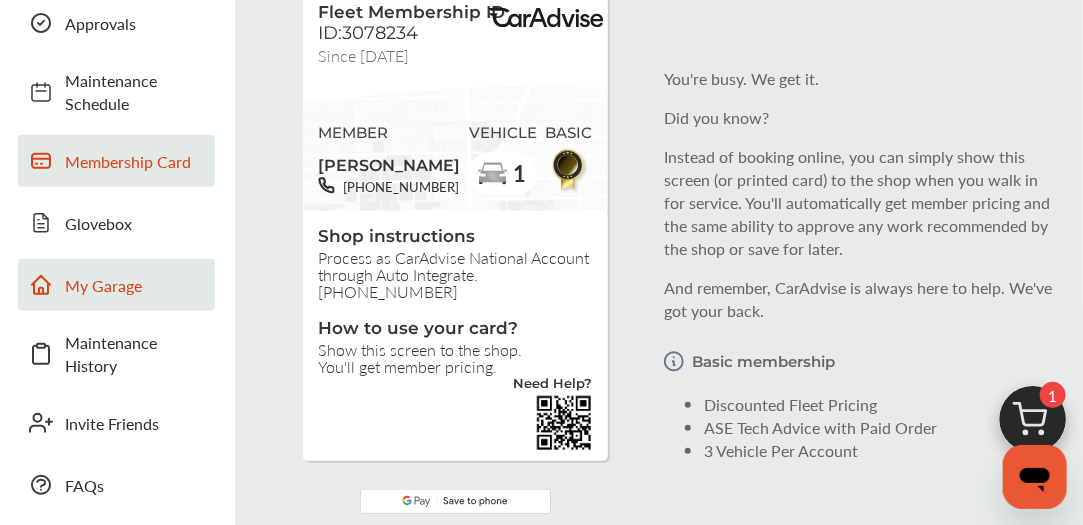 click on "My Garage" at bounding box center (135, 285) 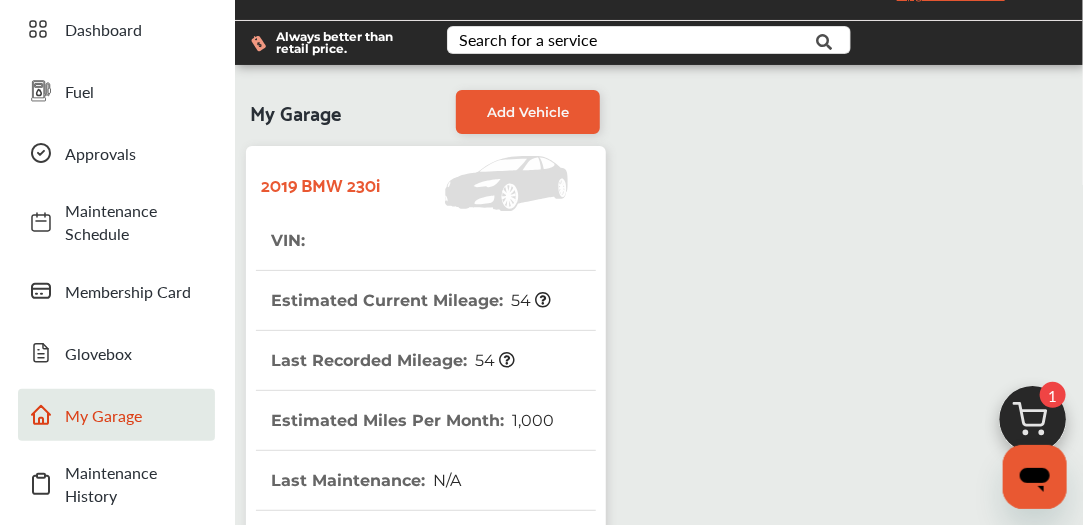 scroll, scrollTop: 0, scrollLeft: 0, axis: both 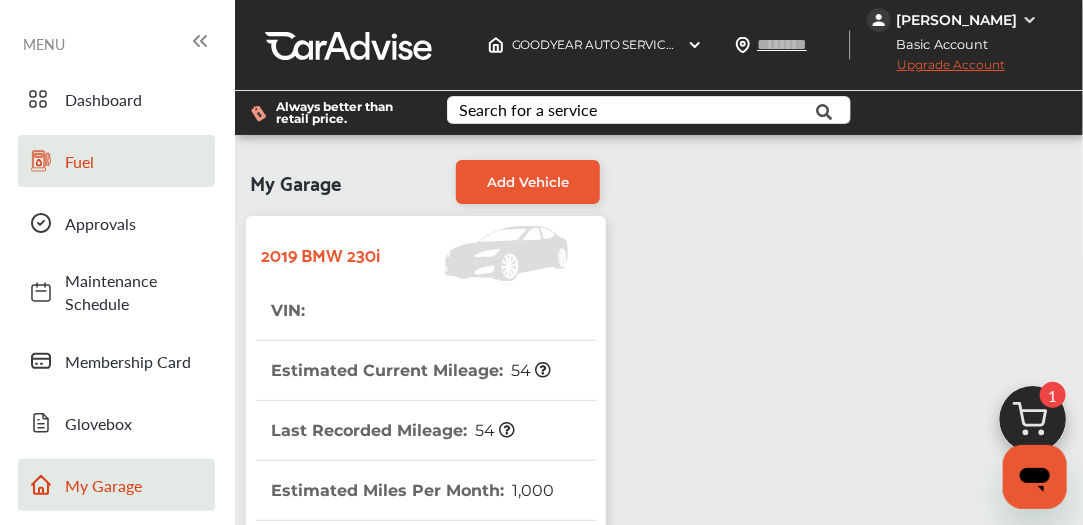 click on "Fuel" at bounding box center [135, 161] 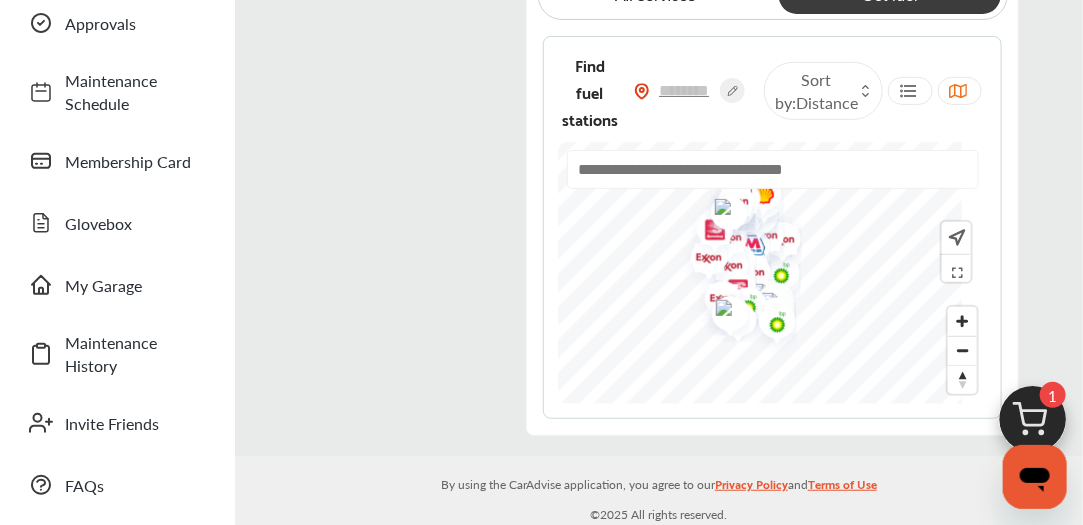 scroll, scrollTop: 400, scrollLeft: 0, axis: vertical 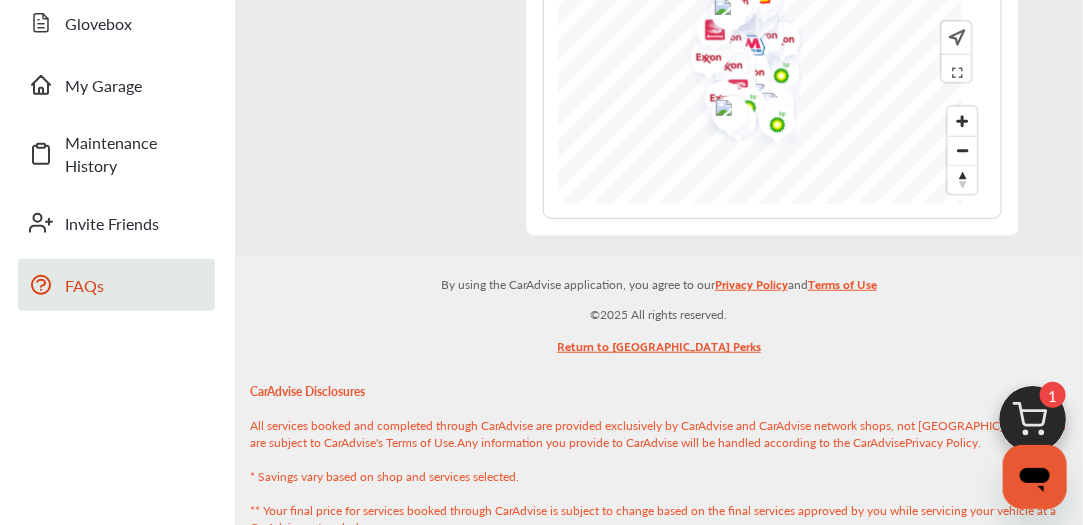 click on "FAQs" at bounding box center (116, 285) 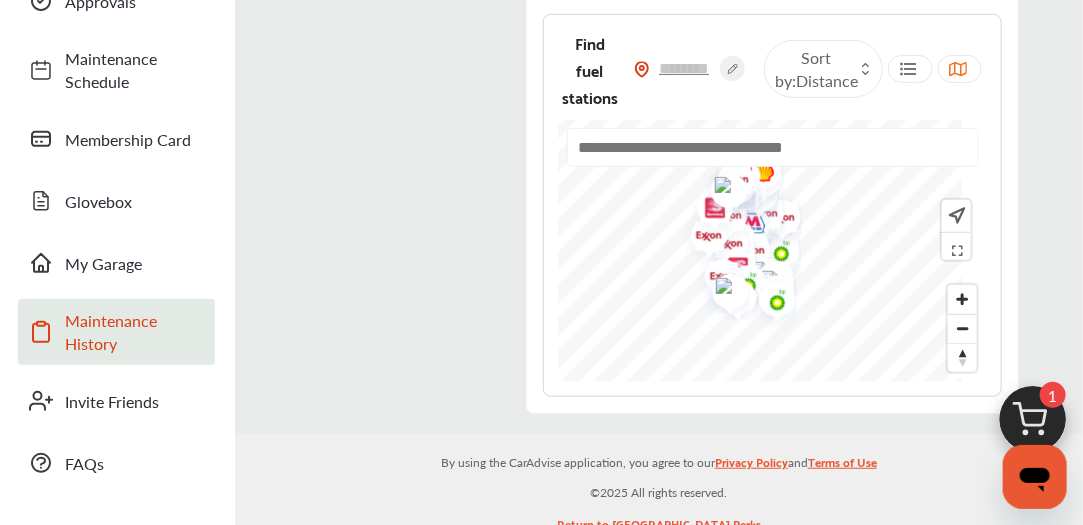 scroll, scrollTop: 0, scrollLeft: 0, axis: both 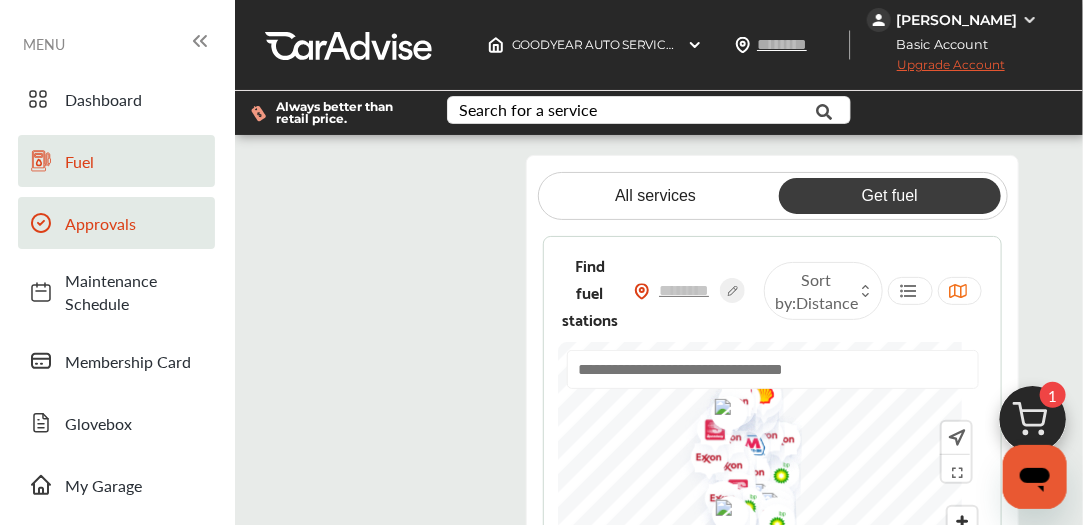click on "Approvals" at bounding box center [135, 223] 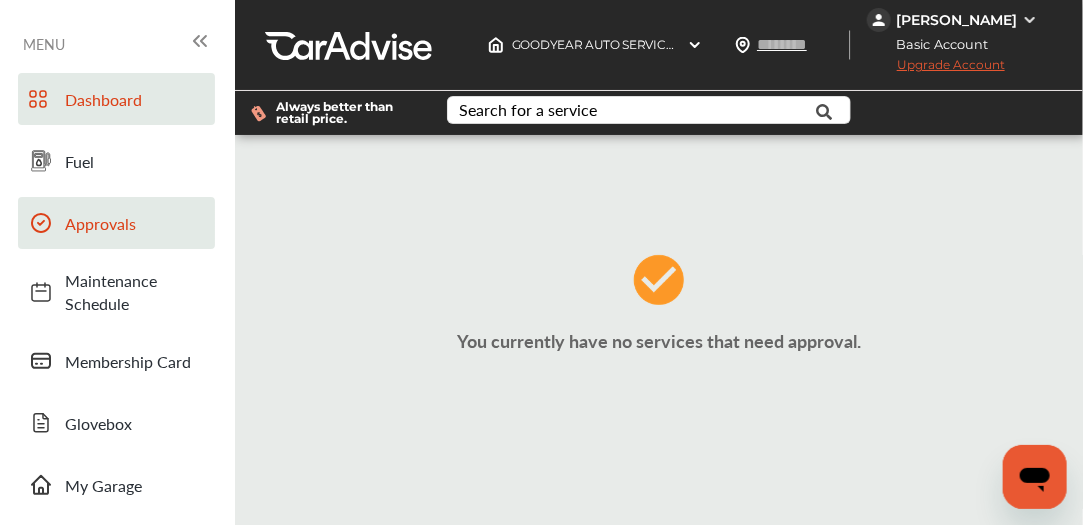 click on "Dashboard" at bounding box center (135, 99) 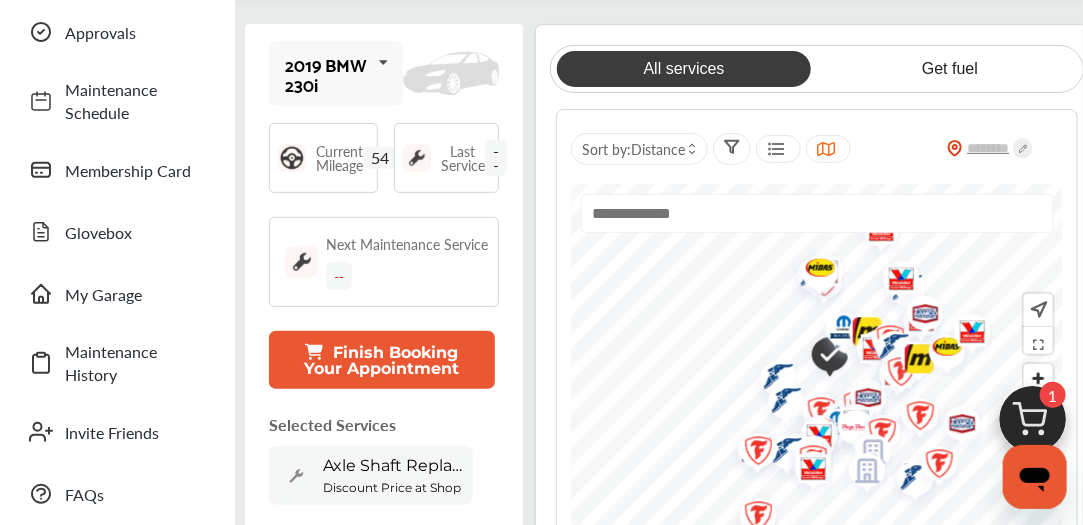 scroll, scrollTop: 200, scrollLeft: 0, axis: vertical 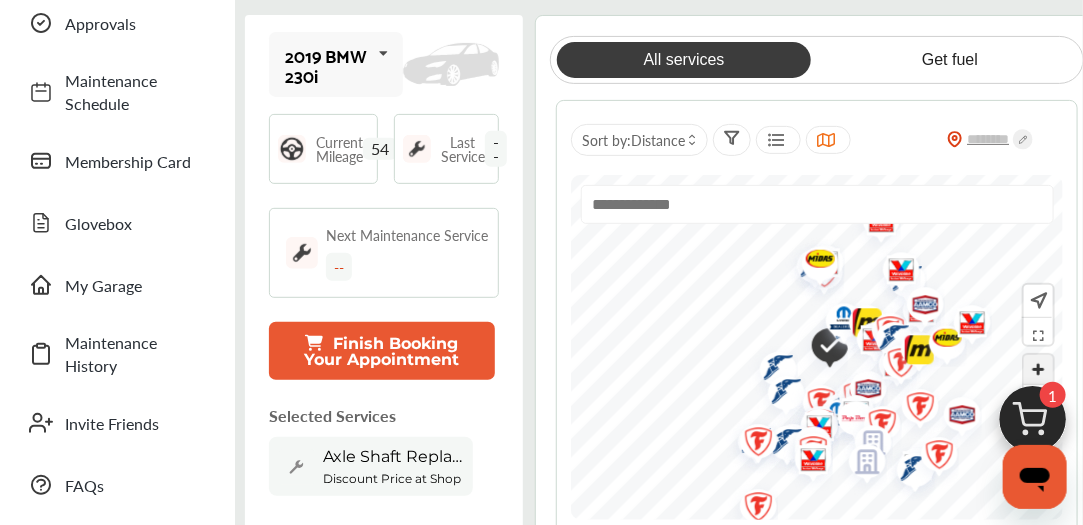 click at bounding box center (1038, 369) 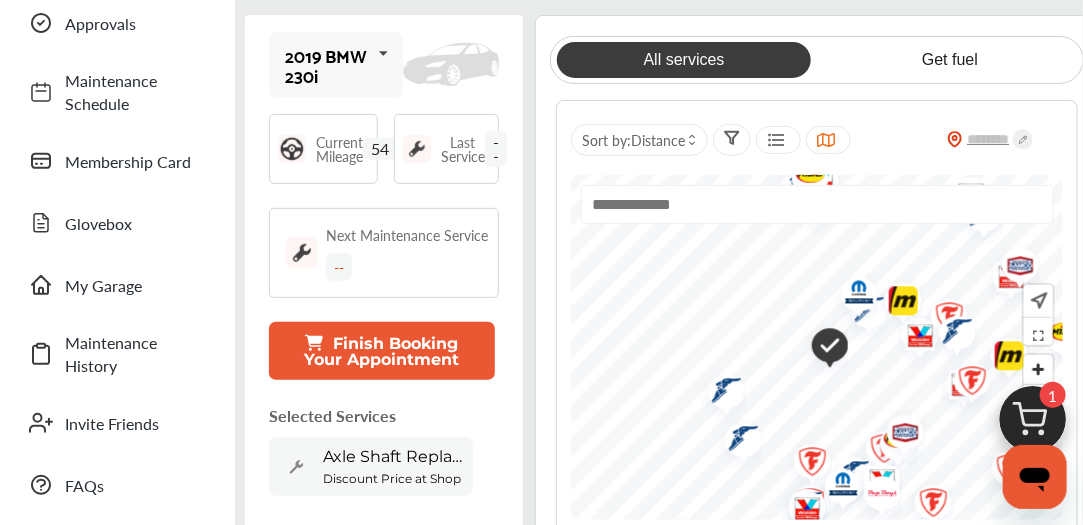 click at bounding box center [719, 393] 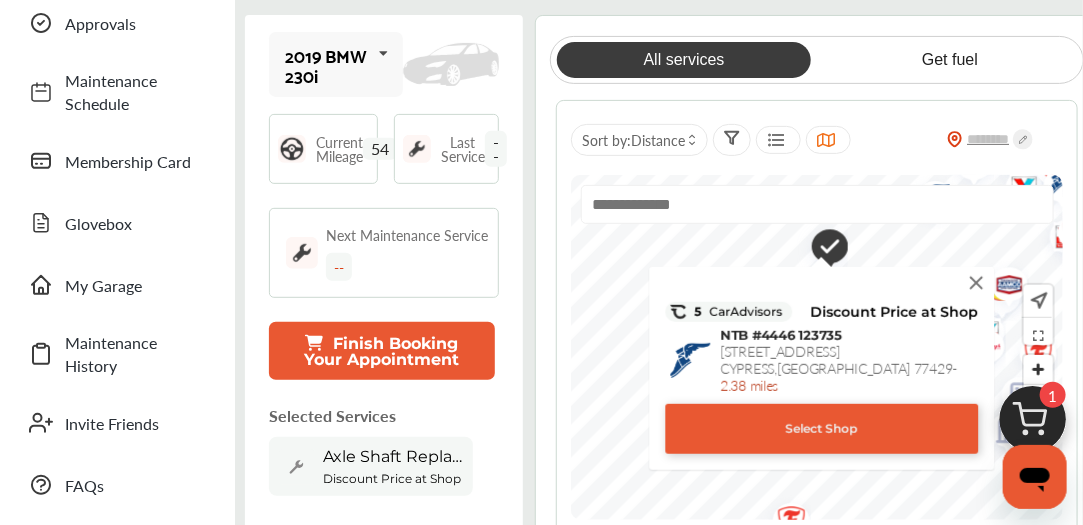 click on "Select Shop" at bounding box center (821, 429) 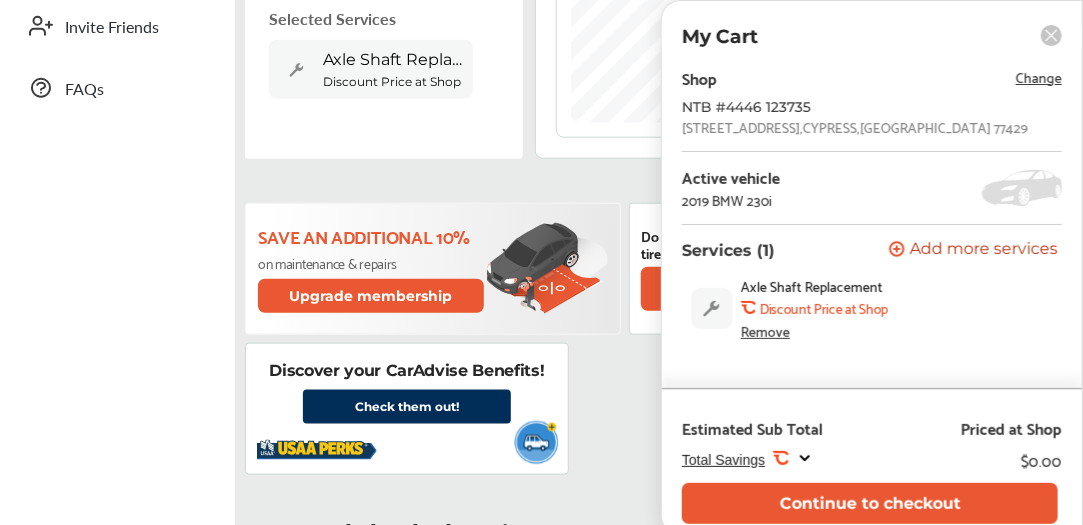 scroll, scrollTop: 300, scrollLeft: 0, axis: vertical 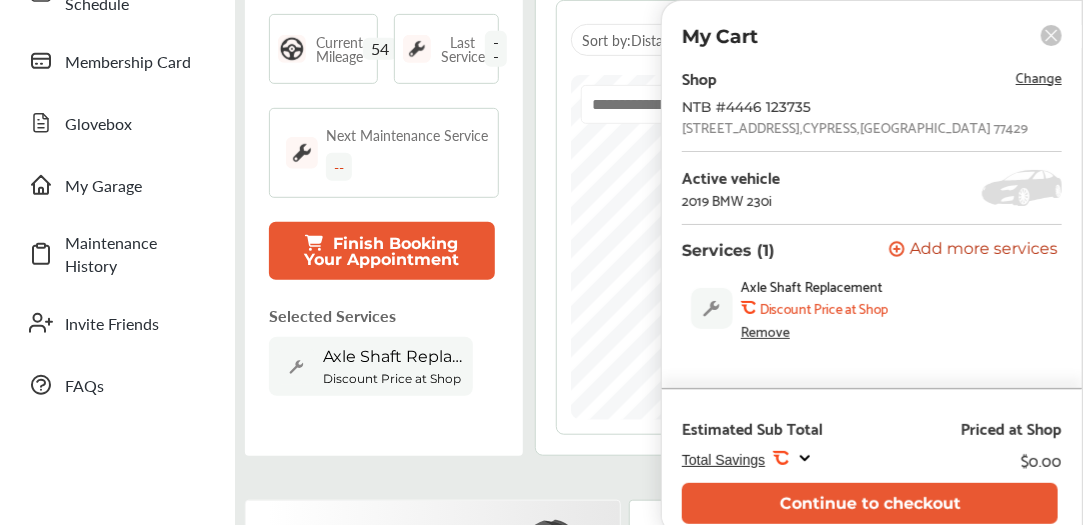 click on "Discount Price at Shop" at bounding box center [392, 378] 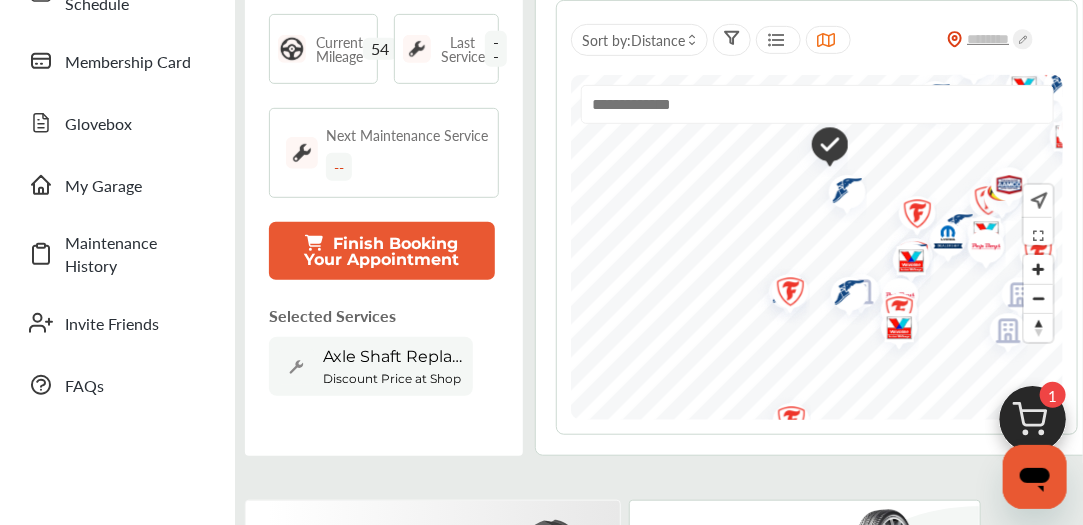 click on "Discount Price at Shop" at bounding box center [392, 378] 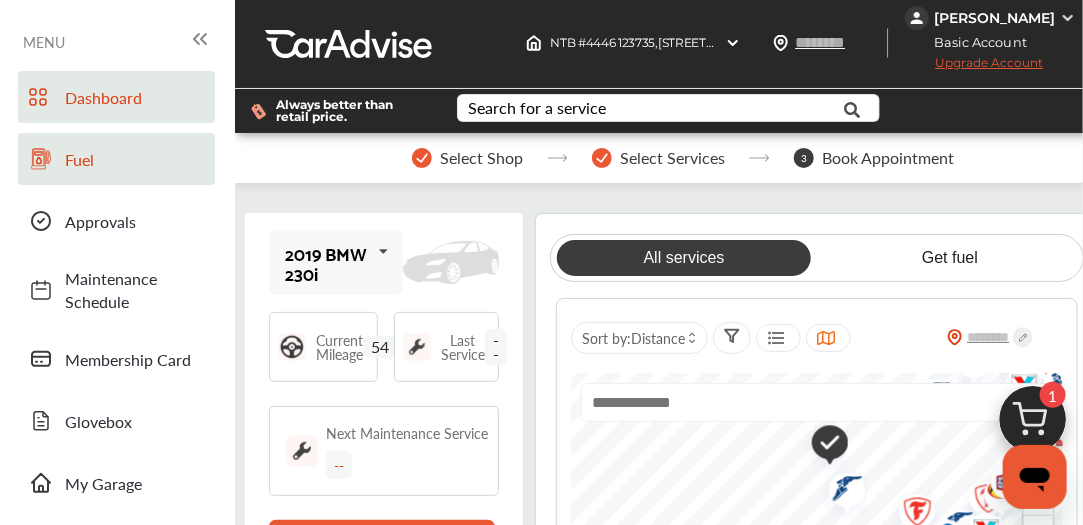 scroll, scrollTop: 0, scrollLeft: 0, axis: both 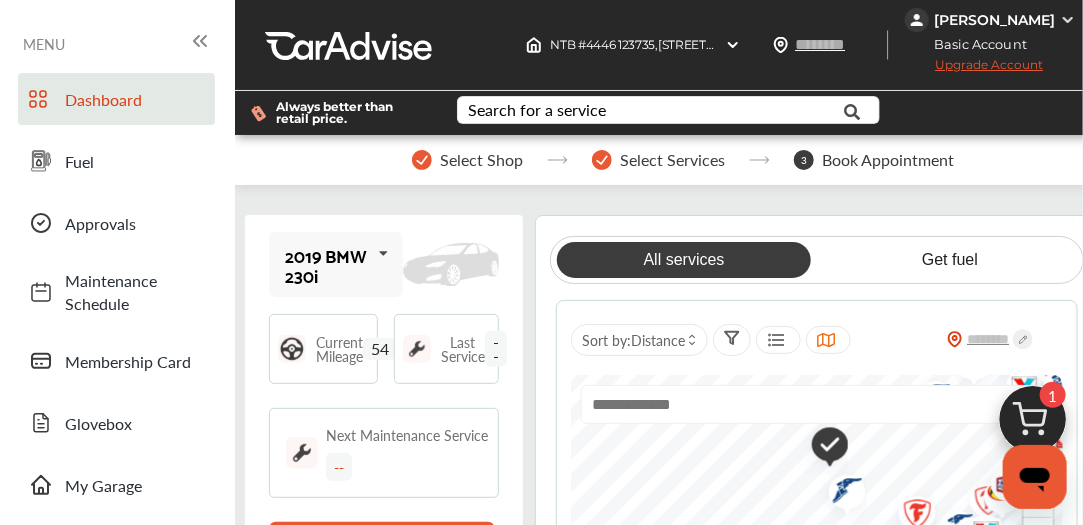 click 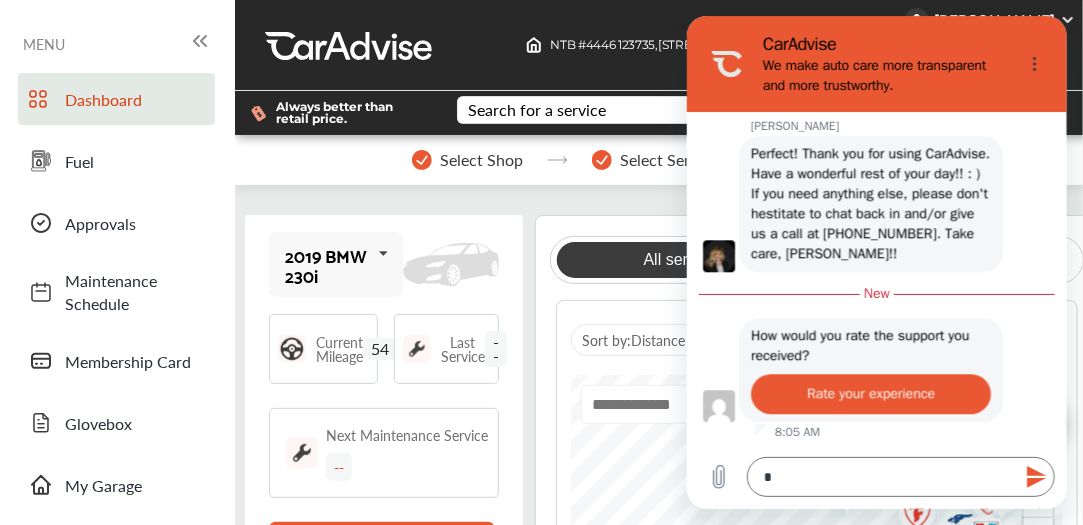 scroll, scrollTop: 1797, scrollLeft: 0, axis: vertical 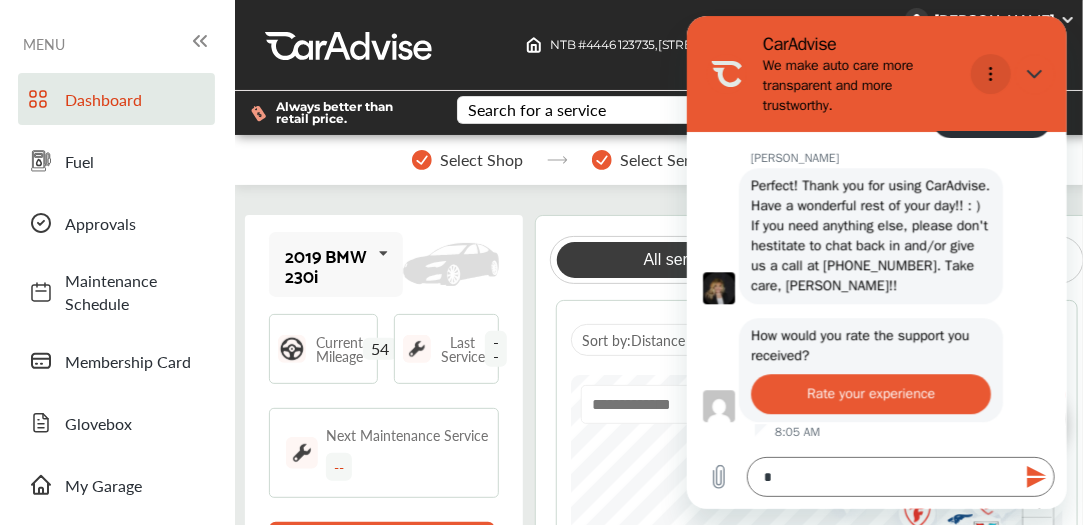 click 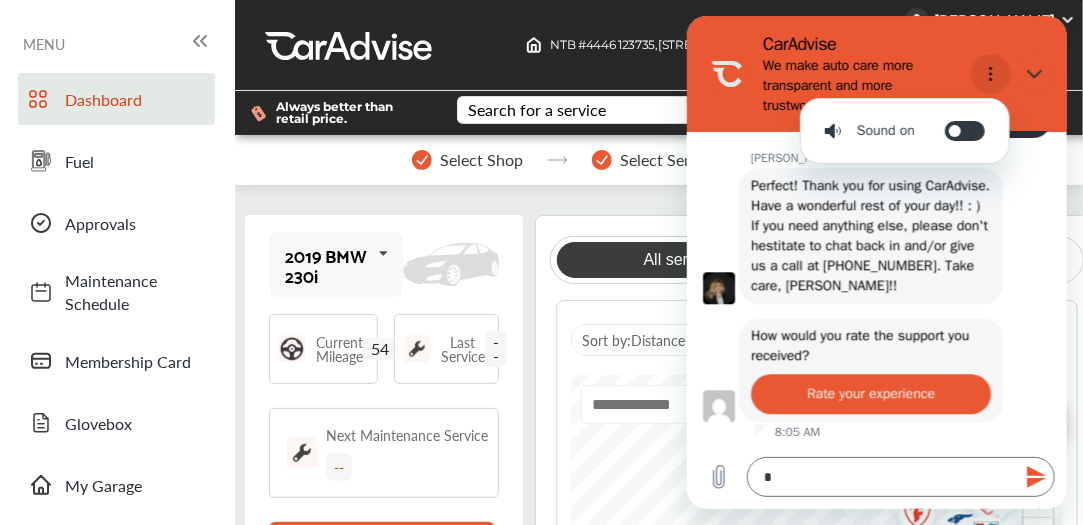 click 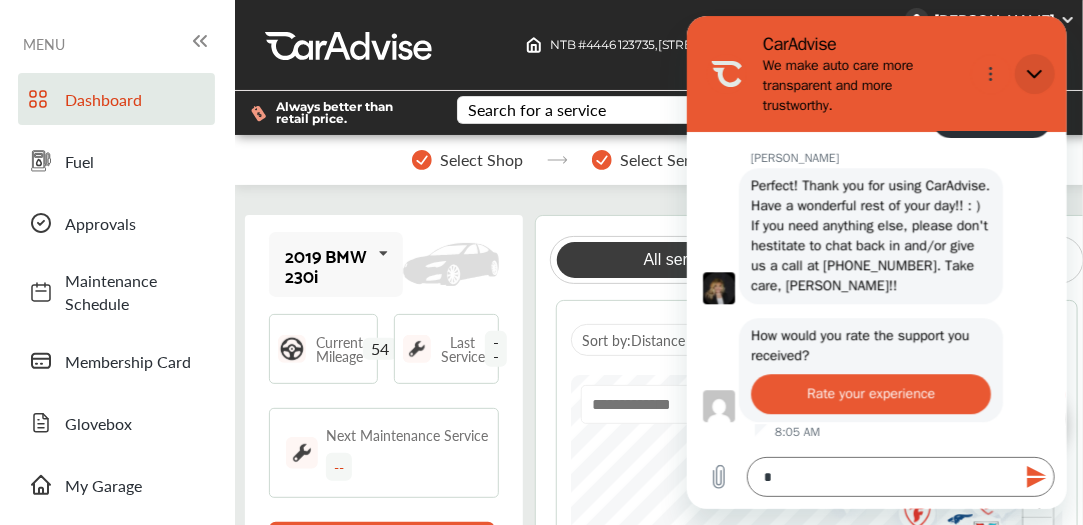 click at bounding box center [1034, 74] 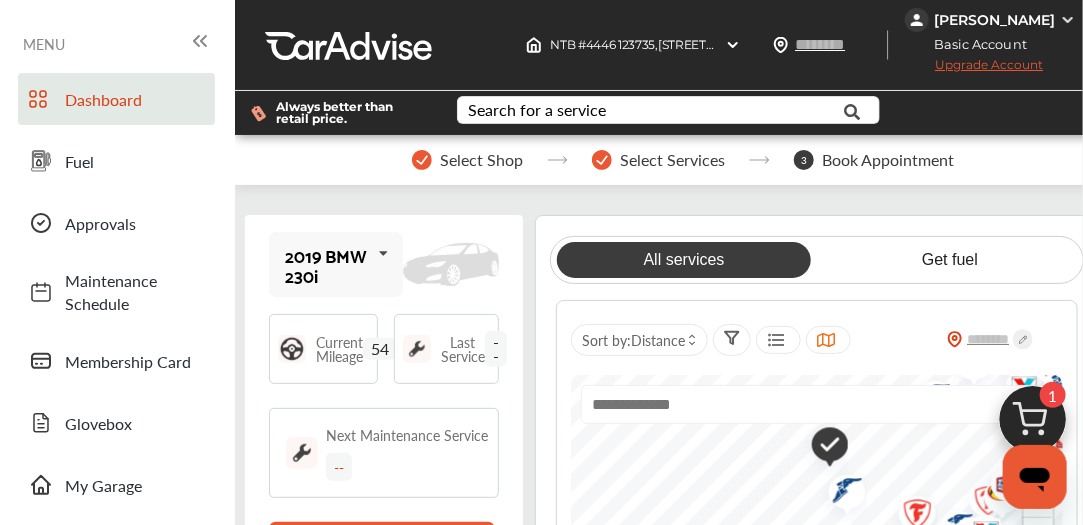 scroll, scrollTop: 1829, scrollLeft: 0, axis: vertical 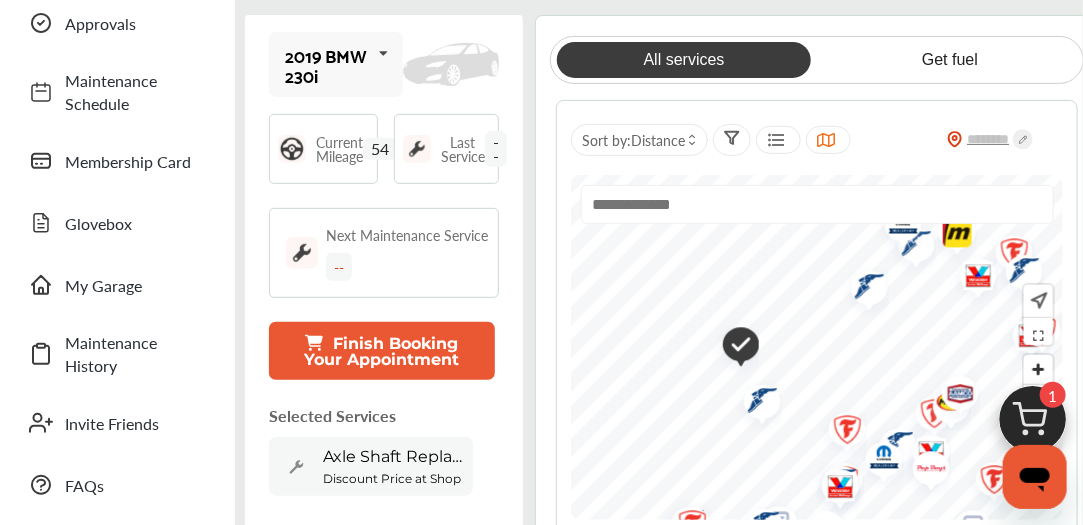 click at bounding box center (755, 403) 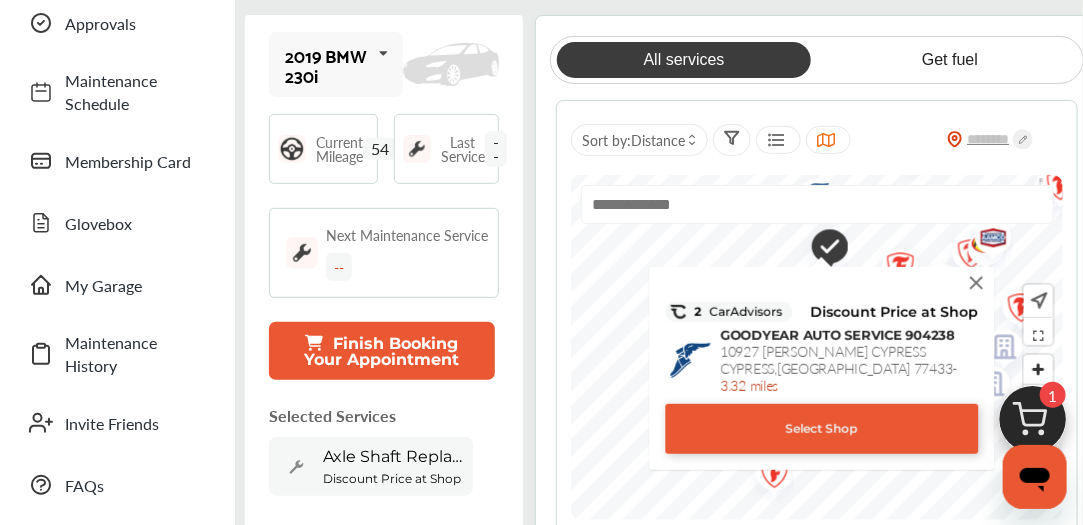 click on "Select Shop" at bounding box center (821, 429) 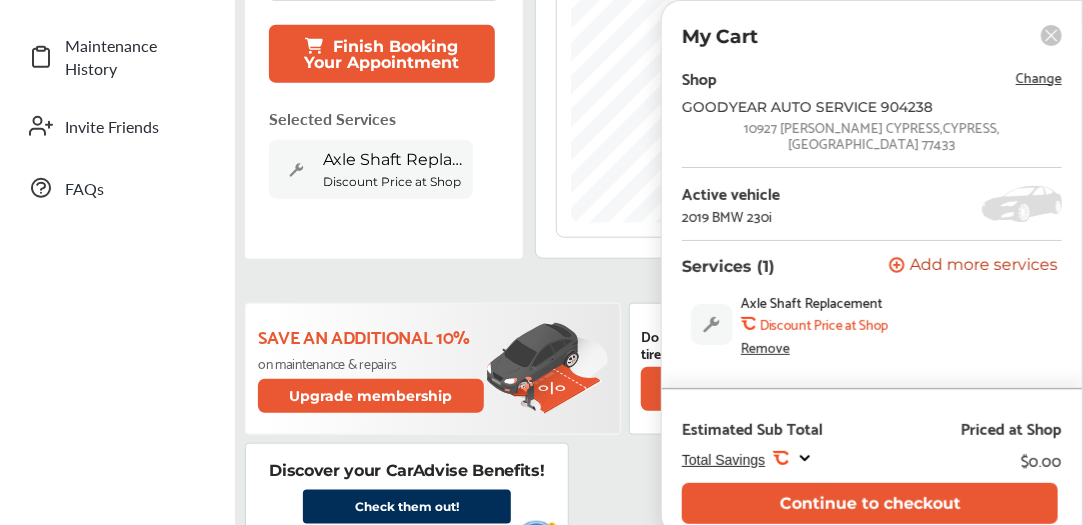 scroll, scrollTop: 600, scrollLeft: 0, axis: vertical 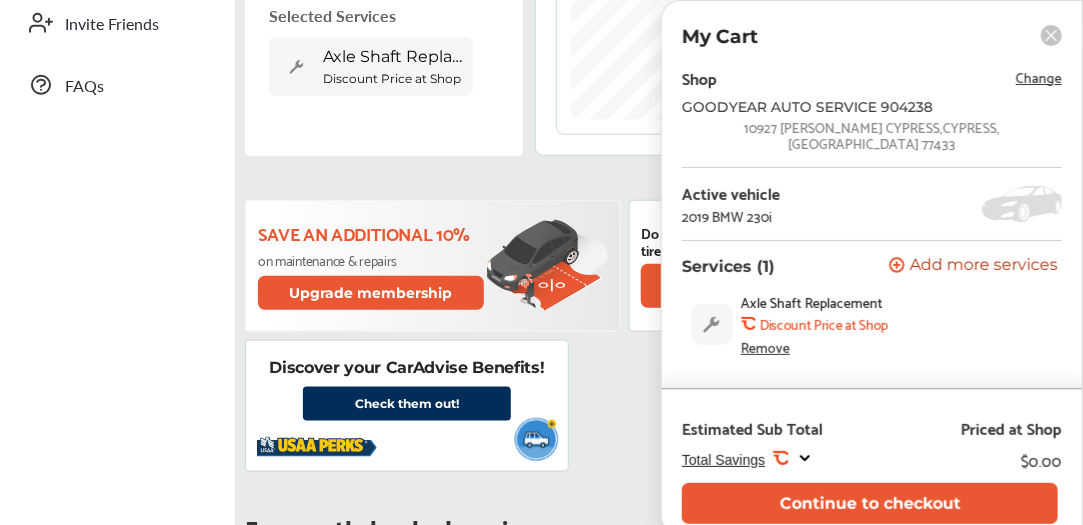 click on "My Cart" at bounding box center (872, 36) 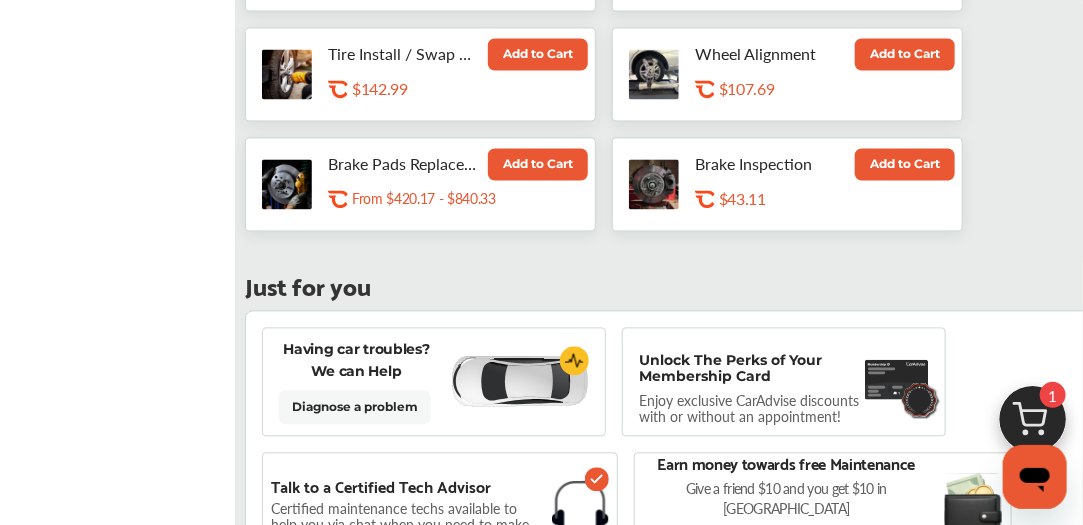 scroll, scrollTop: 1400, scrollLeft: 0, axis: vertical 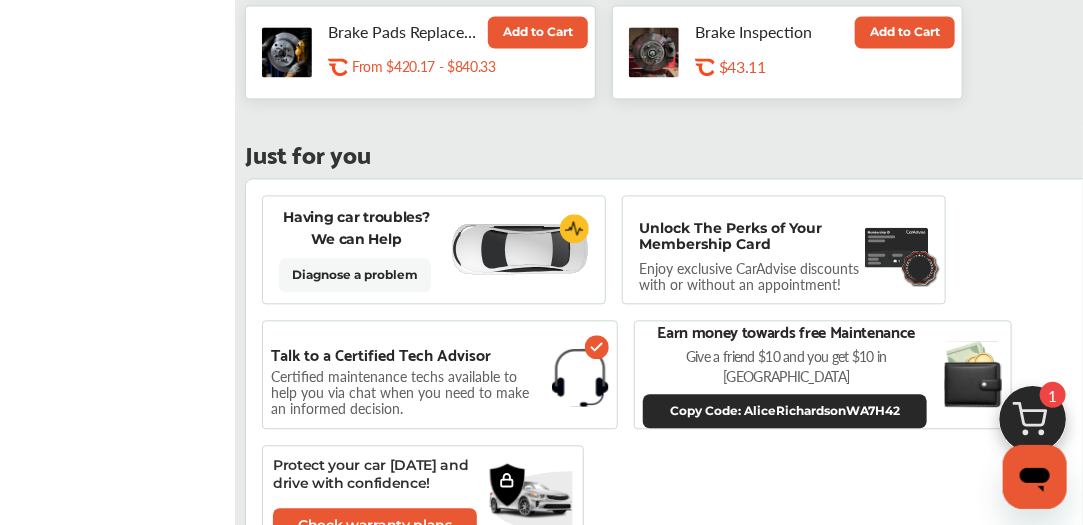 click at bounding box center (519, 249) 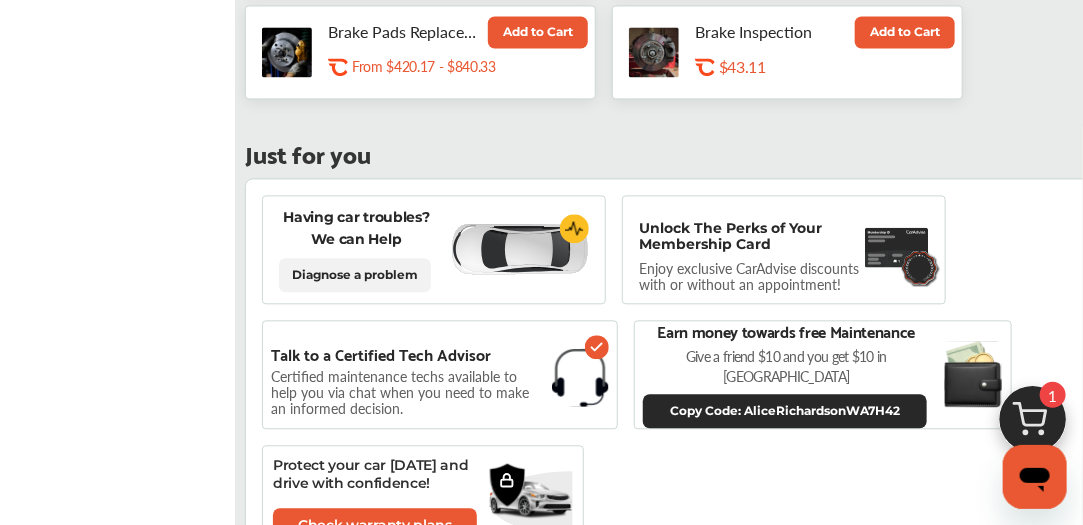 click on "Diagnose a problem" at bounding box center (355, 275) 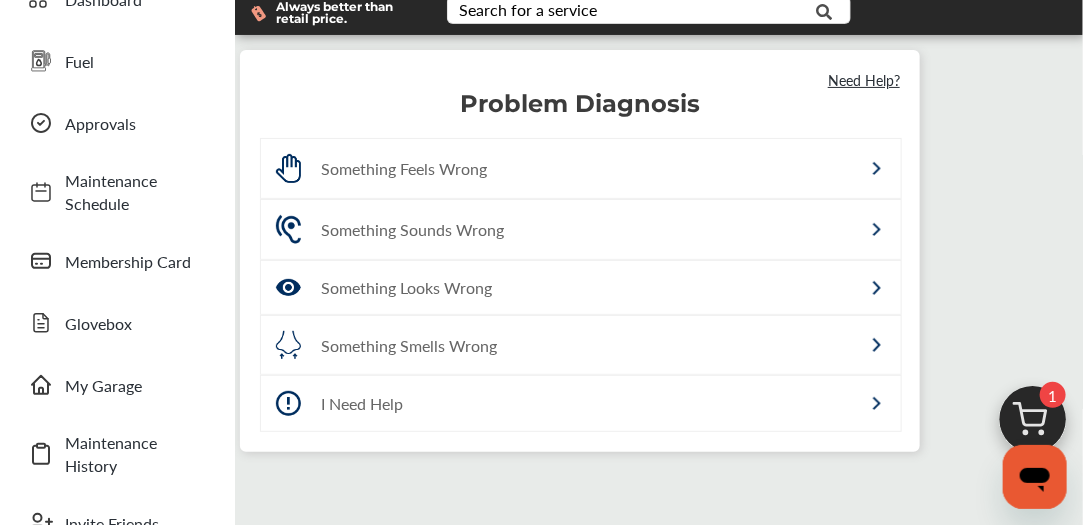 scroll, scrollTop: 200, scrollLeft: 0, axis: vertical 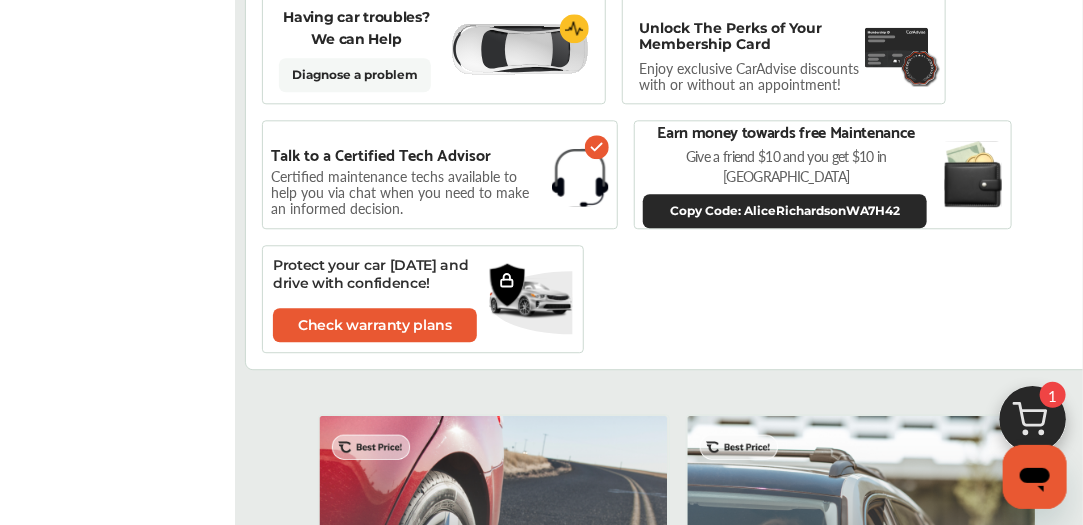 click on "Enjoy exclusive CarAdvise discounts with or without an appointment!" at bounding box center (759, 76) 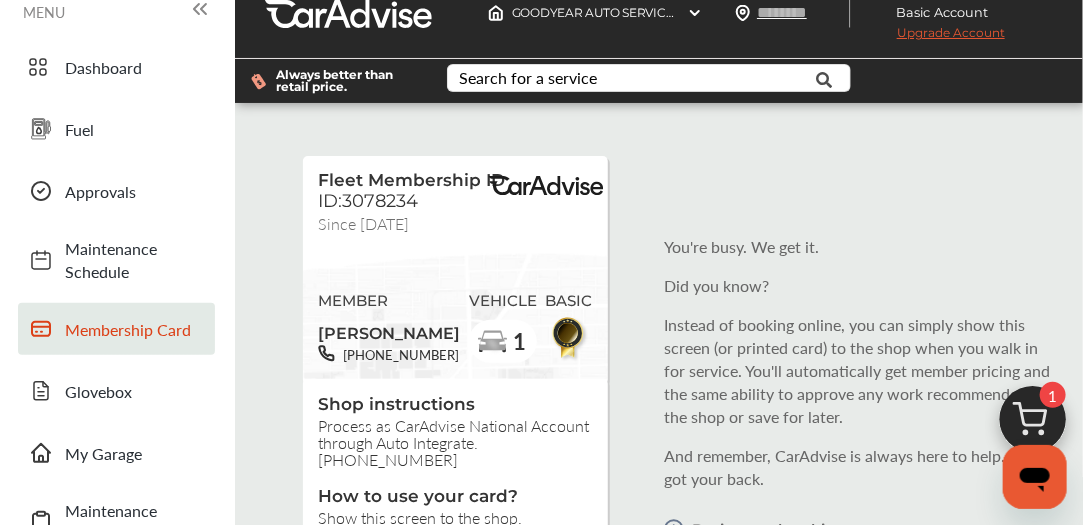 scroll, scrollTop: 0, scrollLeft: 0, axis: both 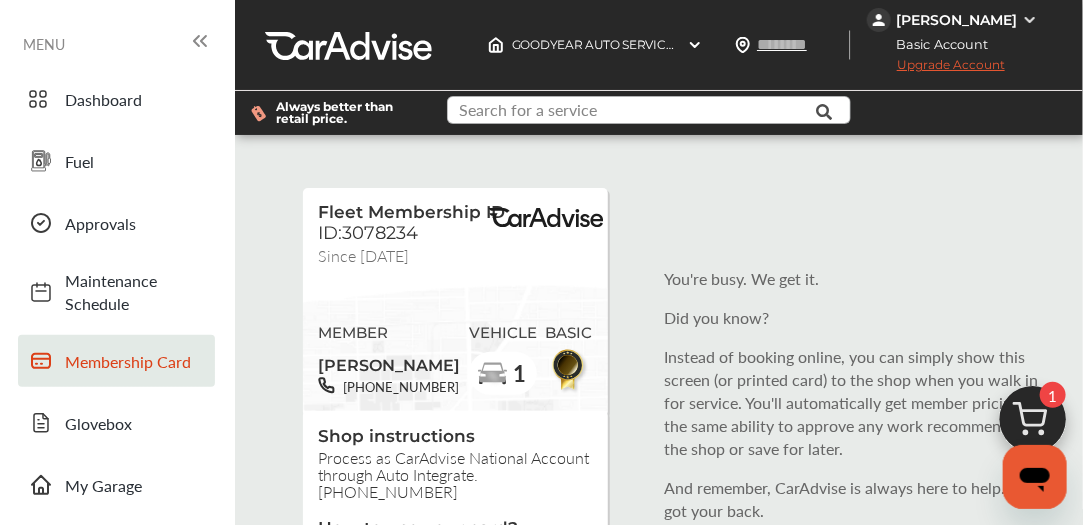 click at bounding box center (644, 112) 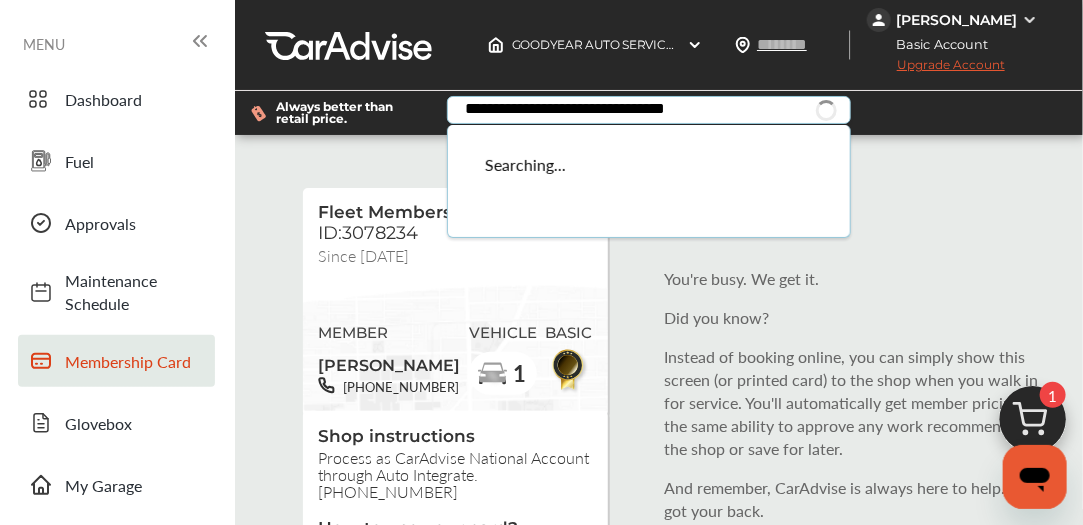 click on "**********" at bounding box center [644, 112] 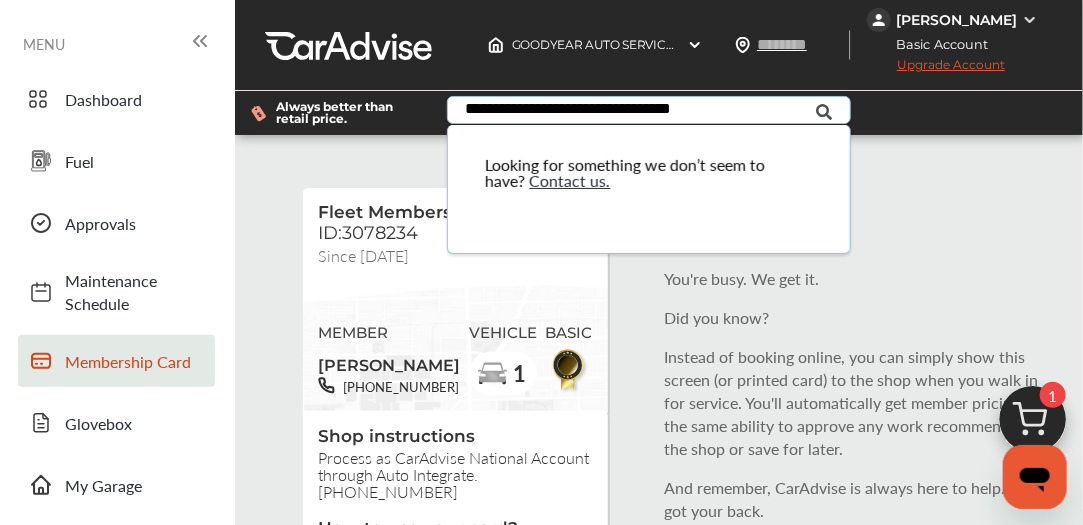 drag, startPoint x: 538, startPoint y: 109, endPoint x: 320, endPoint y: 105, distance: 218.0367 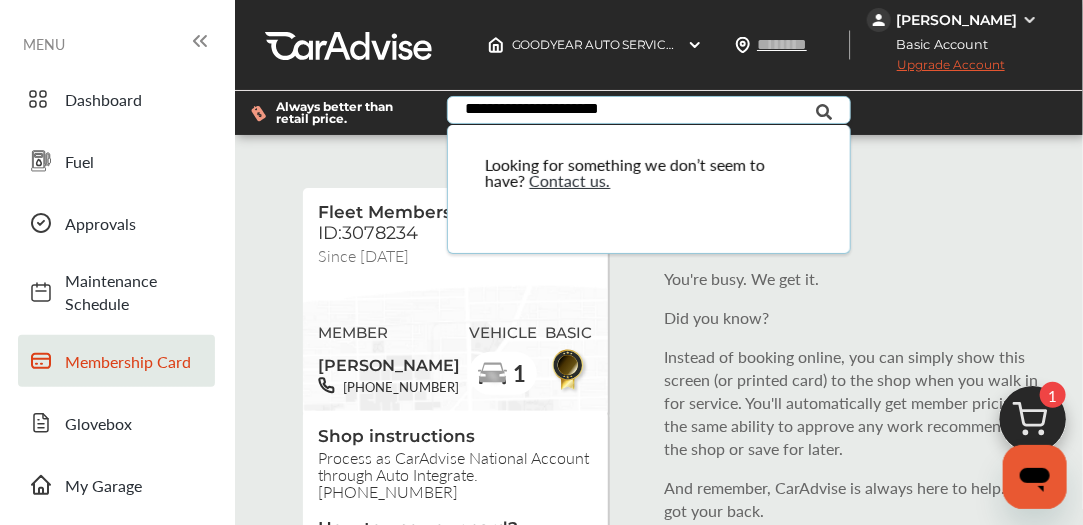 drag, startPoint x: 498, startPoint y: 105, endPoint x: 399, endPoint y: 117, distance: 99.724625 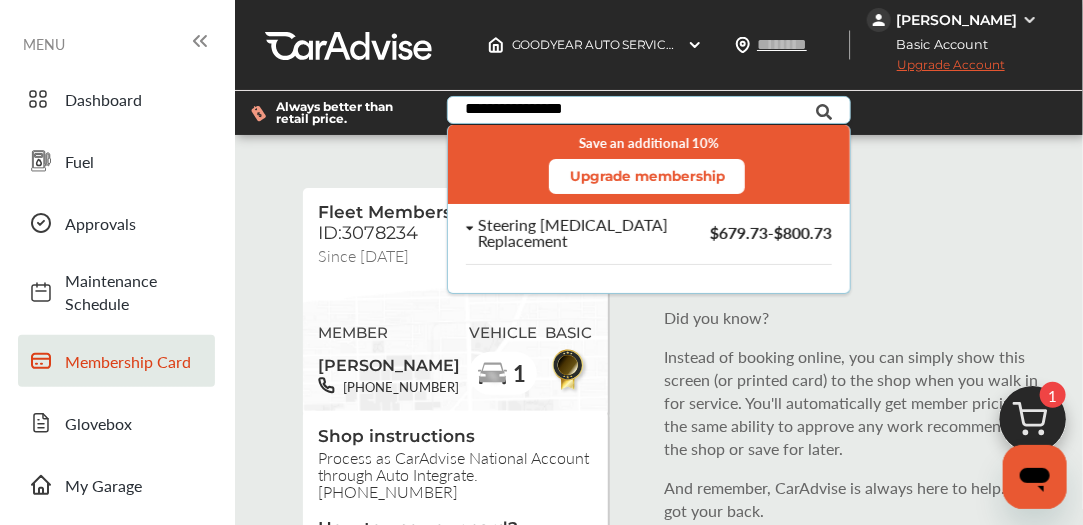 click on "Steering [MEDICAL_DATA] Replacement" at bounding box center [581, 233] 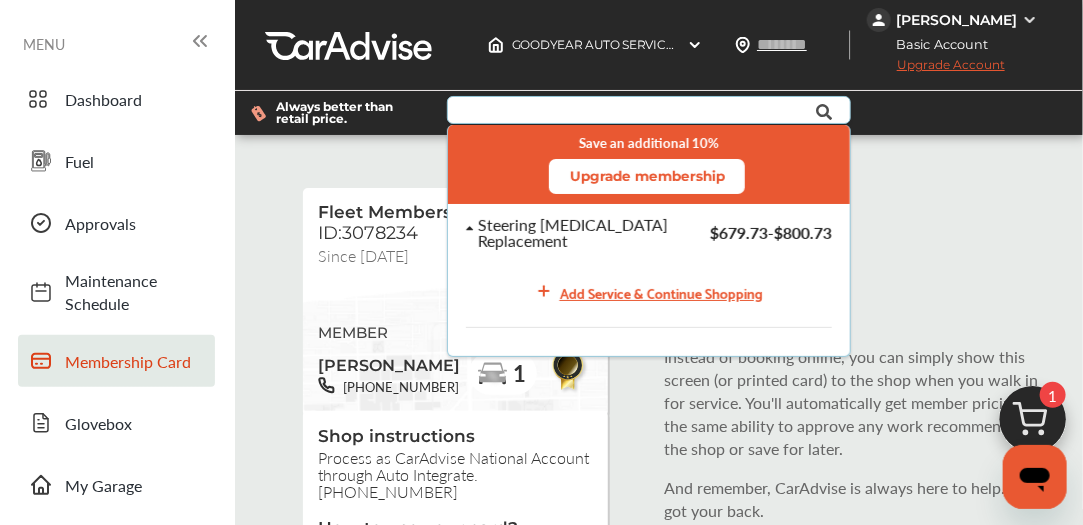 click on "Steering [MEDICAL_DATA] Replacement" at bounding box center [581, 233] 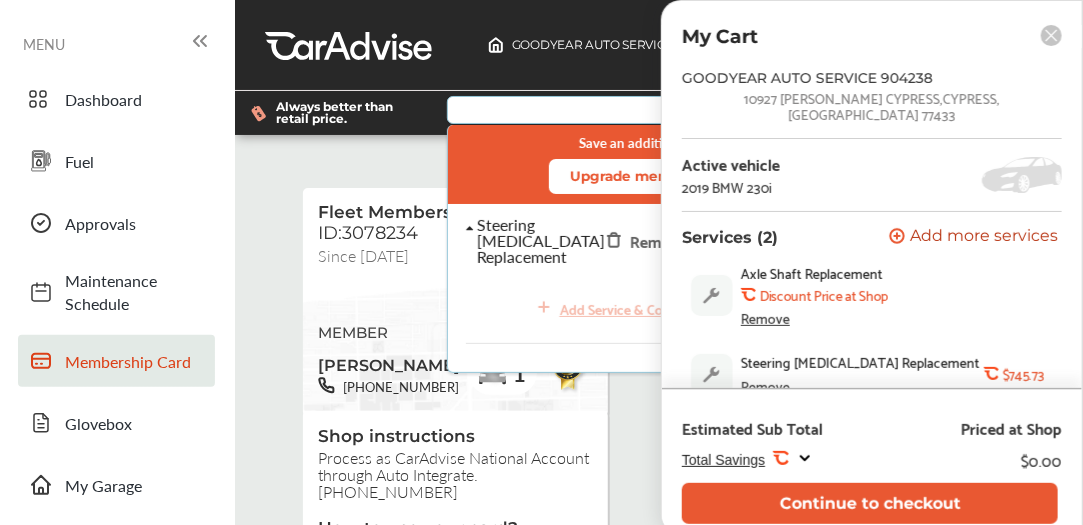 scroll, scrollTop: 37, scrollLeft: 0, axis: vertical 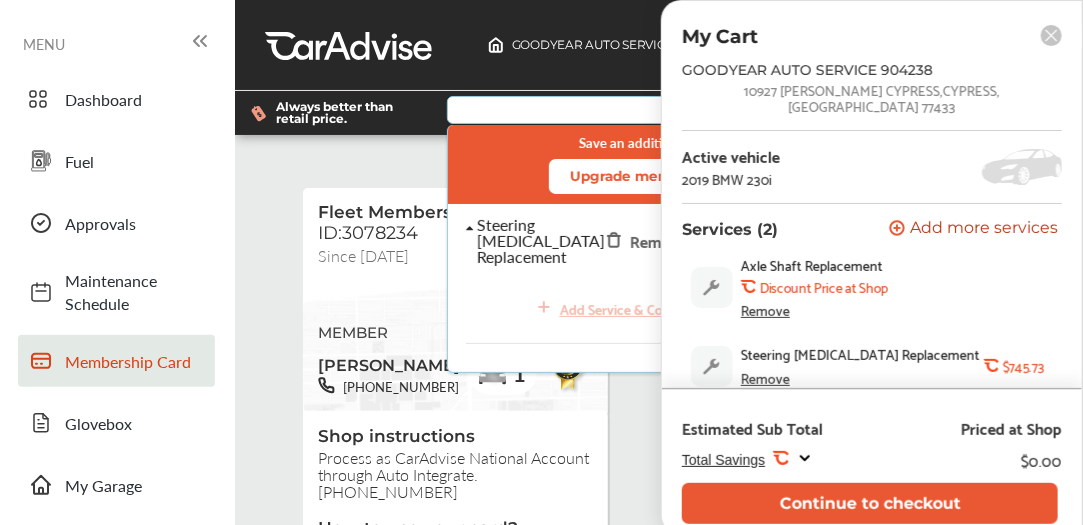 click on "Remove" at bounding box center (765, 310) 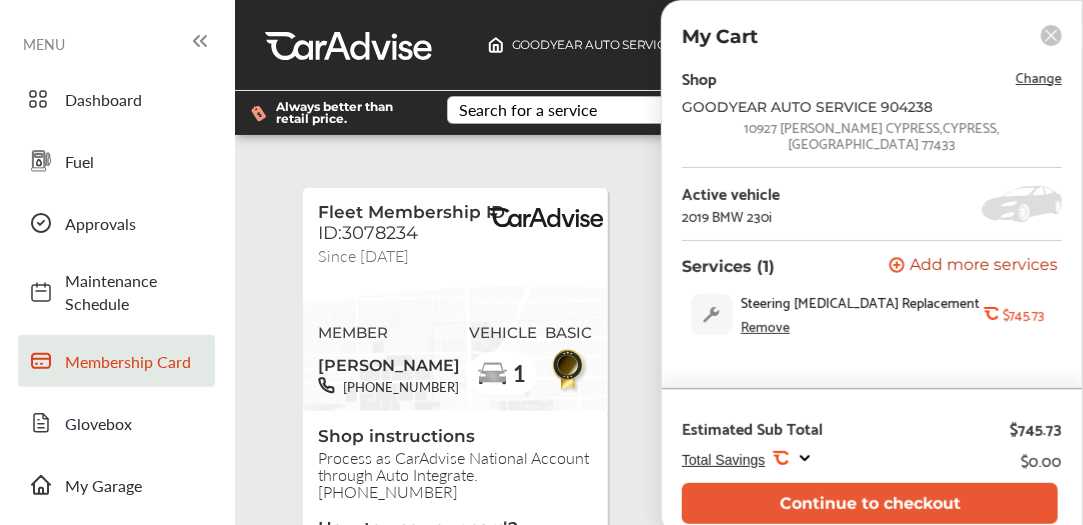scroll, scrollTop: 0, scrollLeft: 0, axis: both 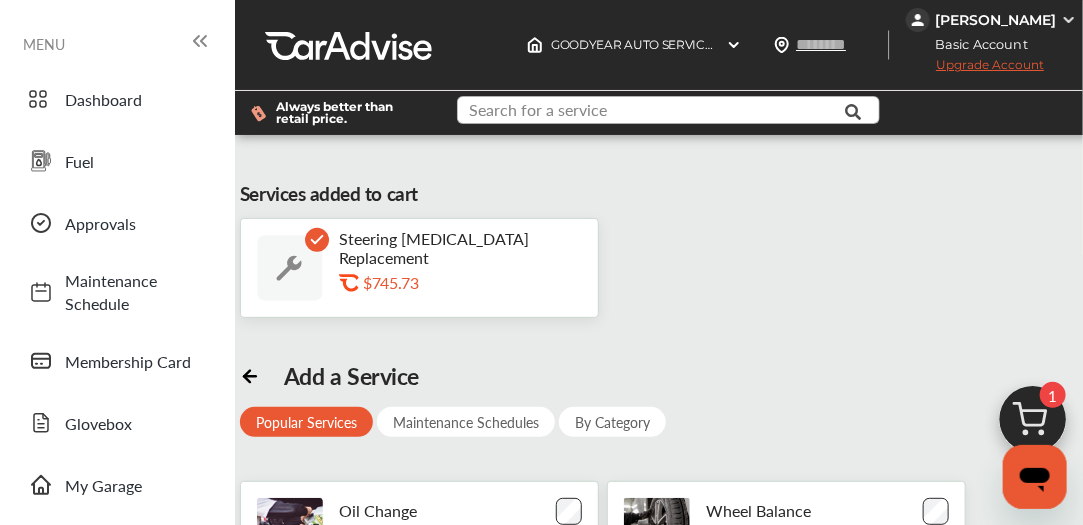 click at bounding box center [663, 112] 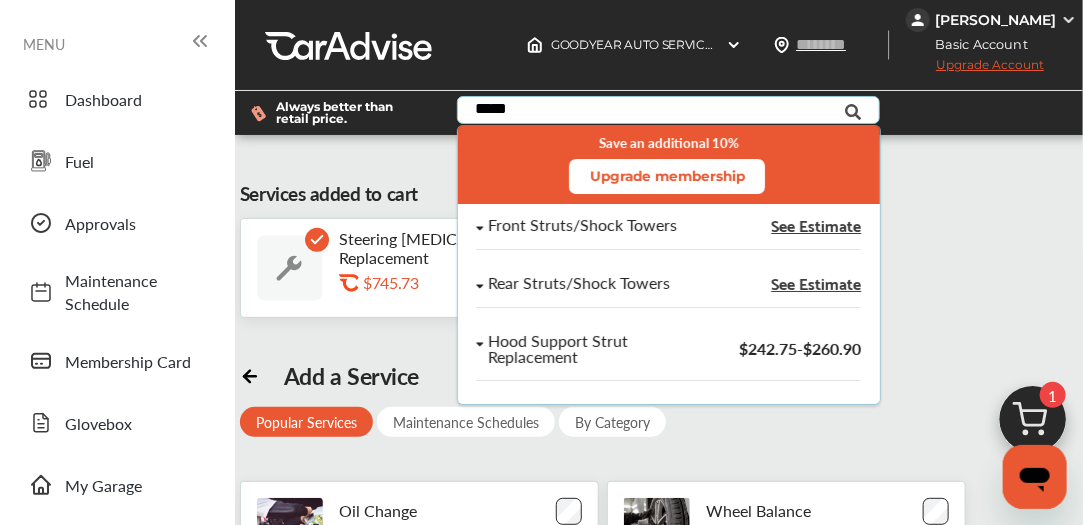 click on "Front Struts/Shock Towers" at bounding box center [582, 225] 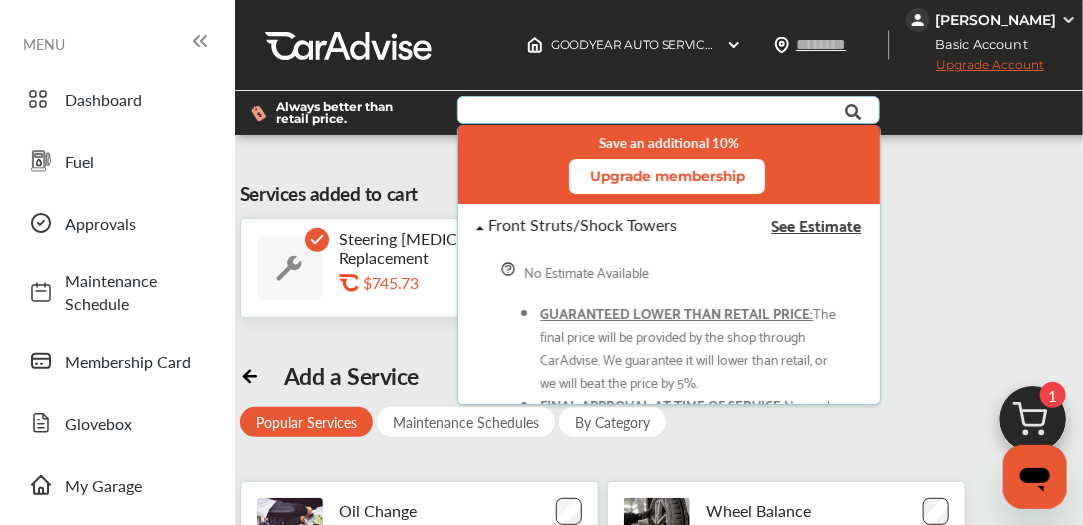 click on "See Estimate" at bounding box center (816, 225) 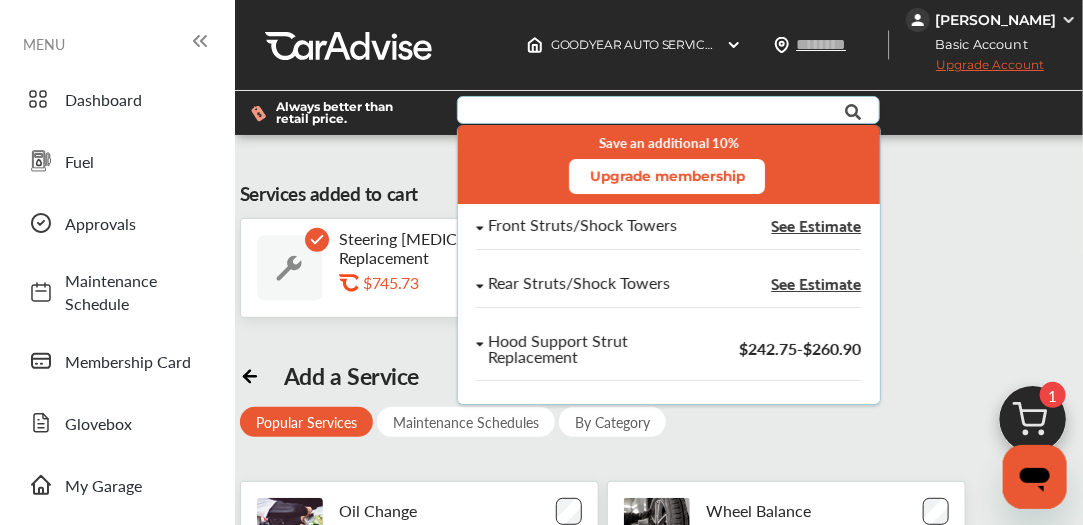 scroll, scrollTop: 4, scrollLeft: 0, axis: vertical 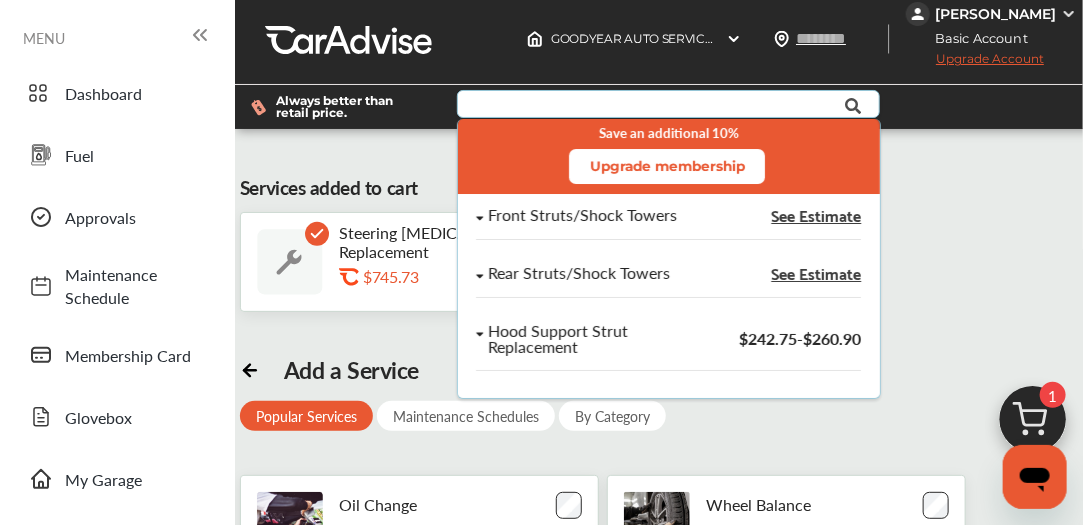 click on "$242.75  -  $260.90" at bounding box center [800, 338] 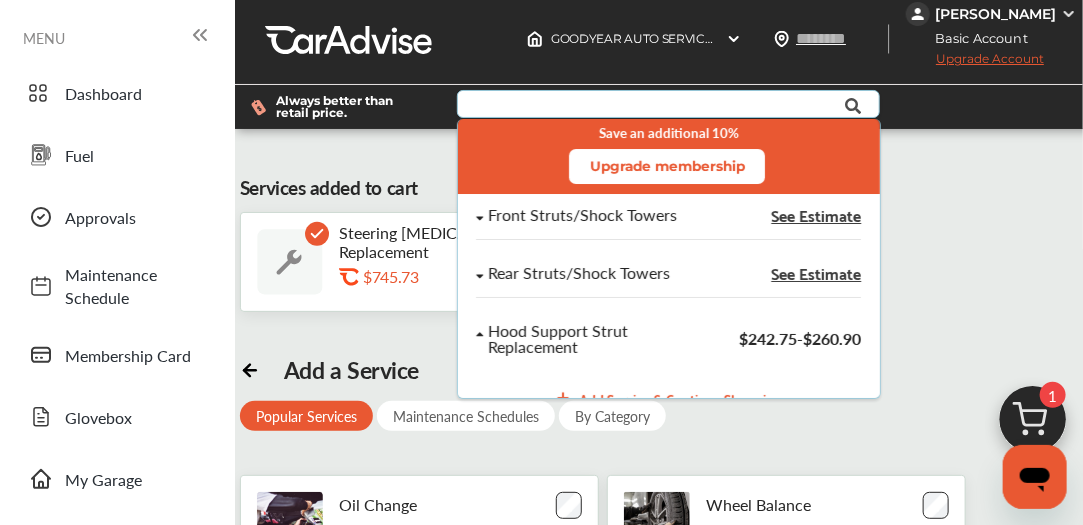 scroll, scrollTop: 68, scrollLeft: 0, axis: vertical 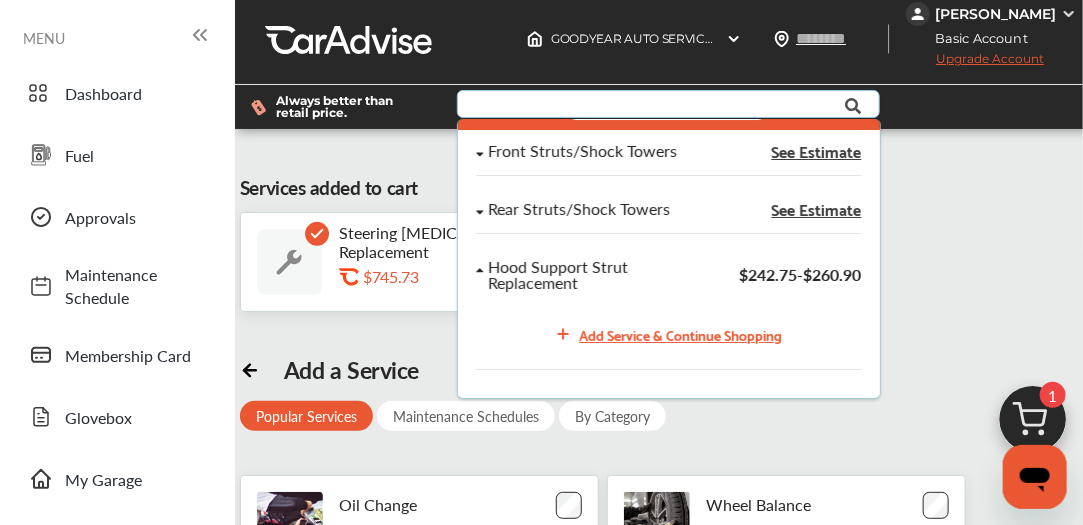 click on "Add Service & Continue Shopping" at bounding box center (680, 334) 